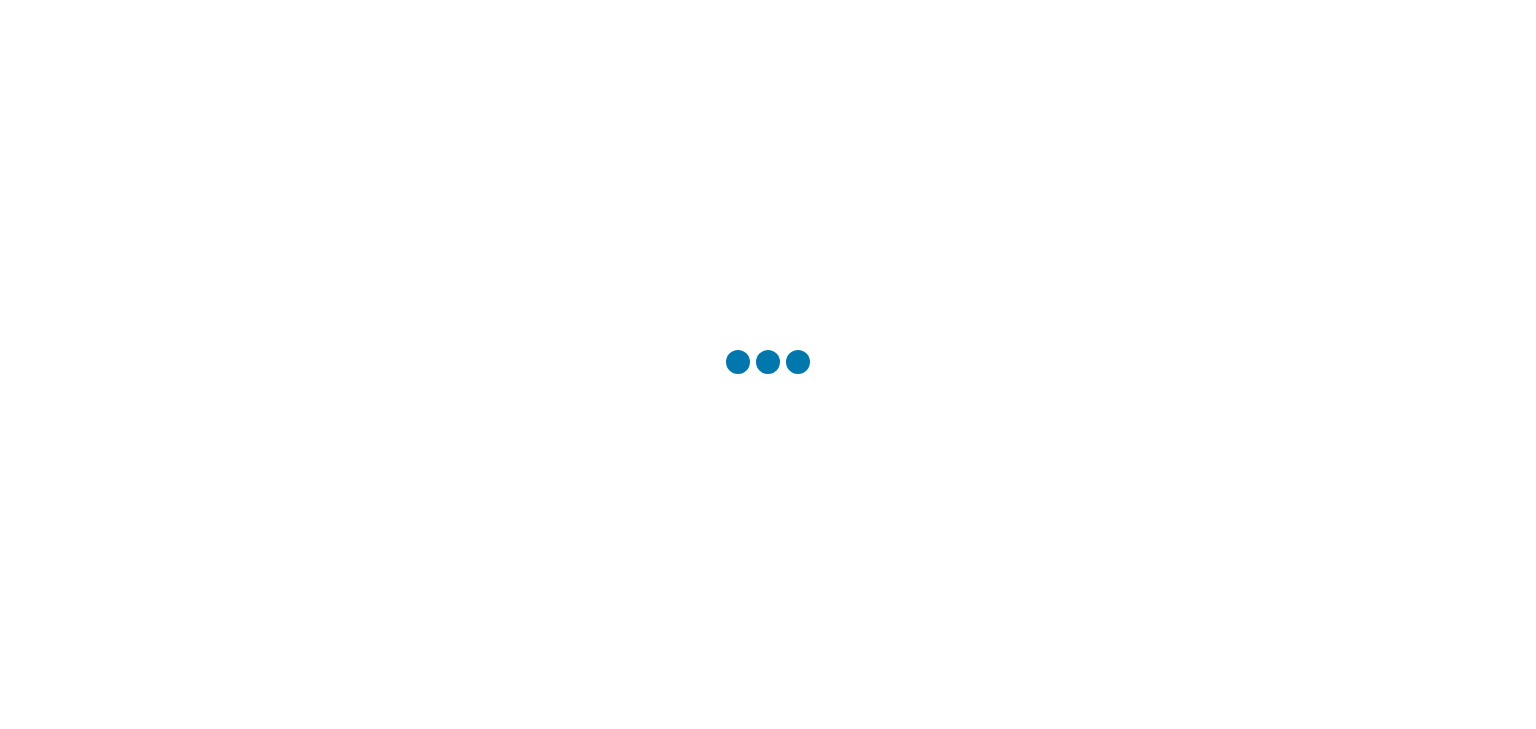 scroll, scrollTop: 0, scrollLeft: 0, axis: both 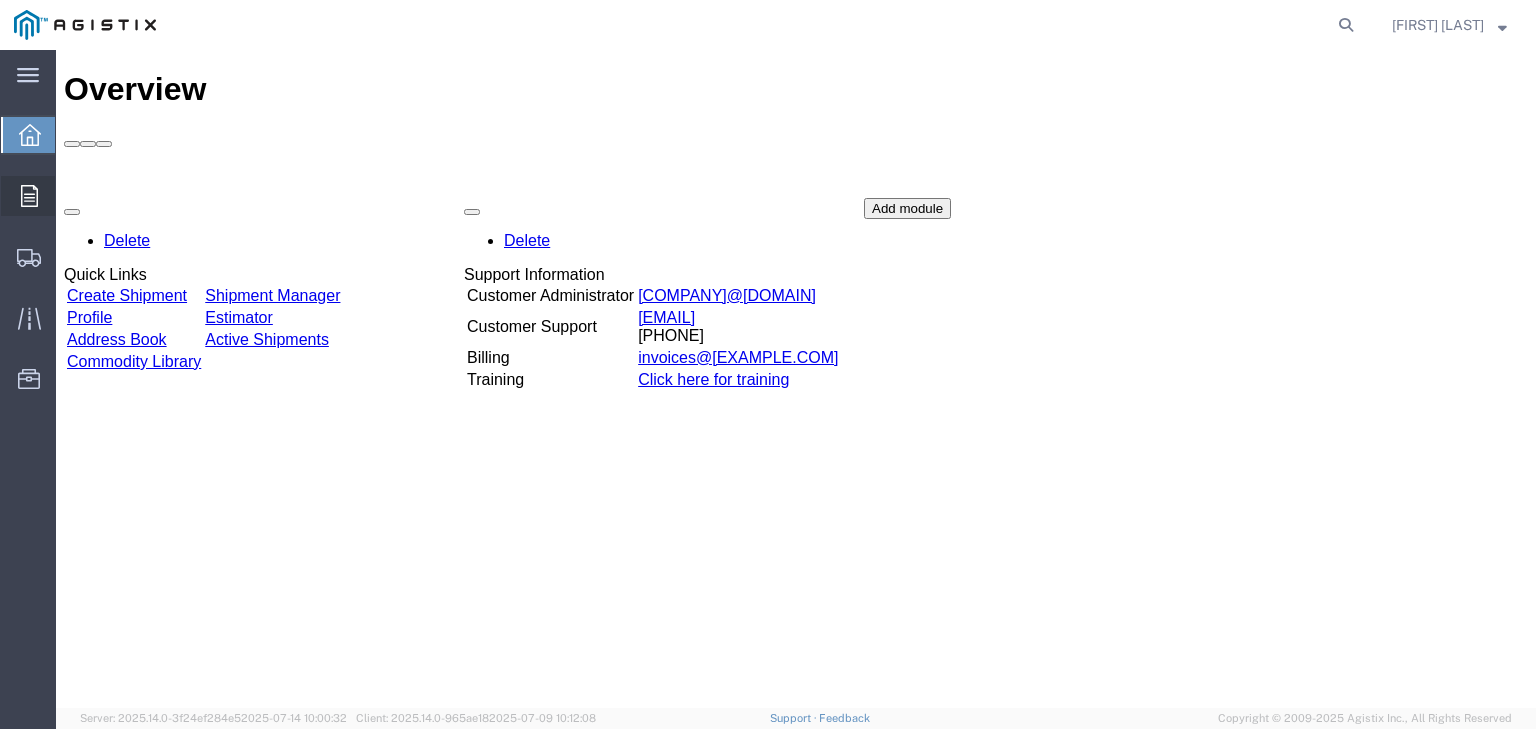click on "Orders" 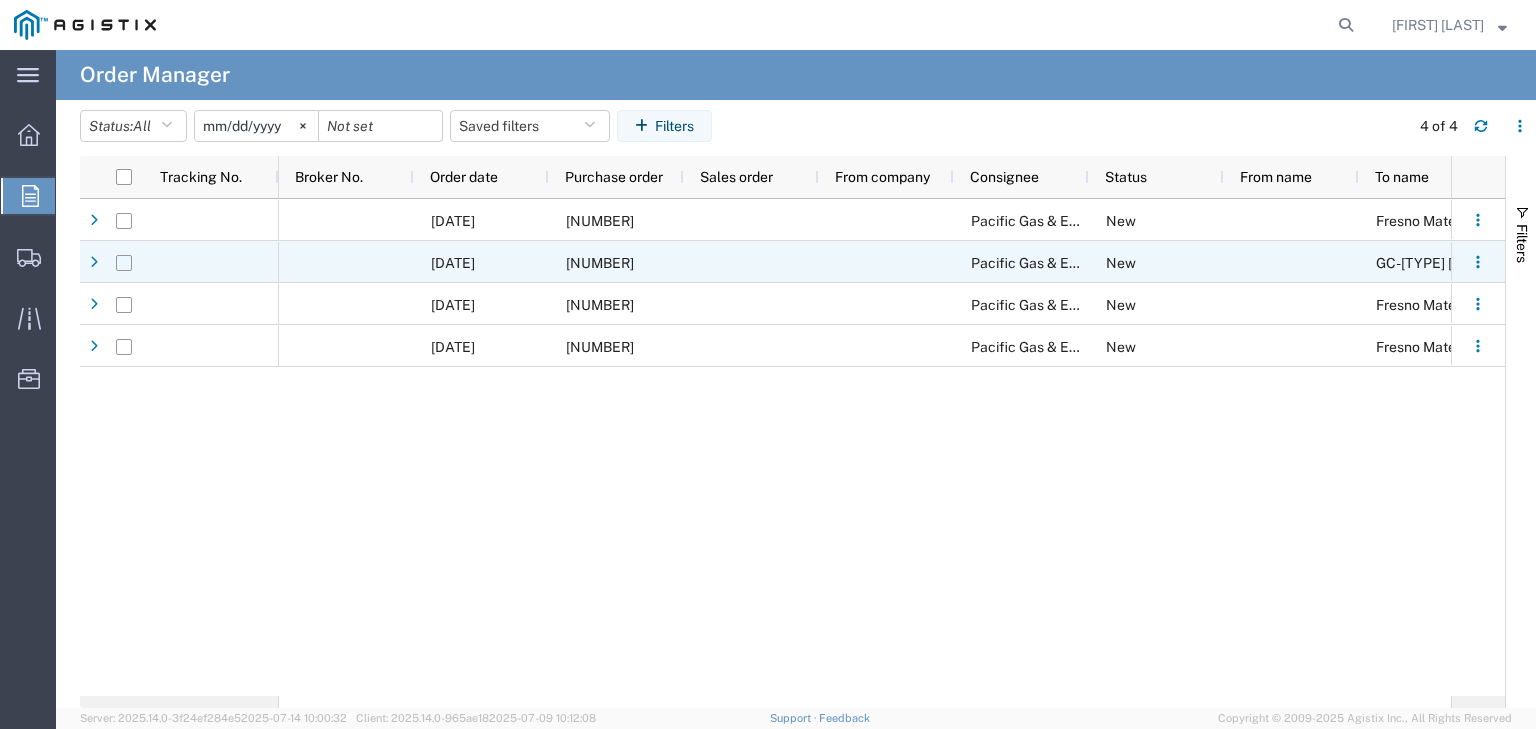 click at bounding box center (124, 263) 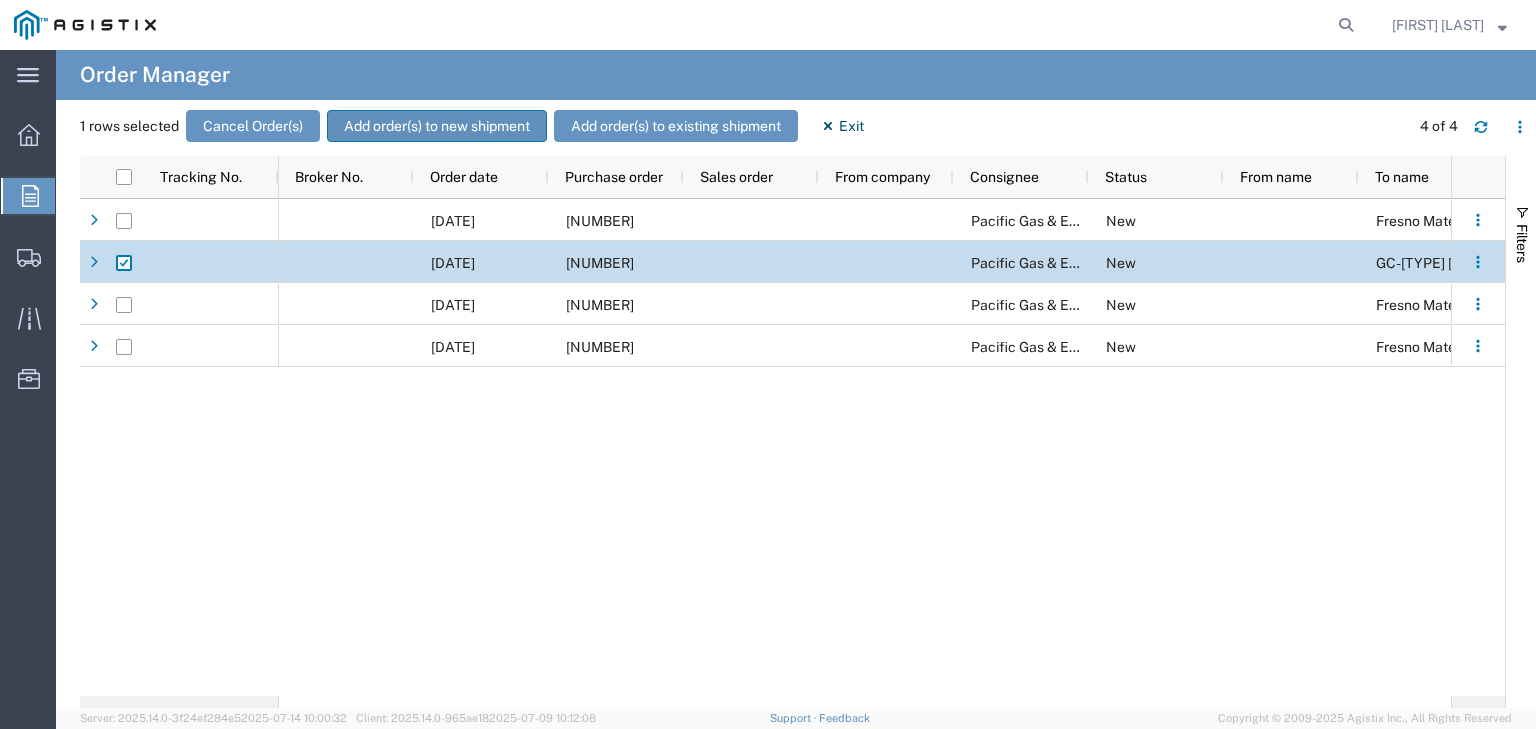 click on "Add order(s) to new shipment" 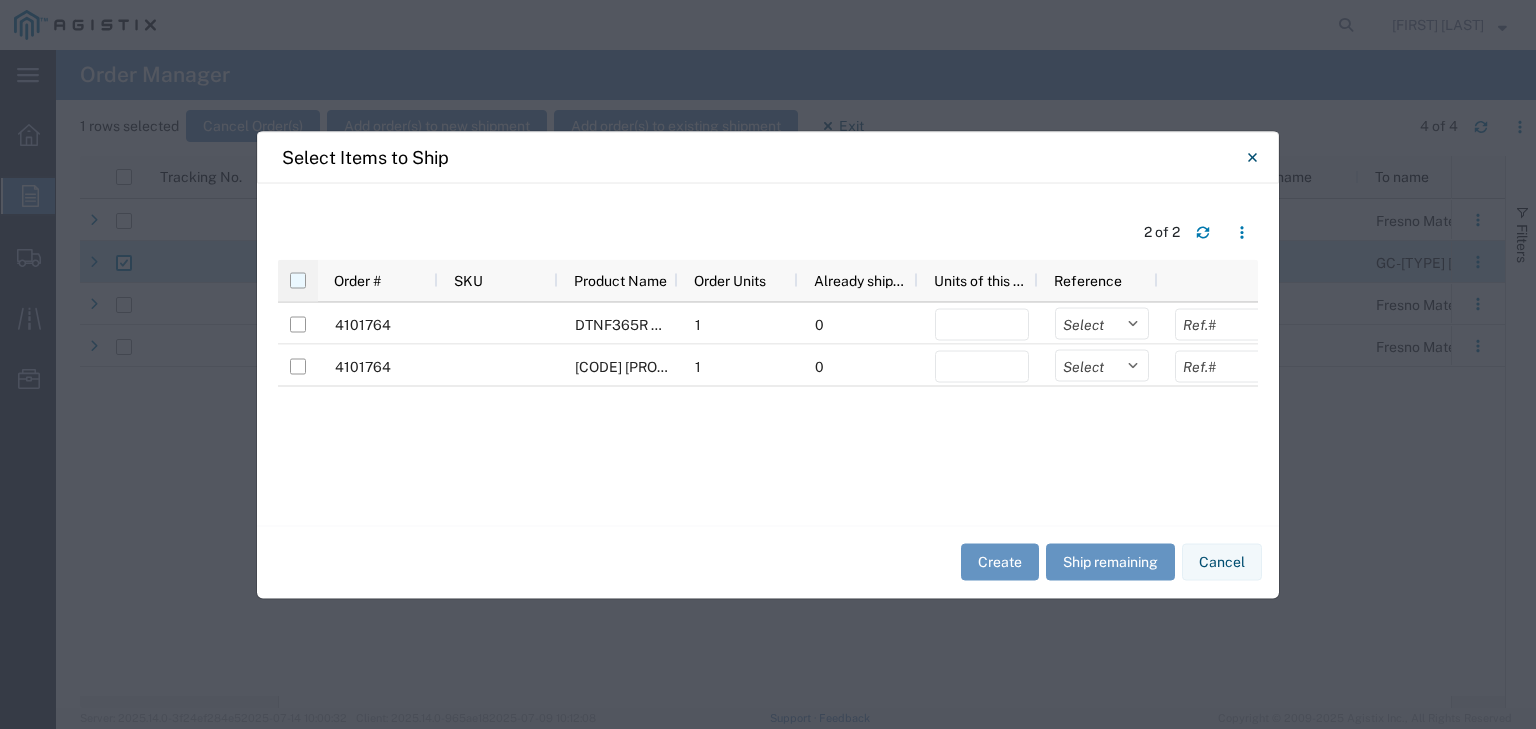 click 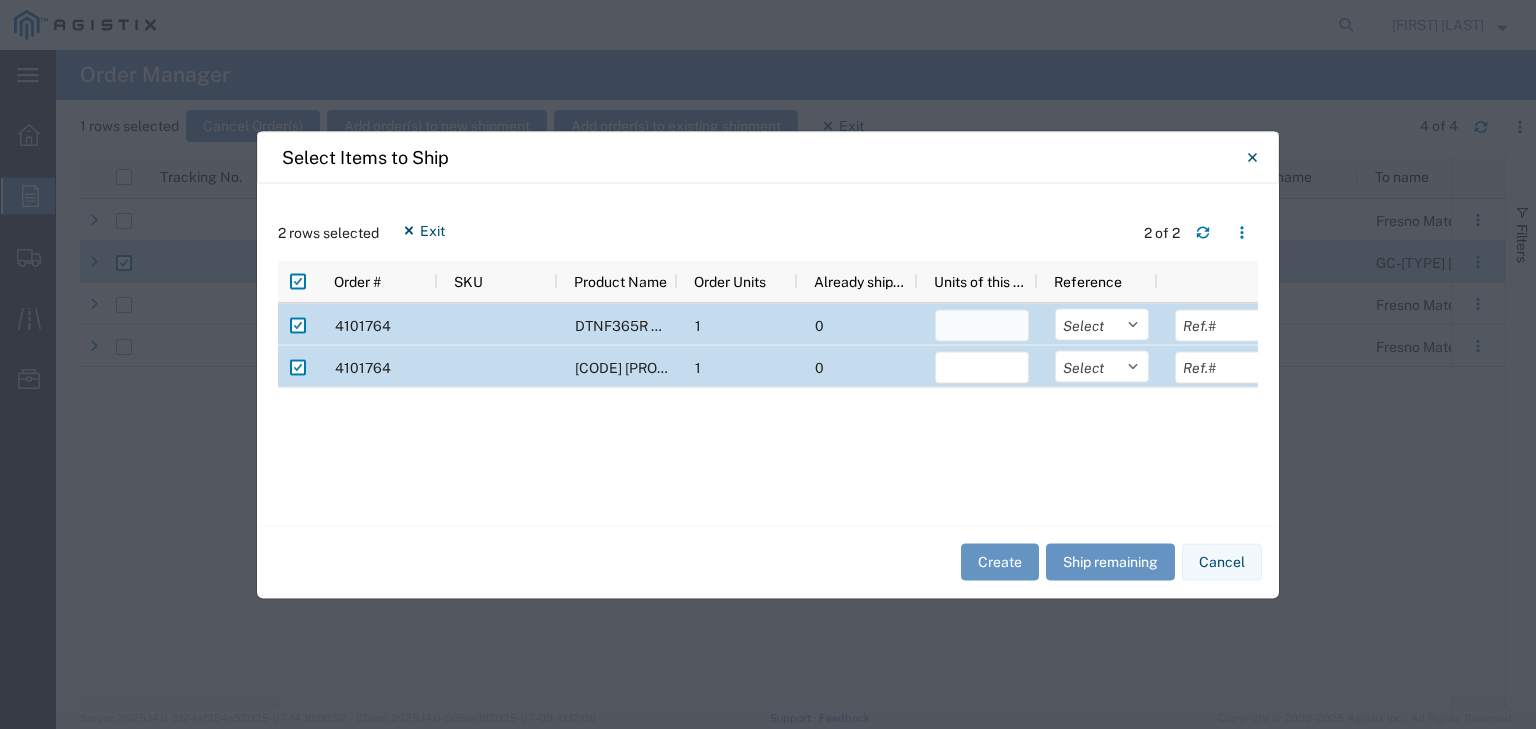 click 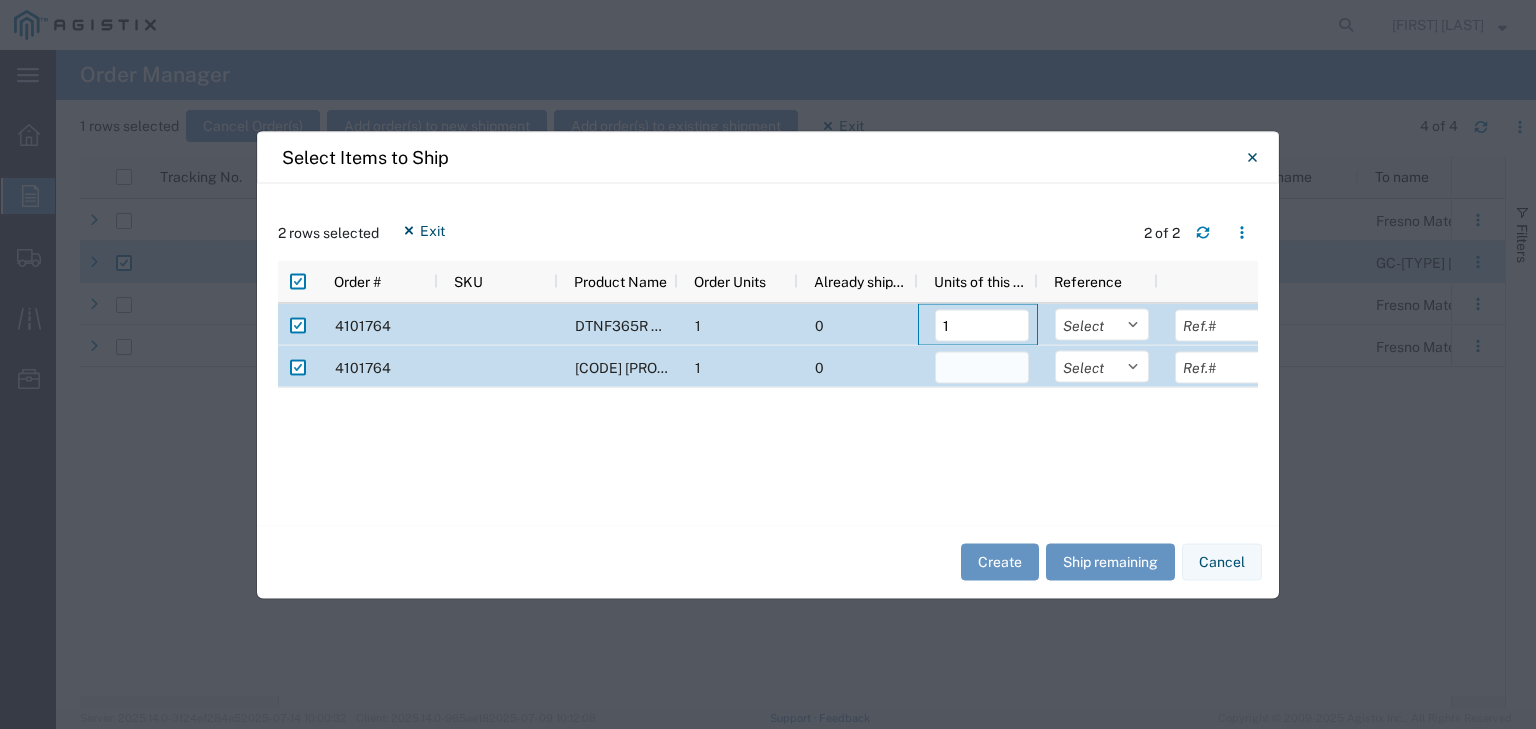 type on "1" 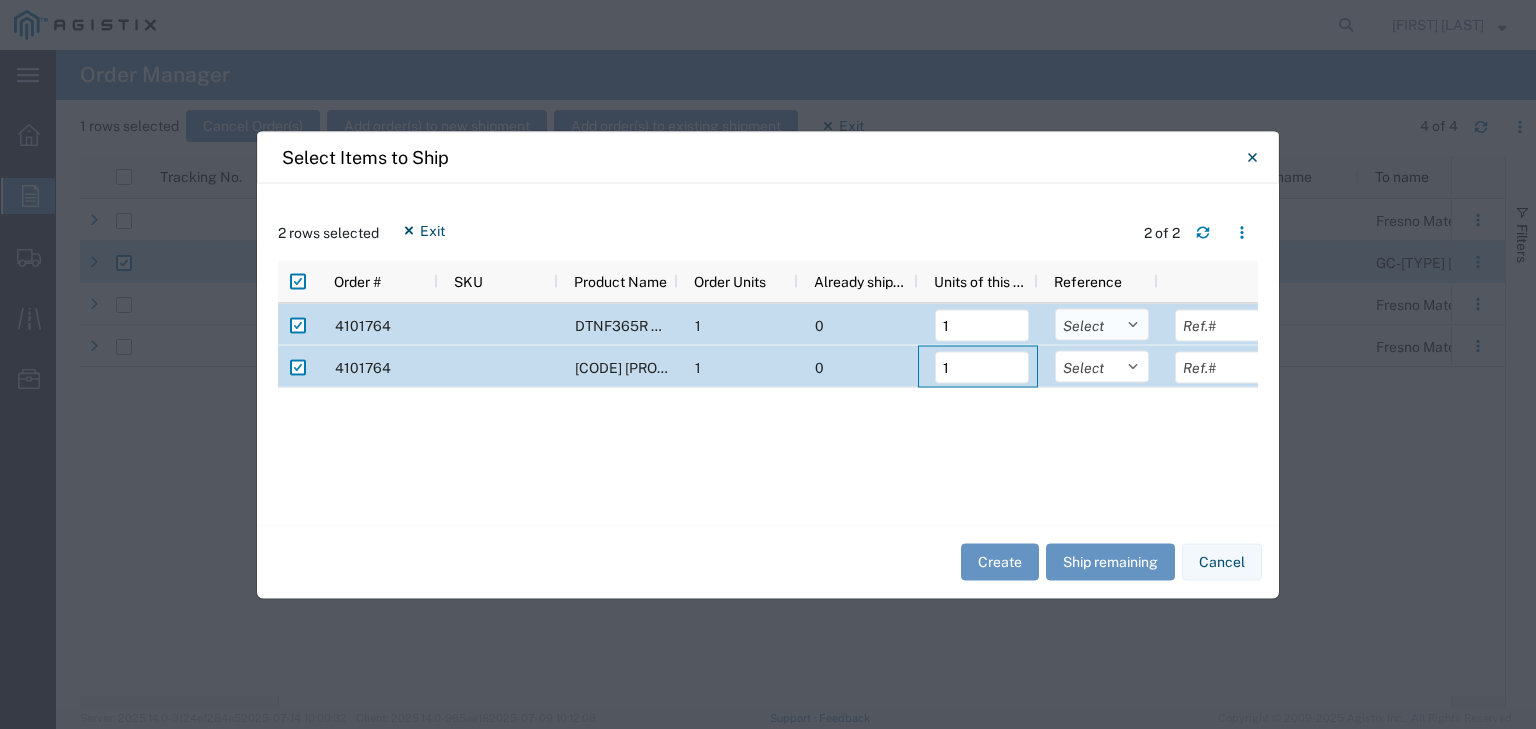 type on "1" 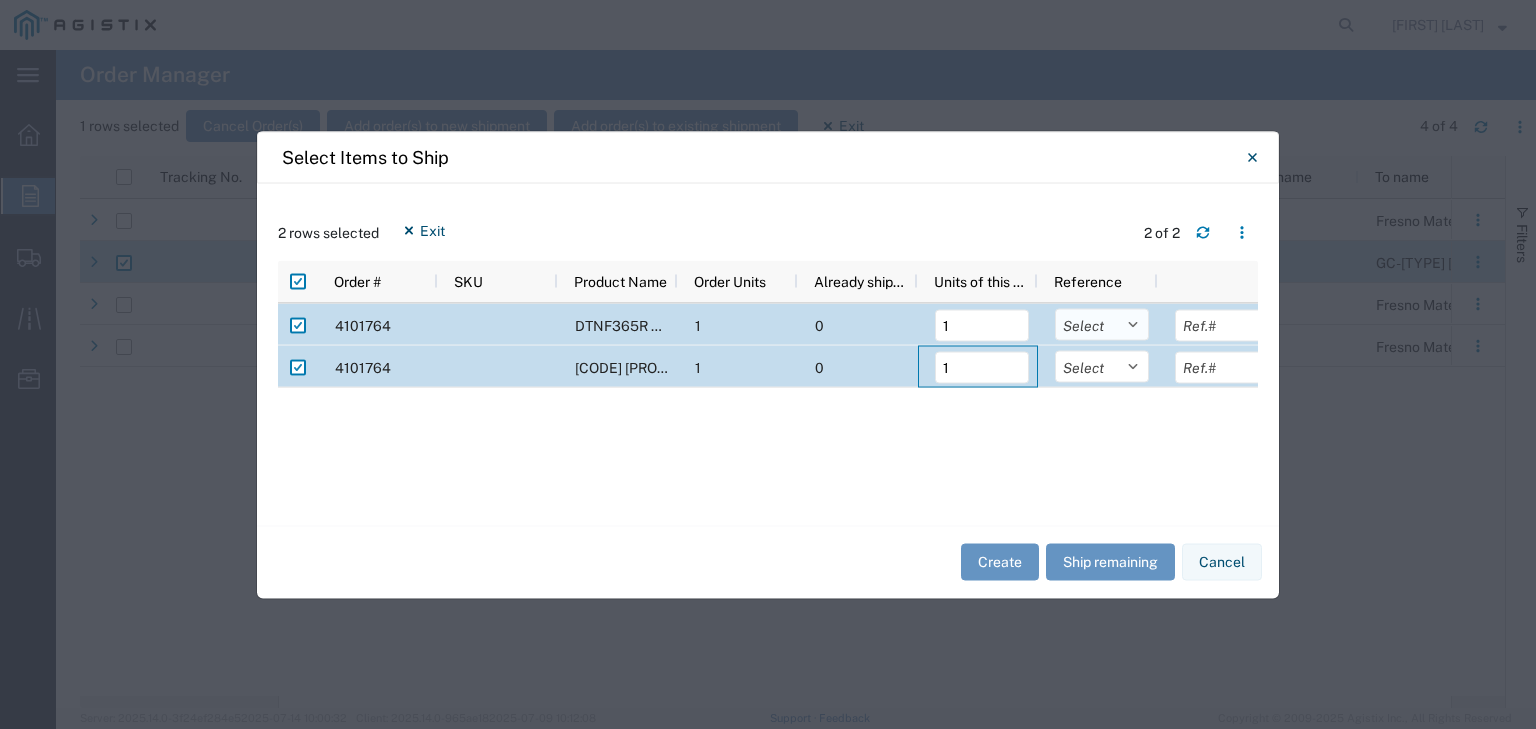 click on "[SELECT] [COMPANY] [LOCATION] [NUMBER]" 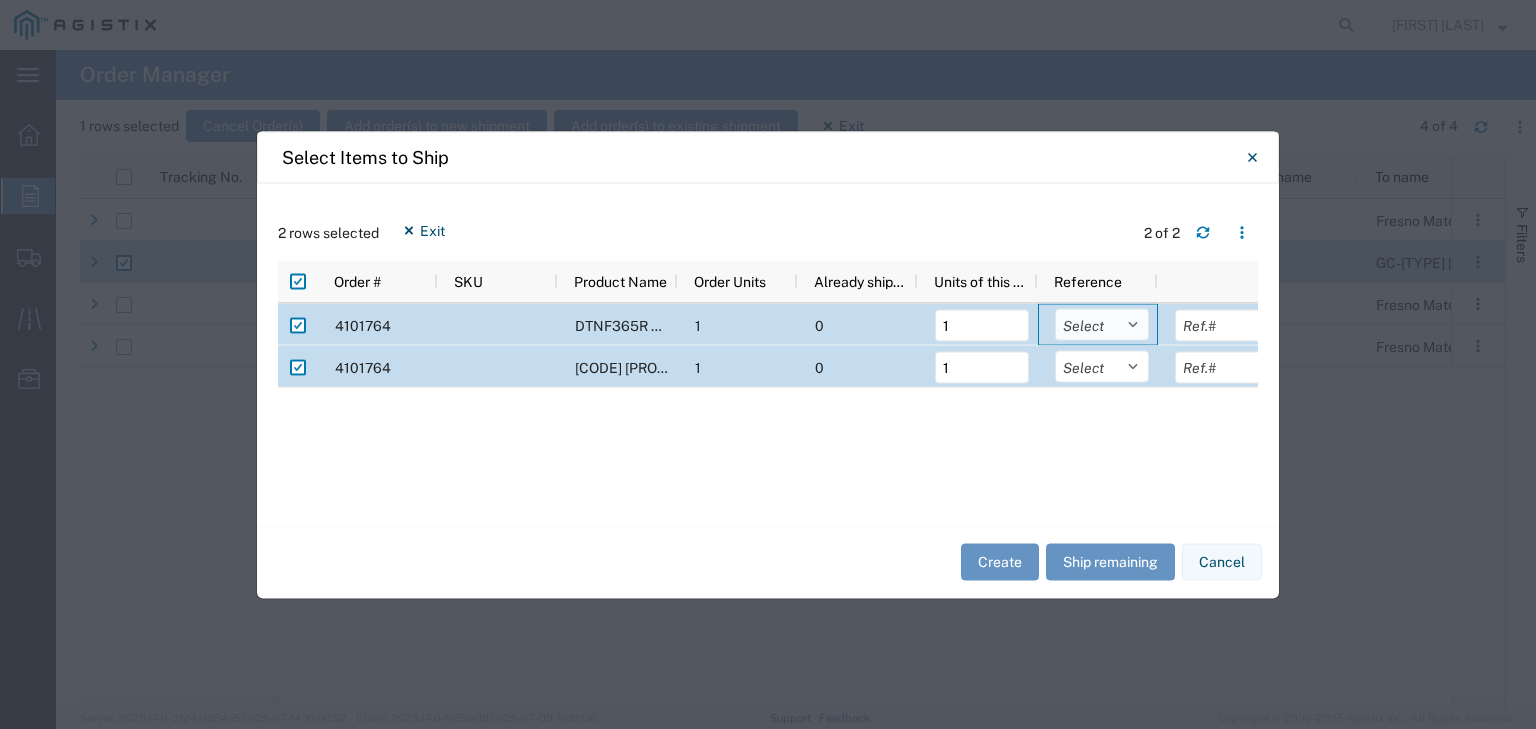 select on "PURCHORD" 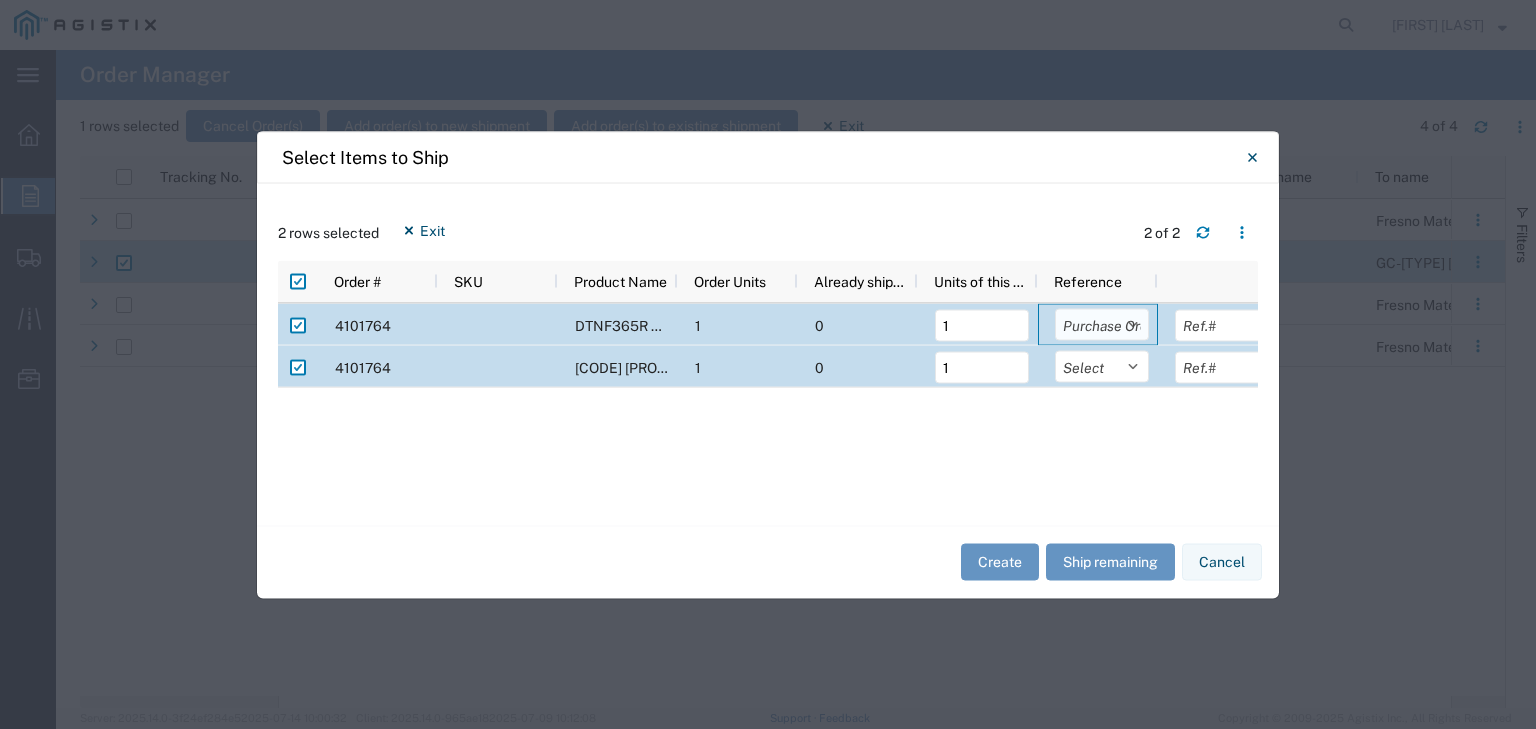 click on "[SELECT] [COMPANY] [LOCATION] [NUMBER]" 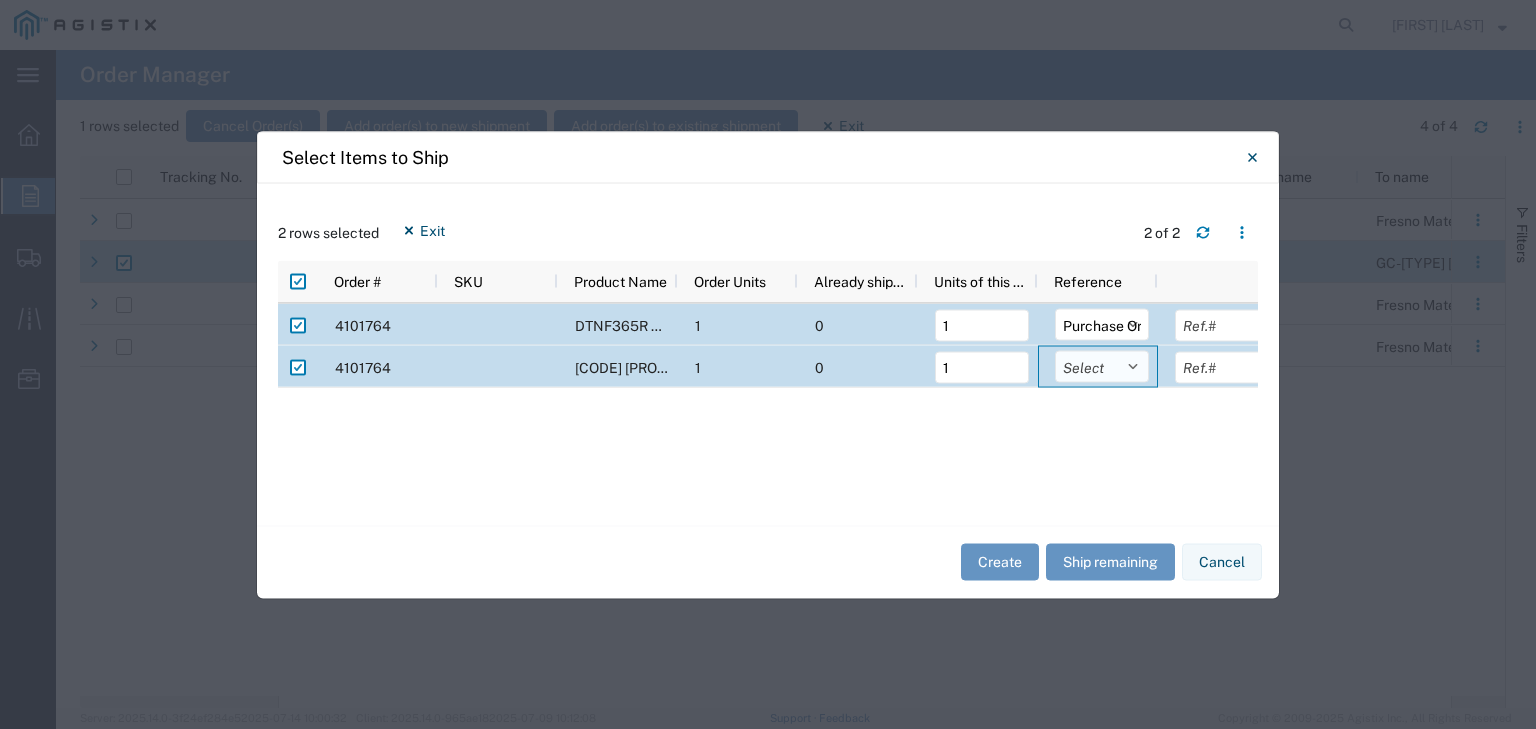 click on "[SELECT] [COMPANY] [LOCATION] [NUMBER]" 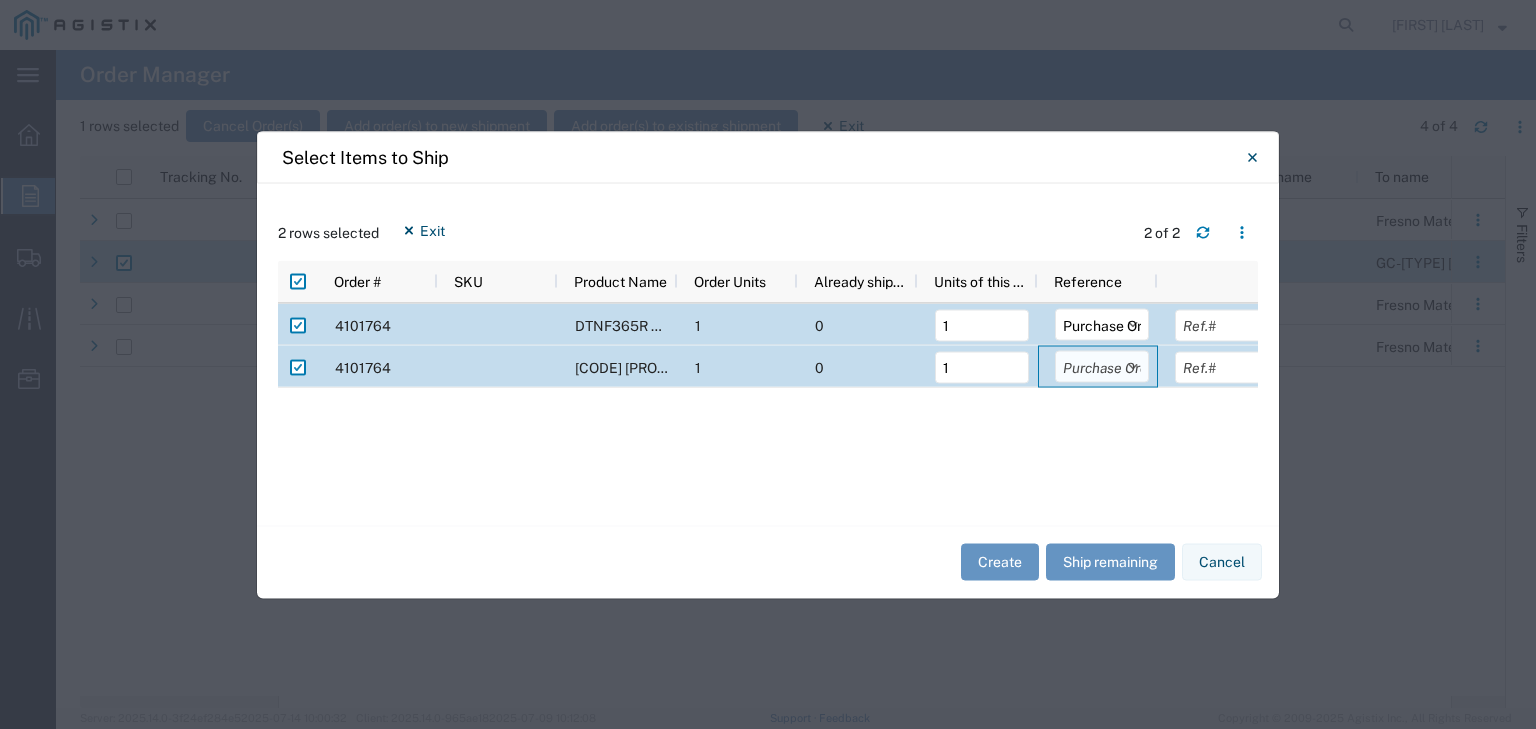 click on "[SELECT] [COMPANY] [LOCATION] [NUMBER]" 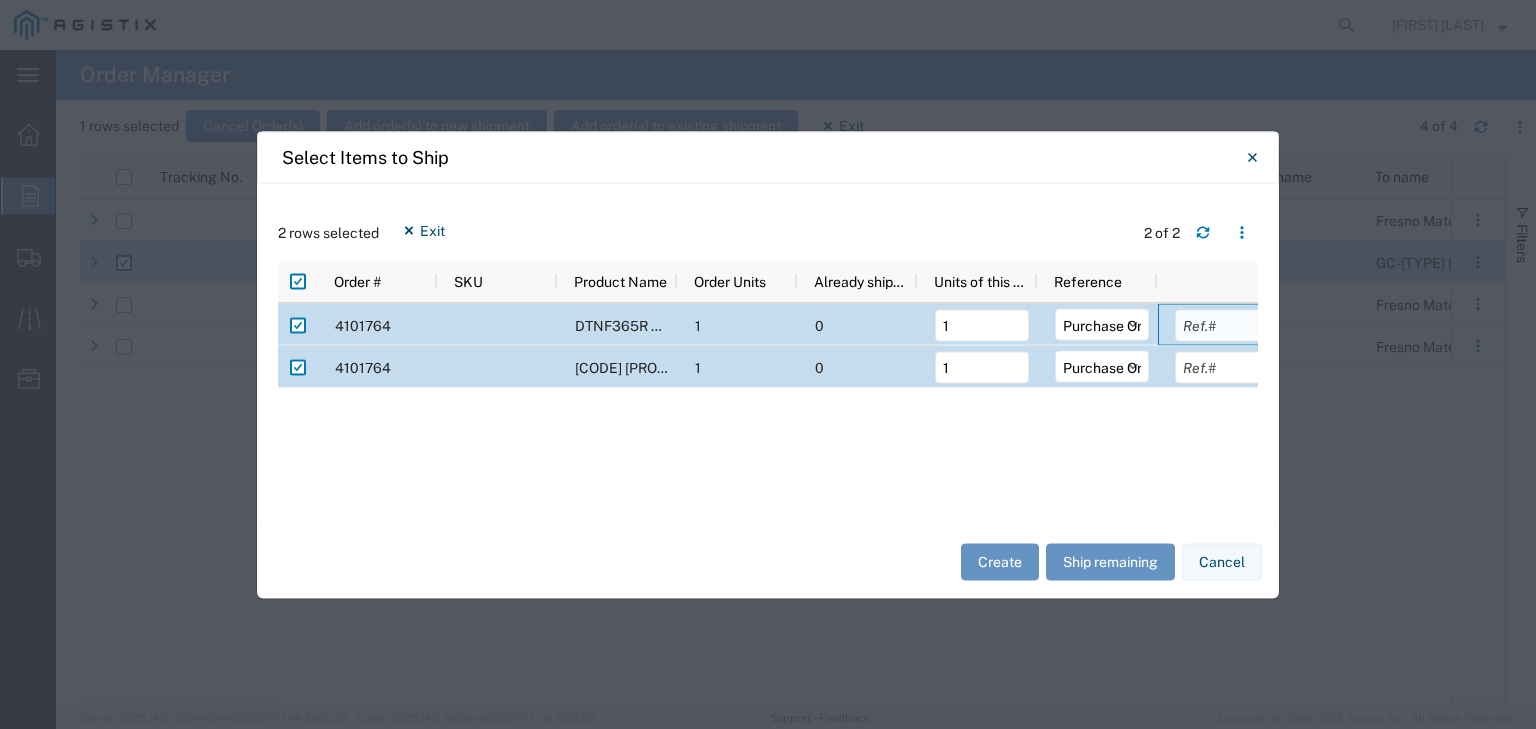 click 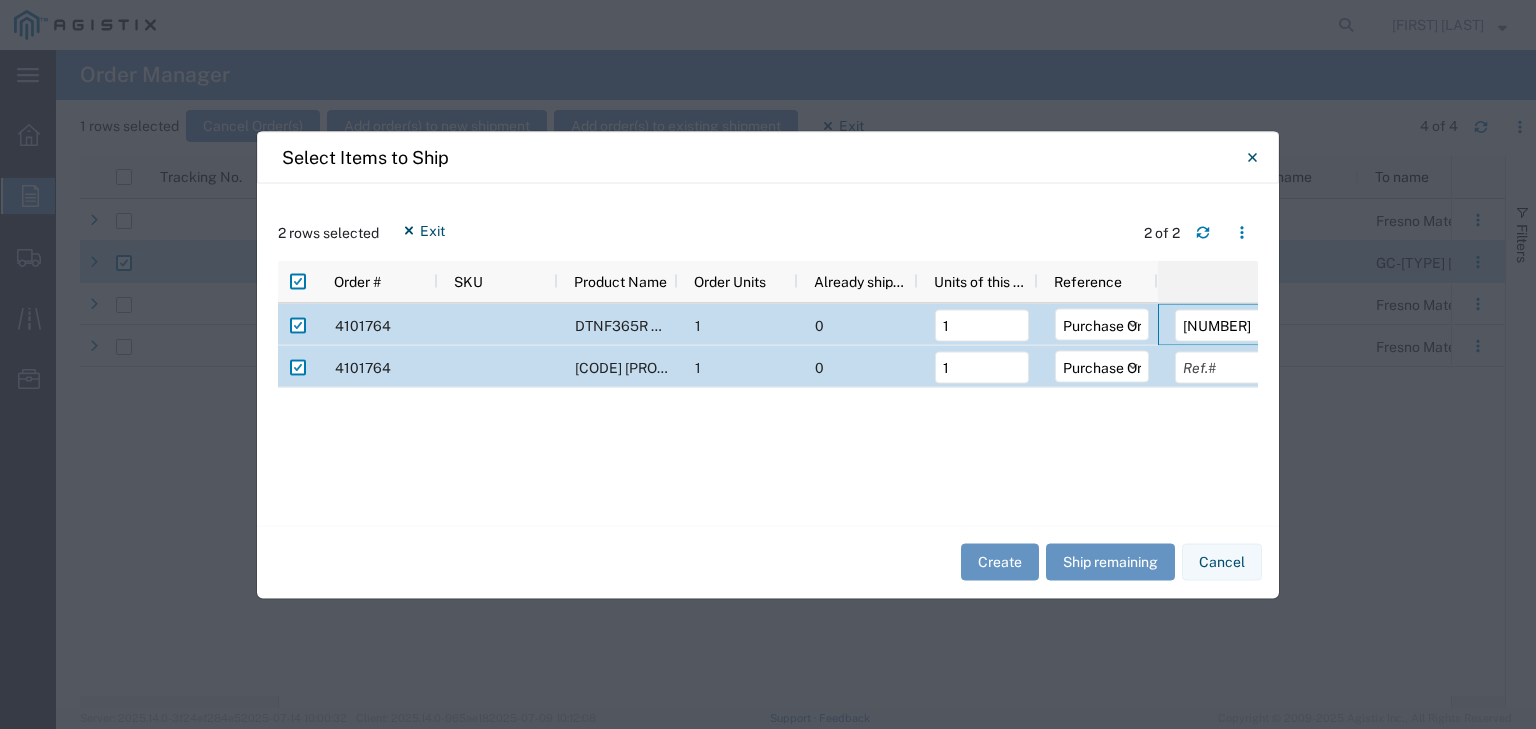 scroll, scrollTop: 0, scrollLeft: 0, axis: both 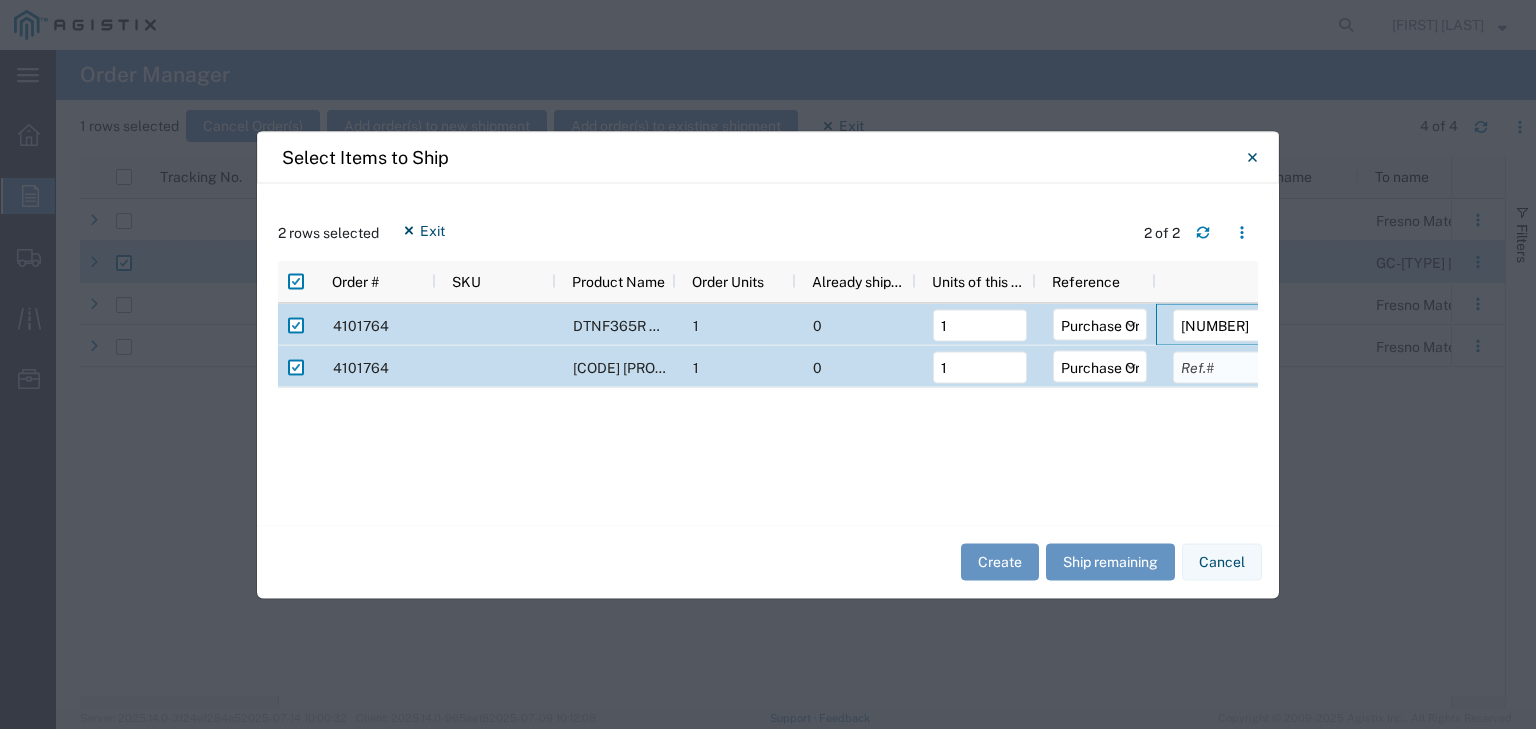 type on "[NUMBER]" 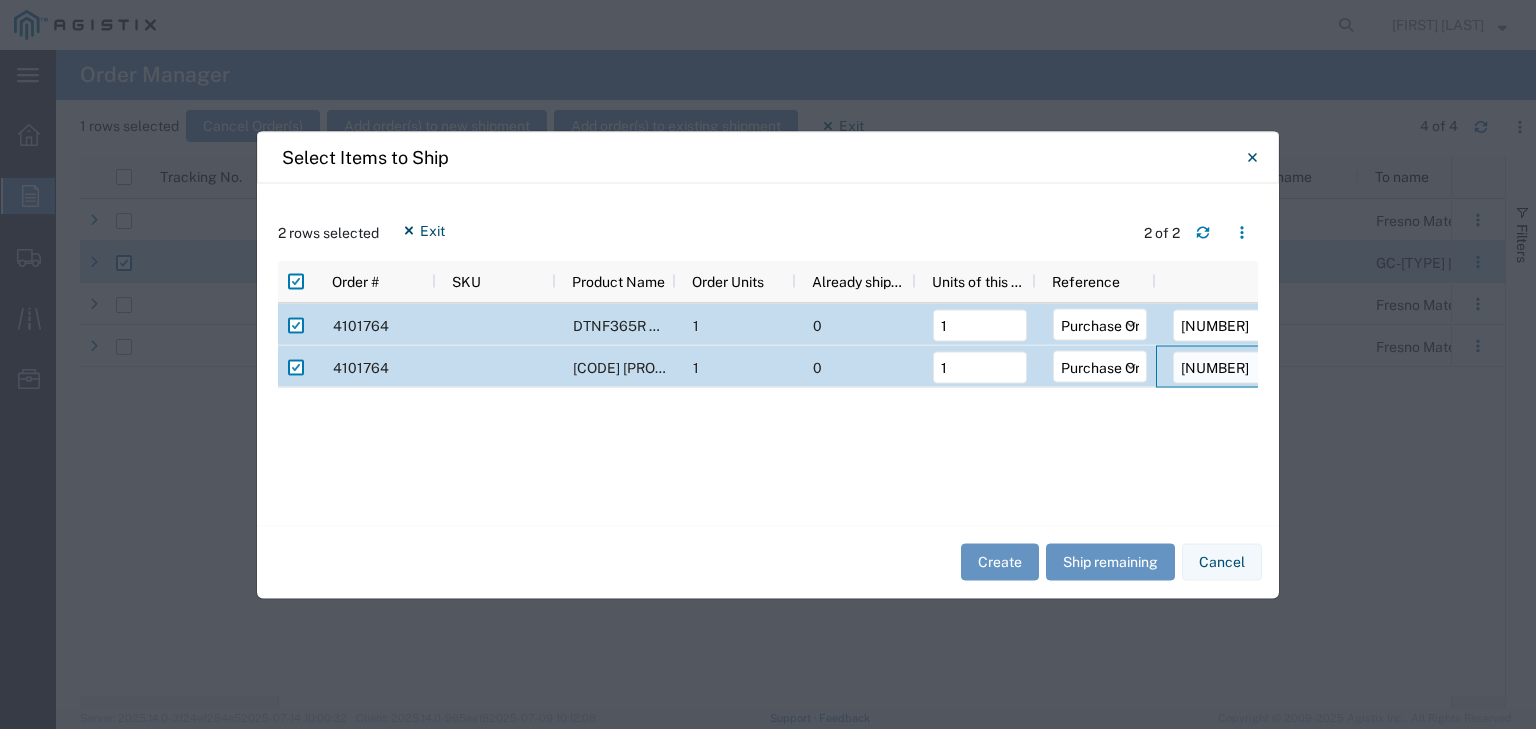 scroll, scrollTop: 0, scrollLeft: 0, axis: both 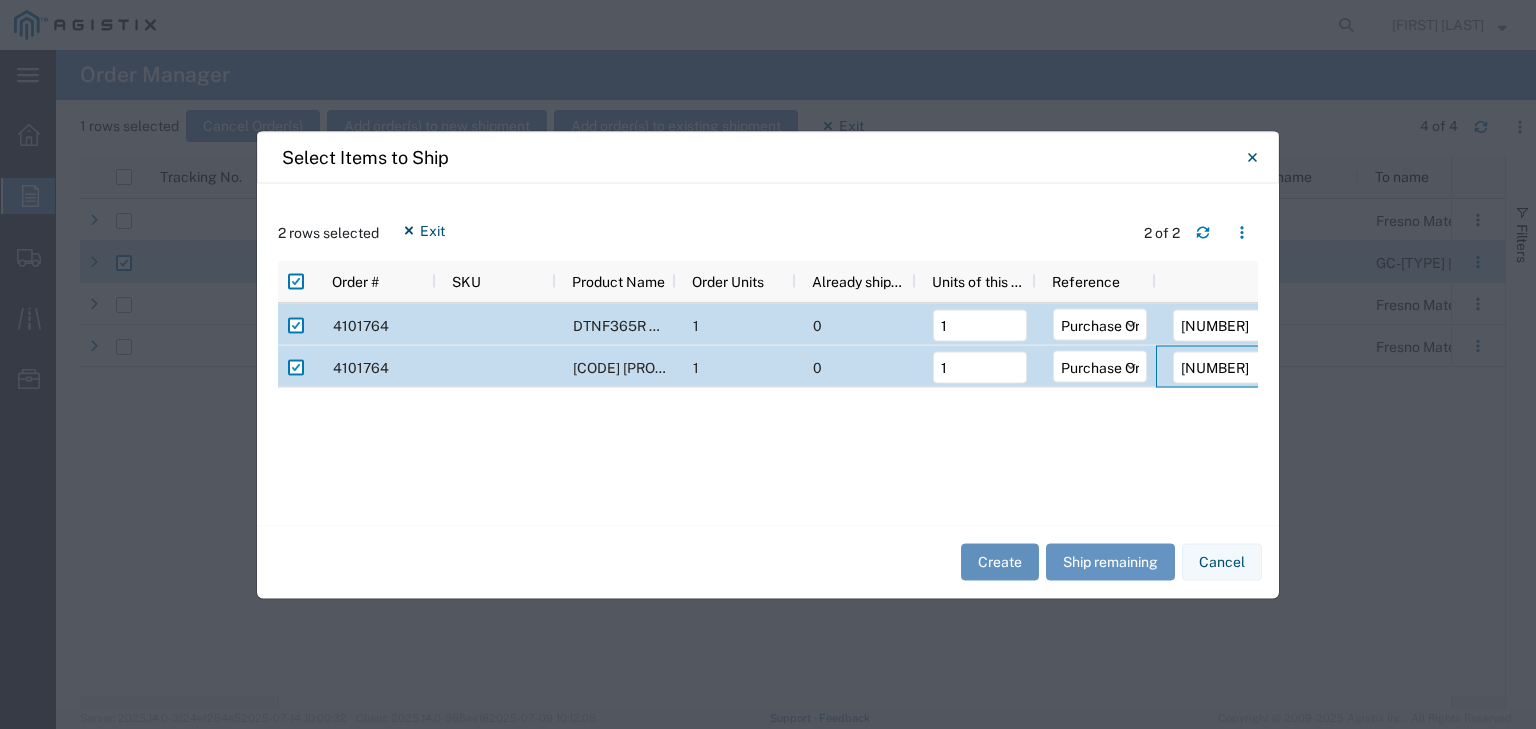 type on "[NUMBER]" 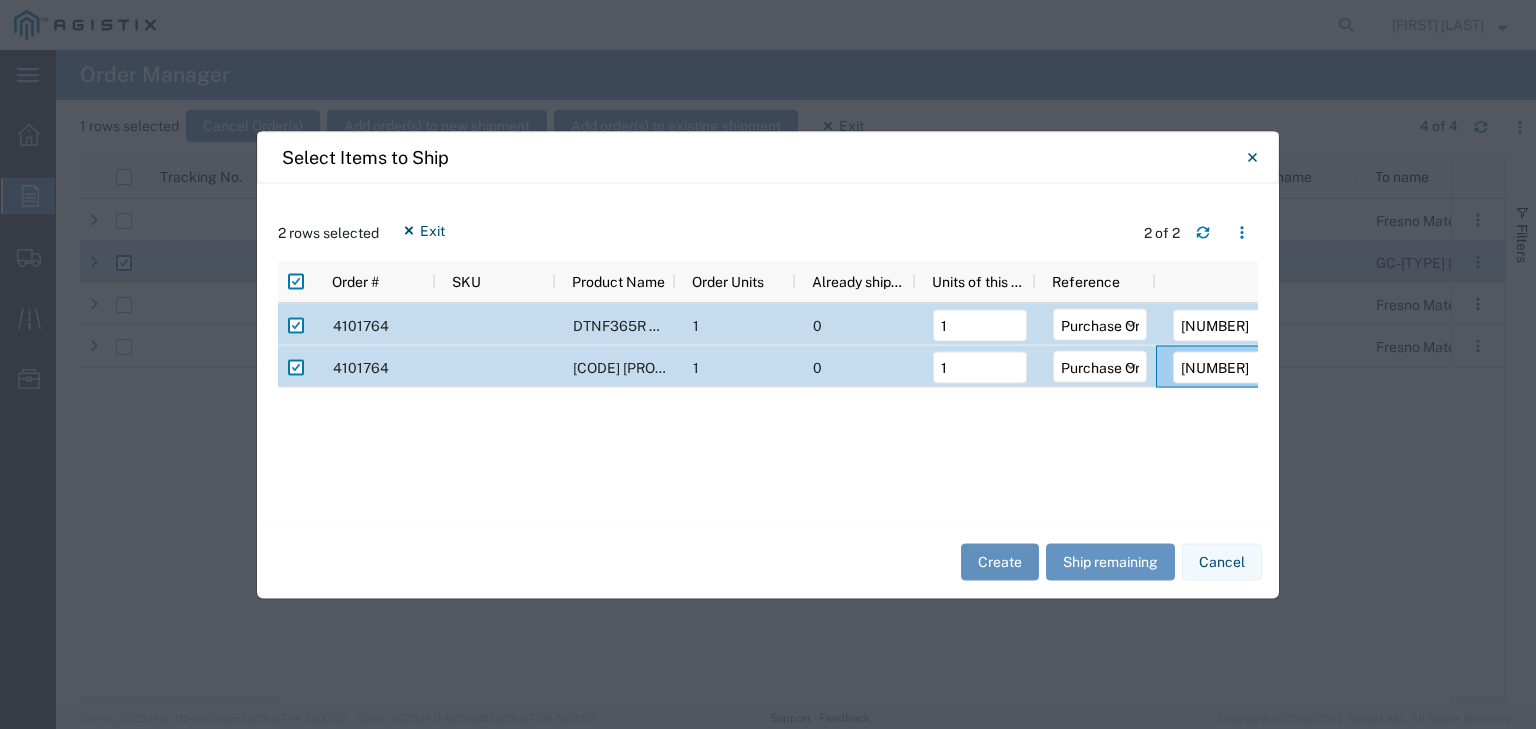 scroll, scrollTop: 0, scrollLeft: 0, axis: both 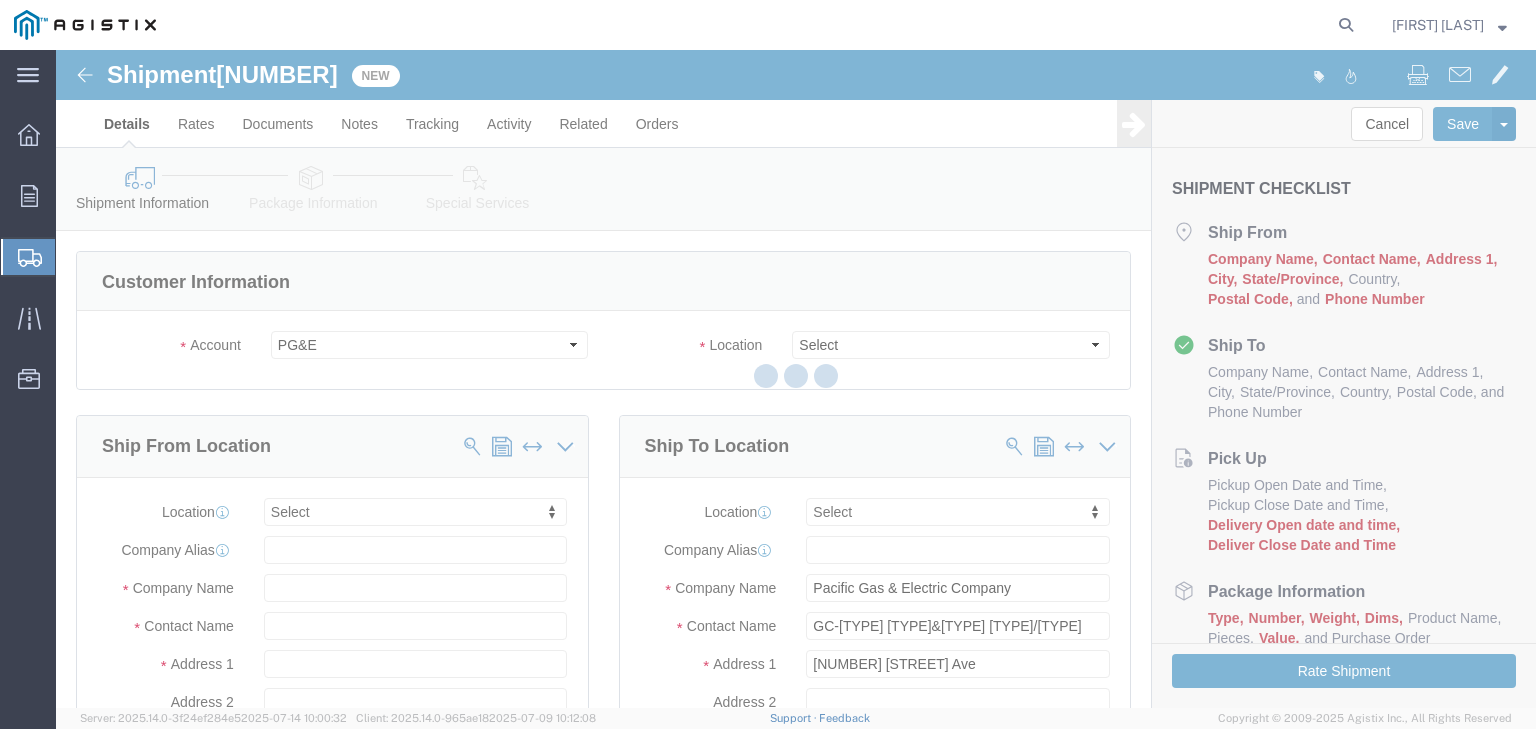 select 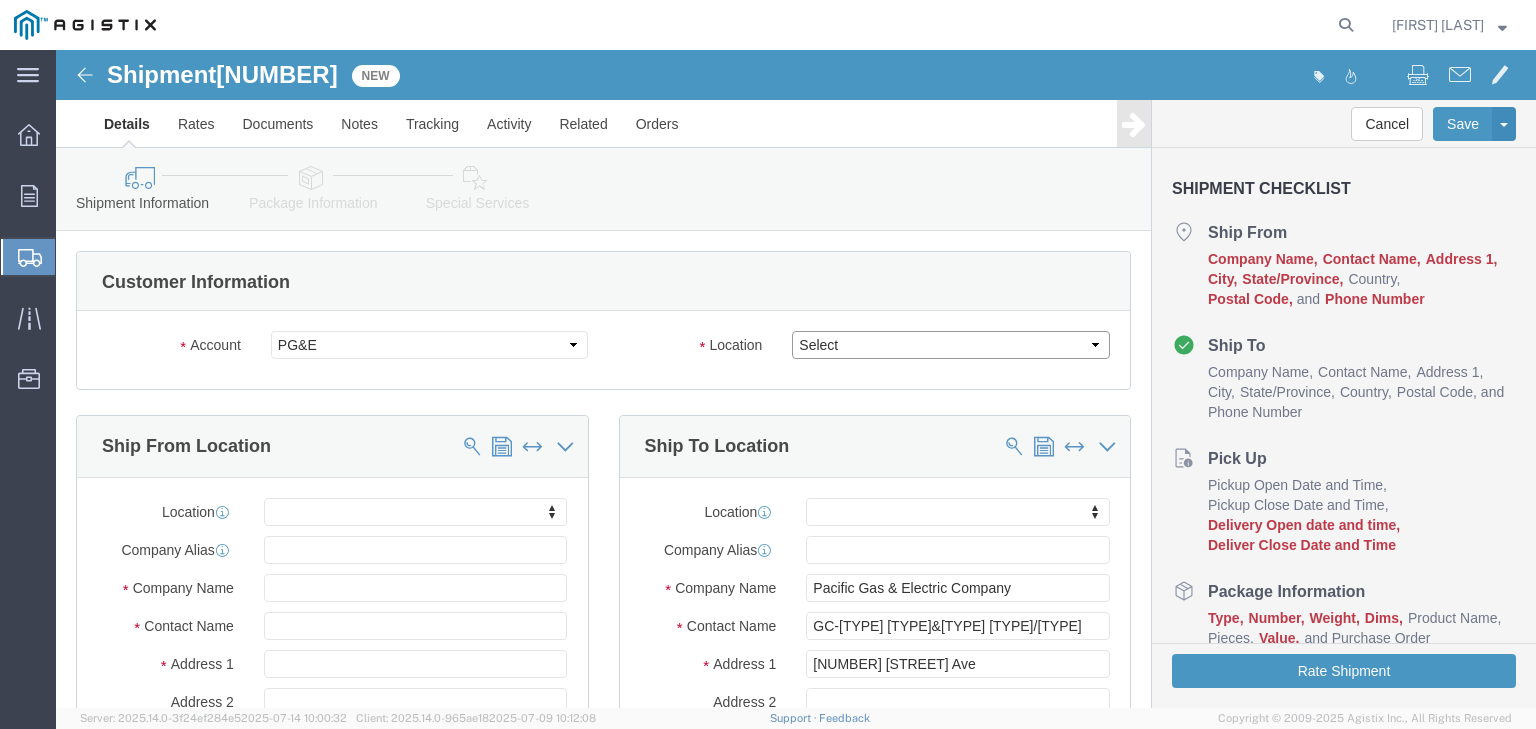 click on "Select All Others [CITY] DC [CITY] DC [CITY] DC" 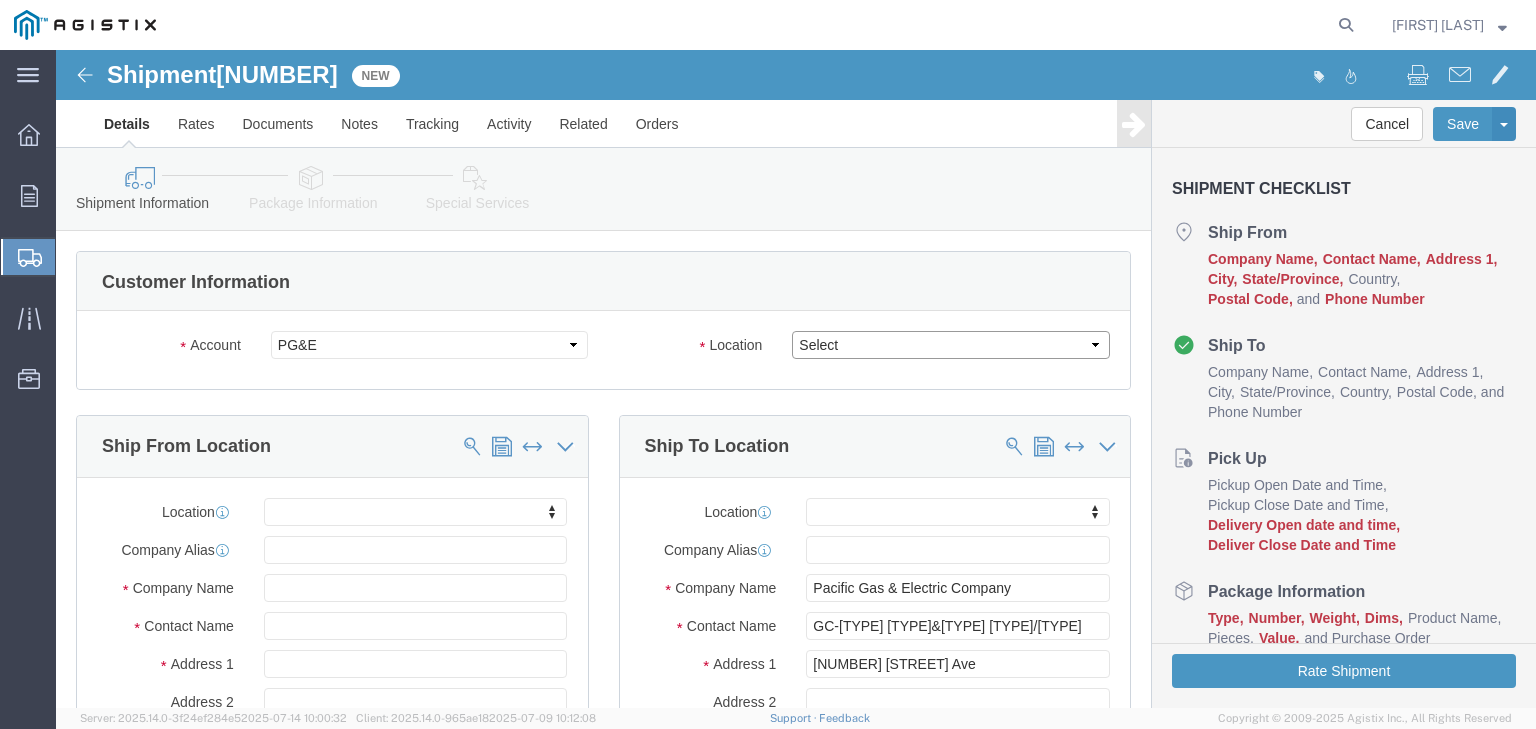 select on "19745" 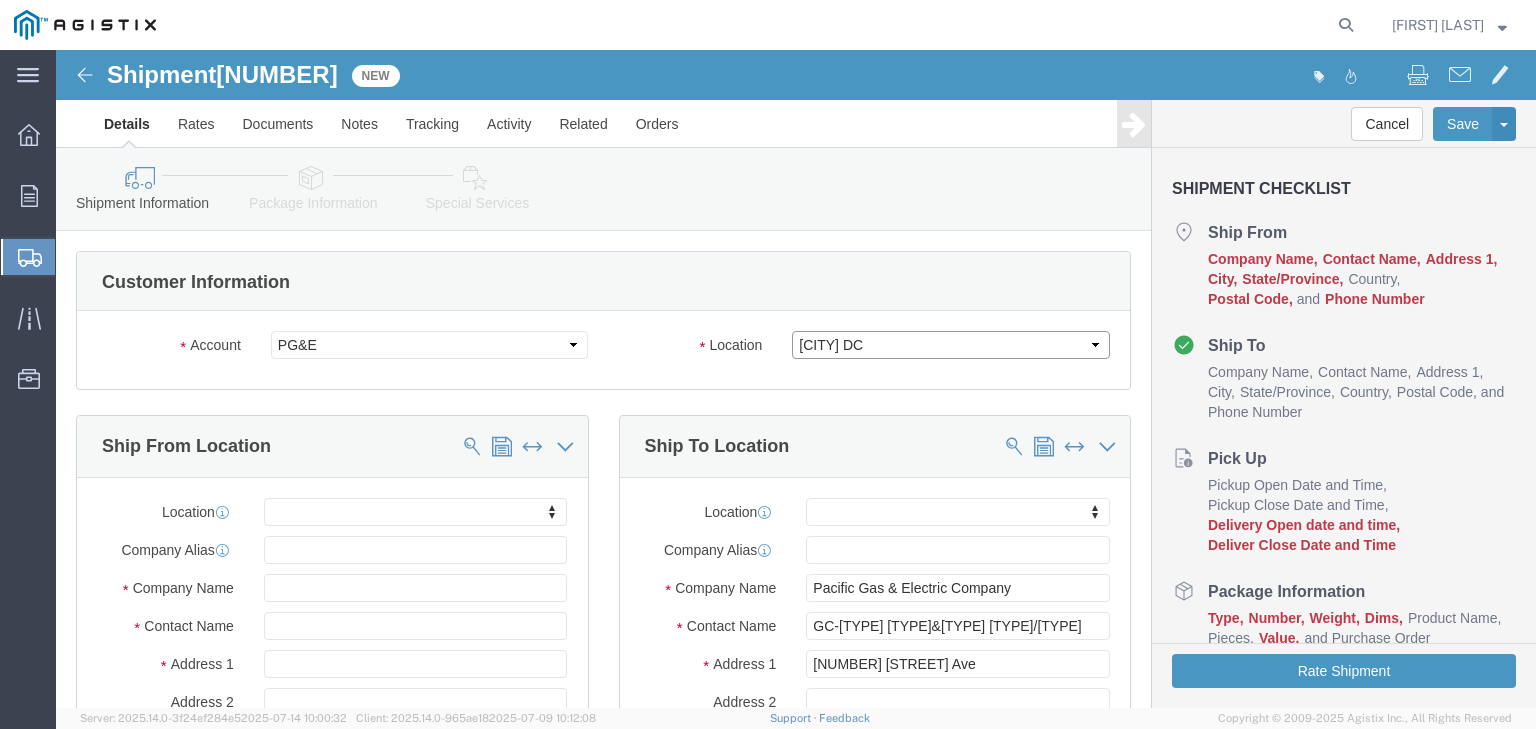 click on "Select All Others [CITY] DC [CITY] DC [CITY] DC" 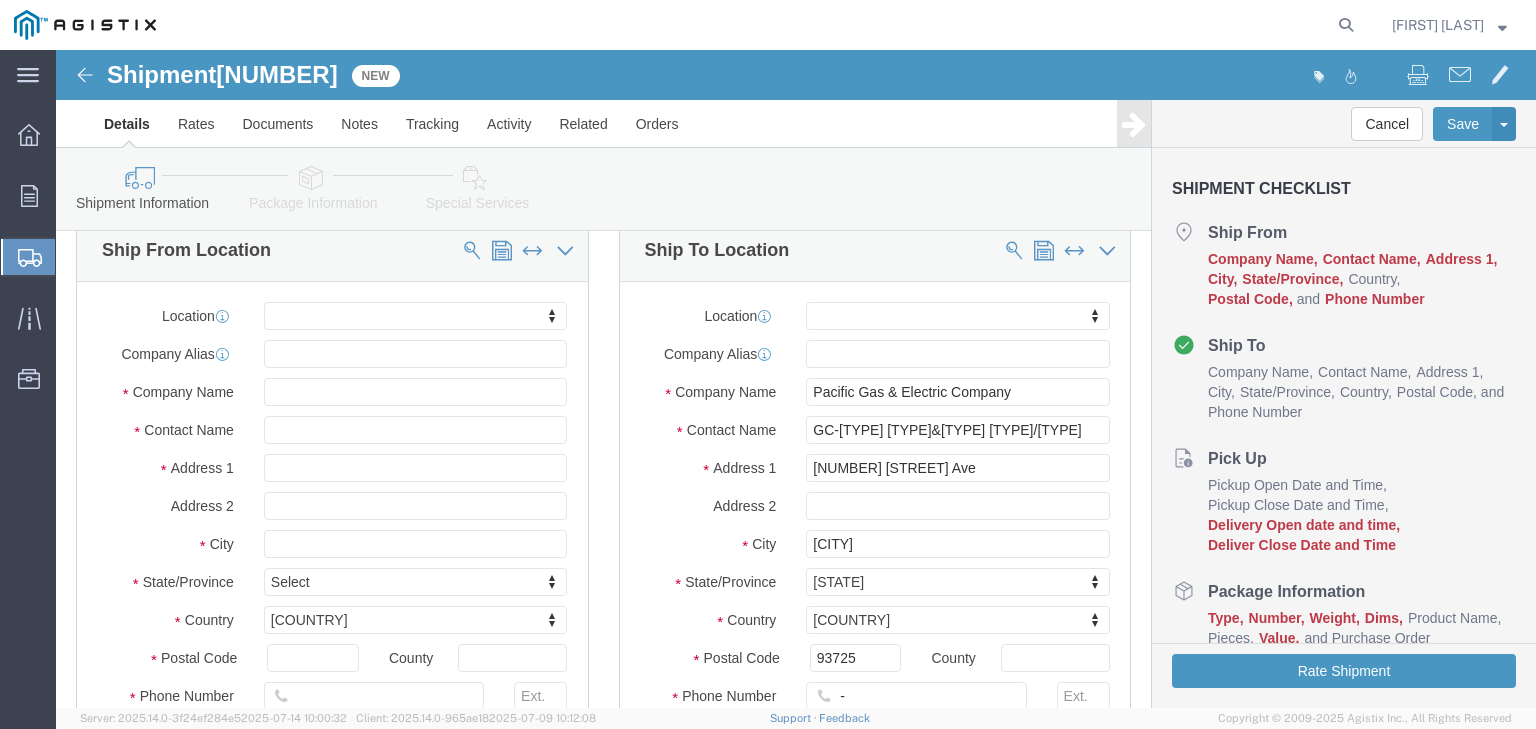 scroll, scrollTop: 160, scrollLeft: 0, axis: vertical 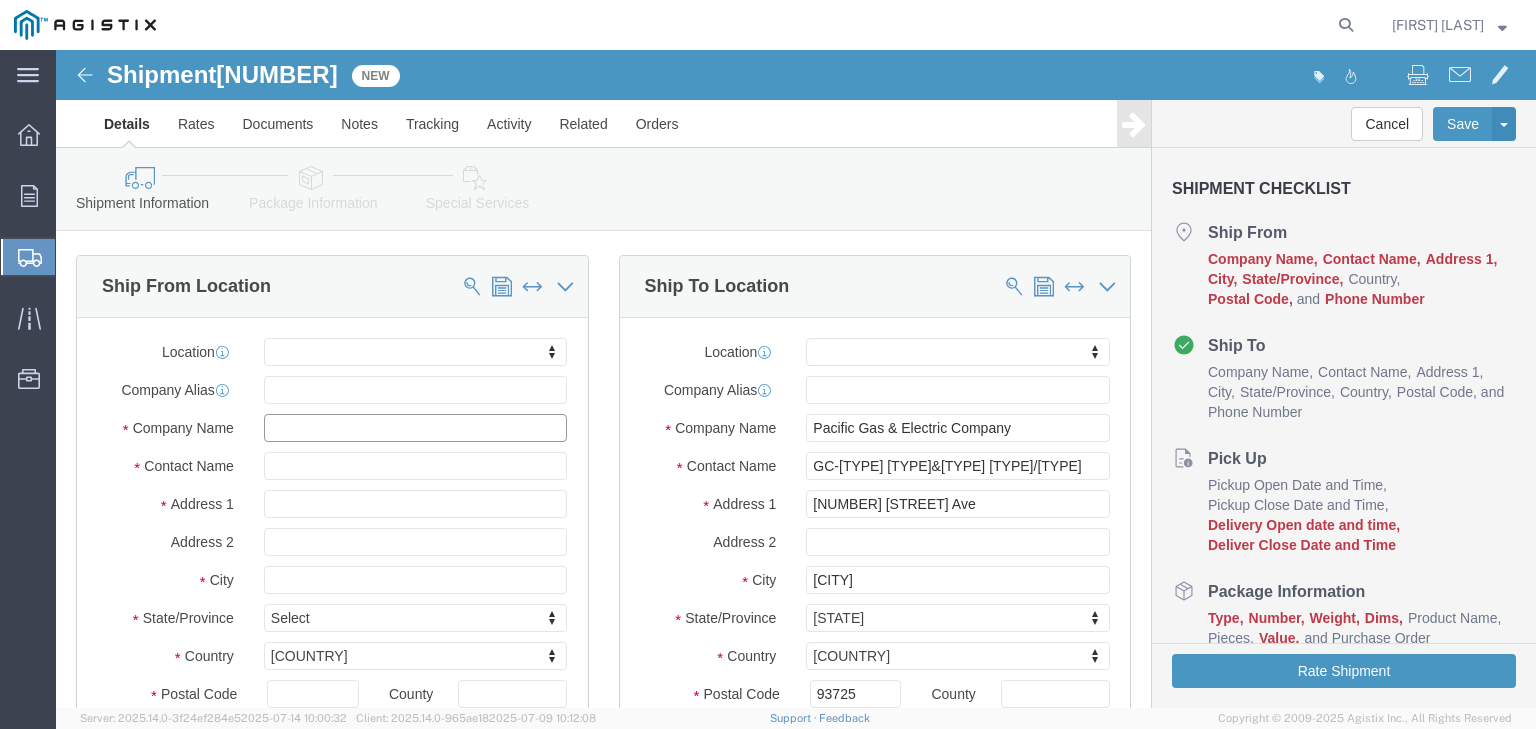 click 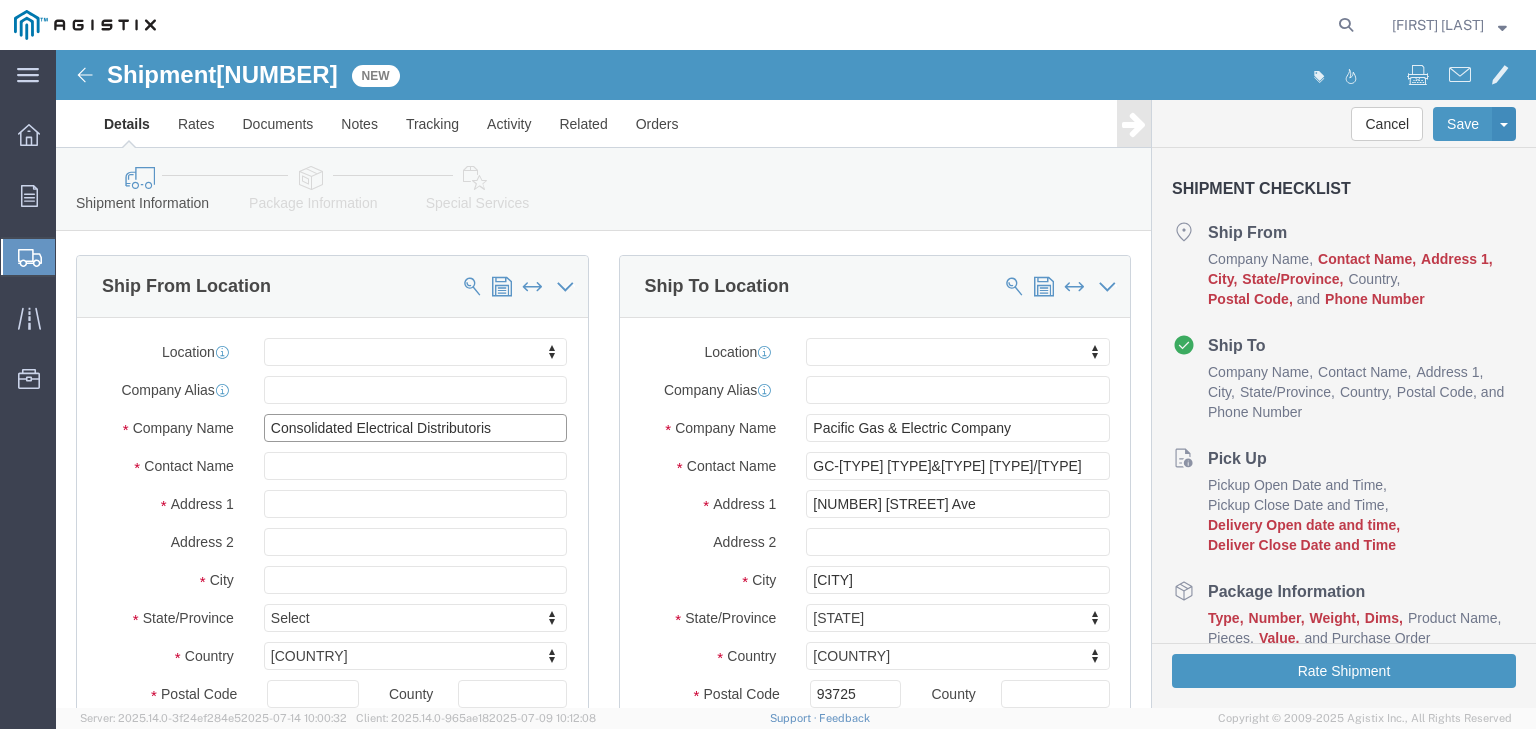 type on "Consolidated Electrical Distributoris" 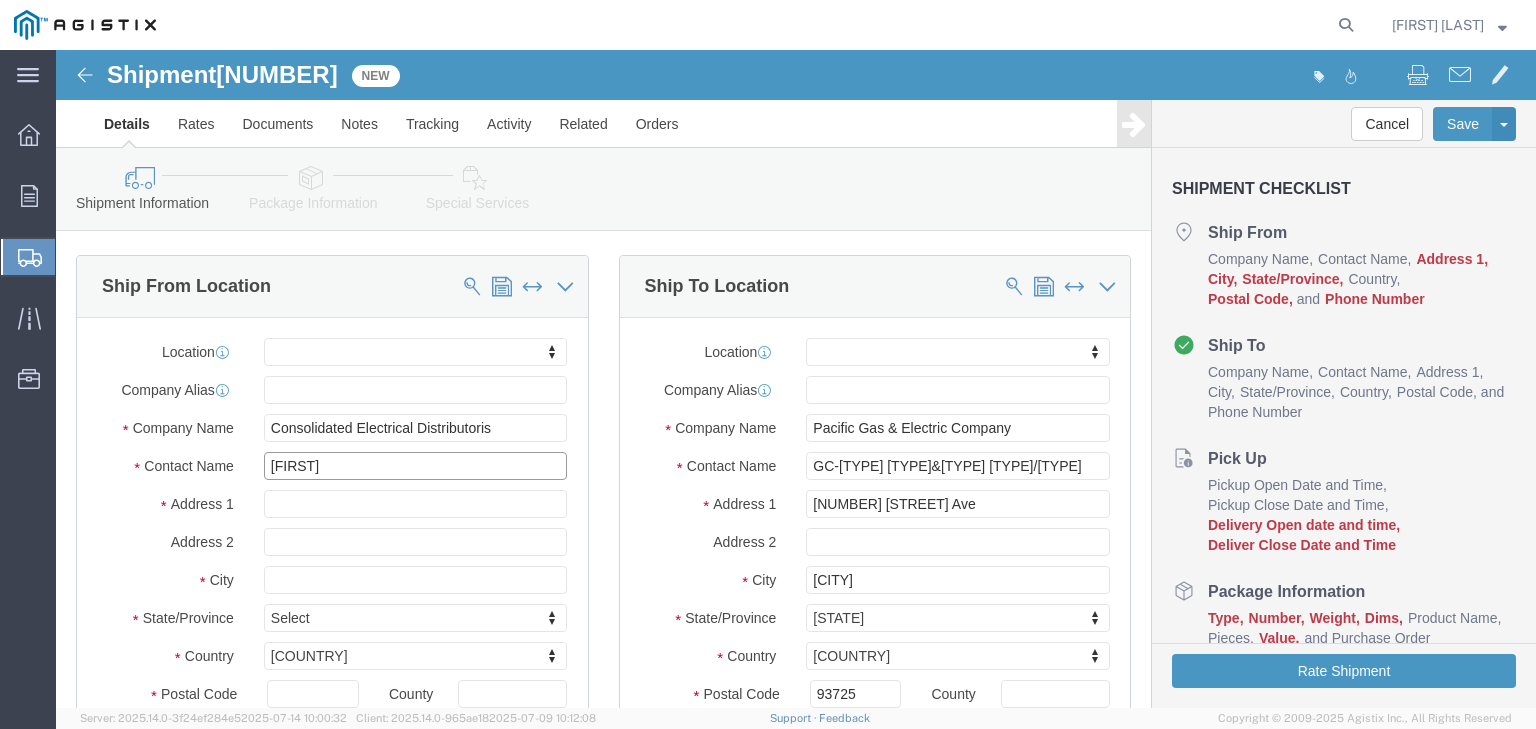 click on "[FIRST]" 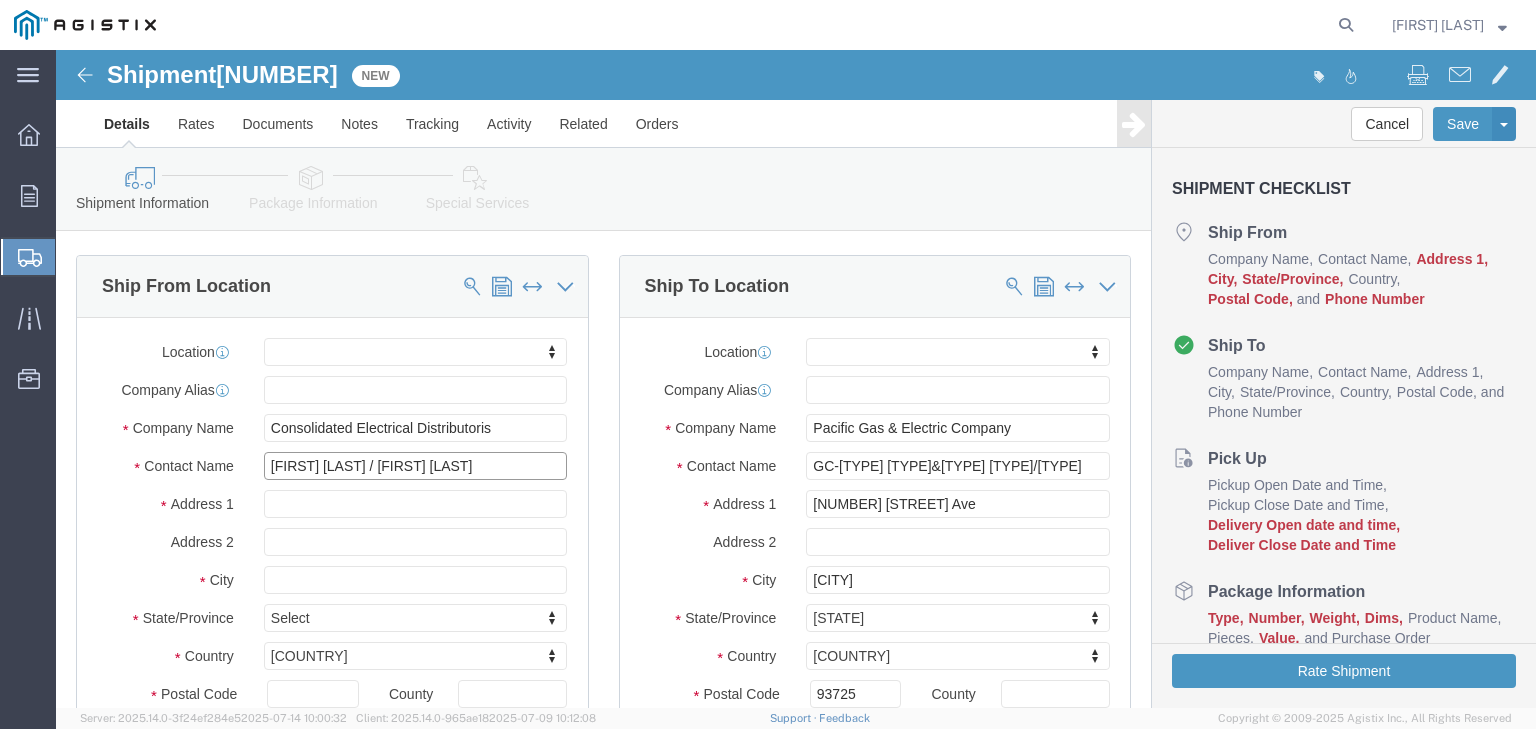 click on "[FIRST] [LAST] / [FIRST] [LAST]" 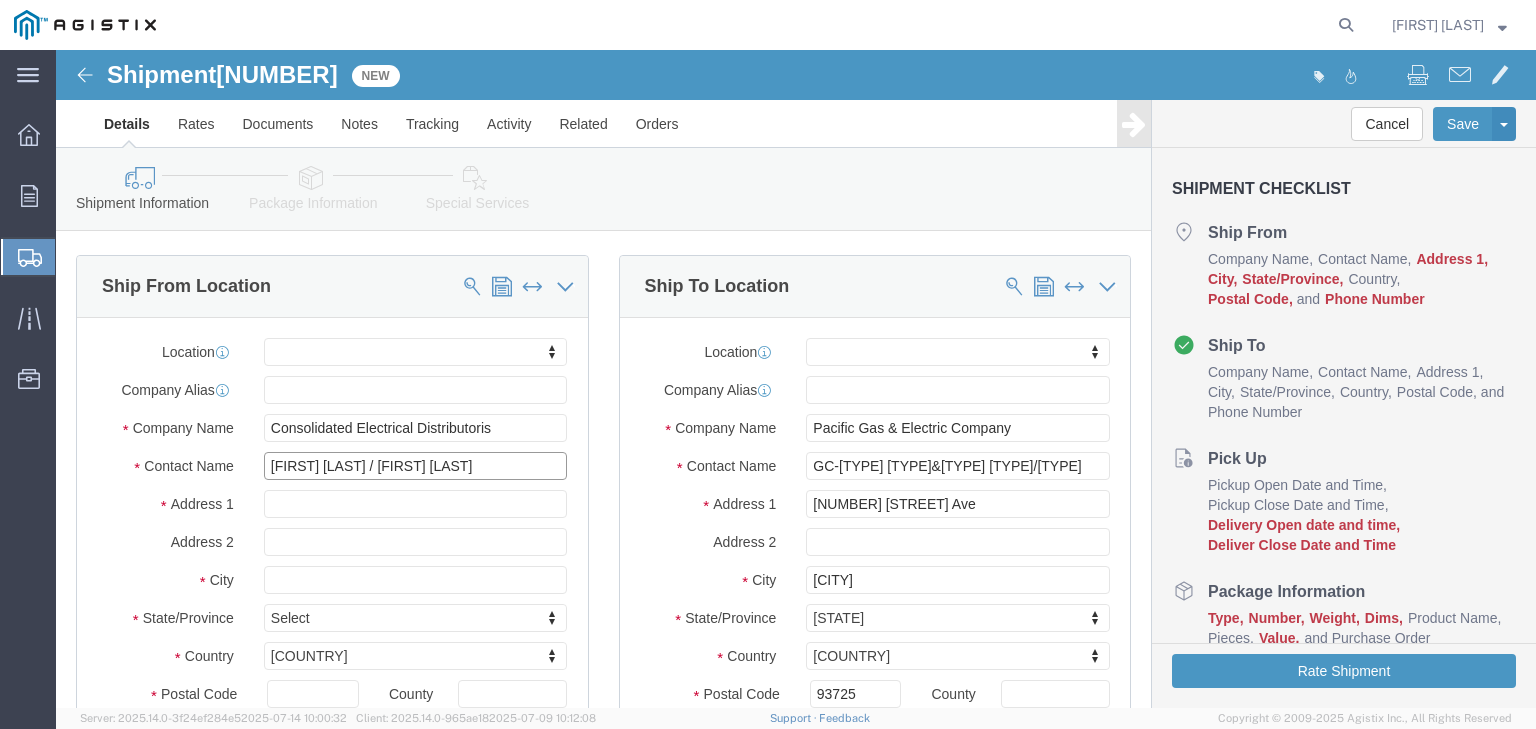 type on "[FIRST] [LAST] / [FIRST] [LAST]" 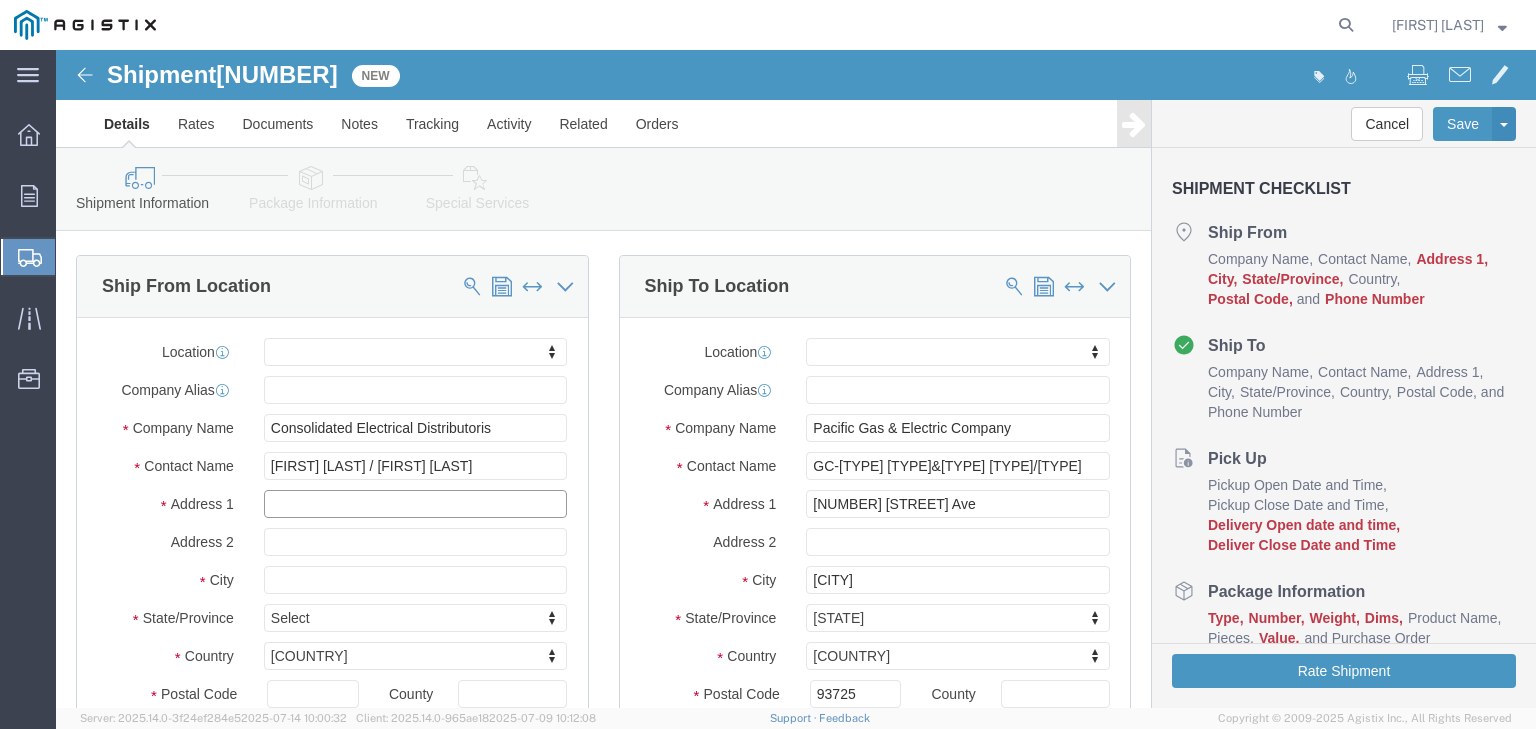 click 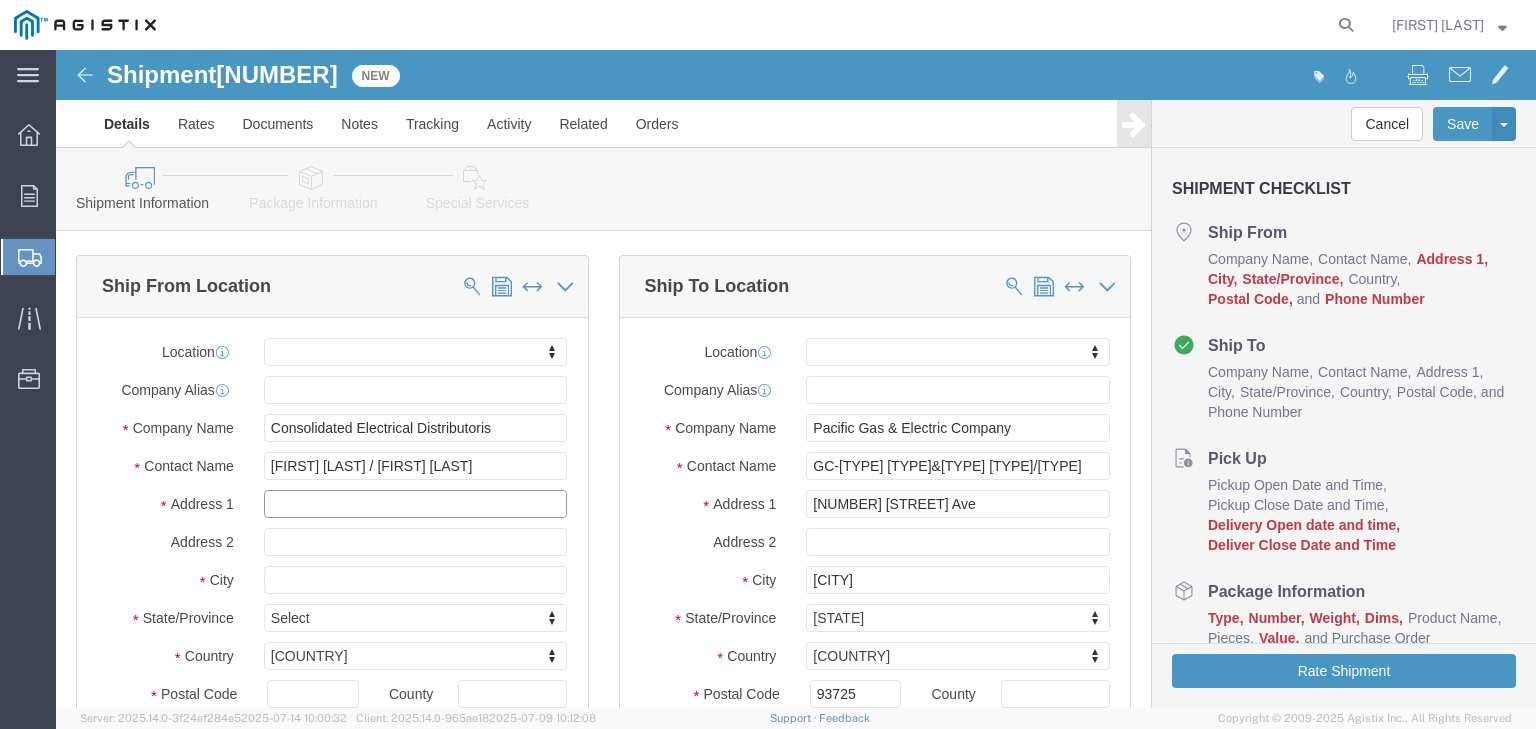type on "7" 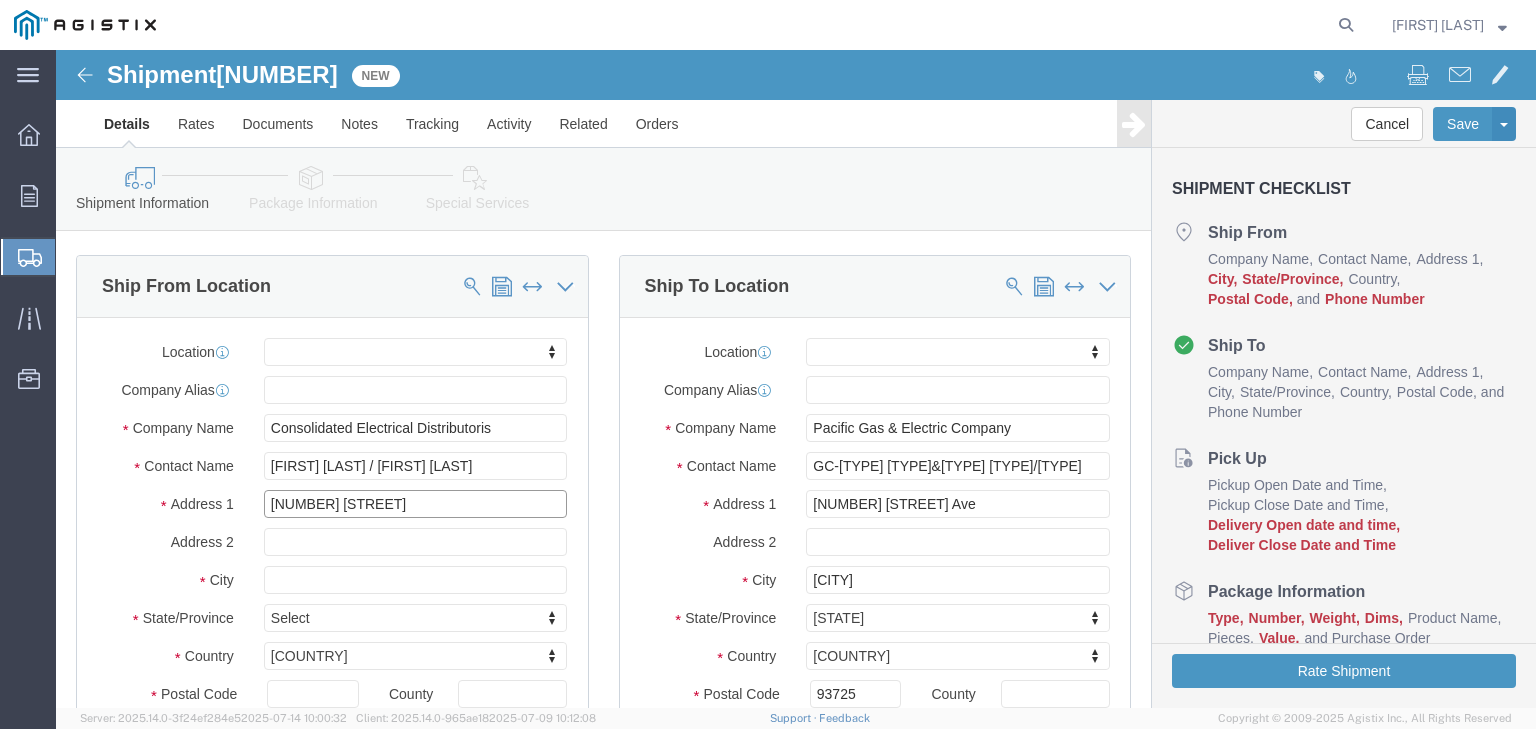 type on "[NUMBER] [STREET]" 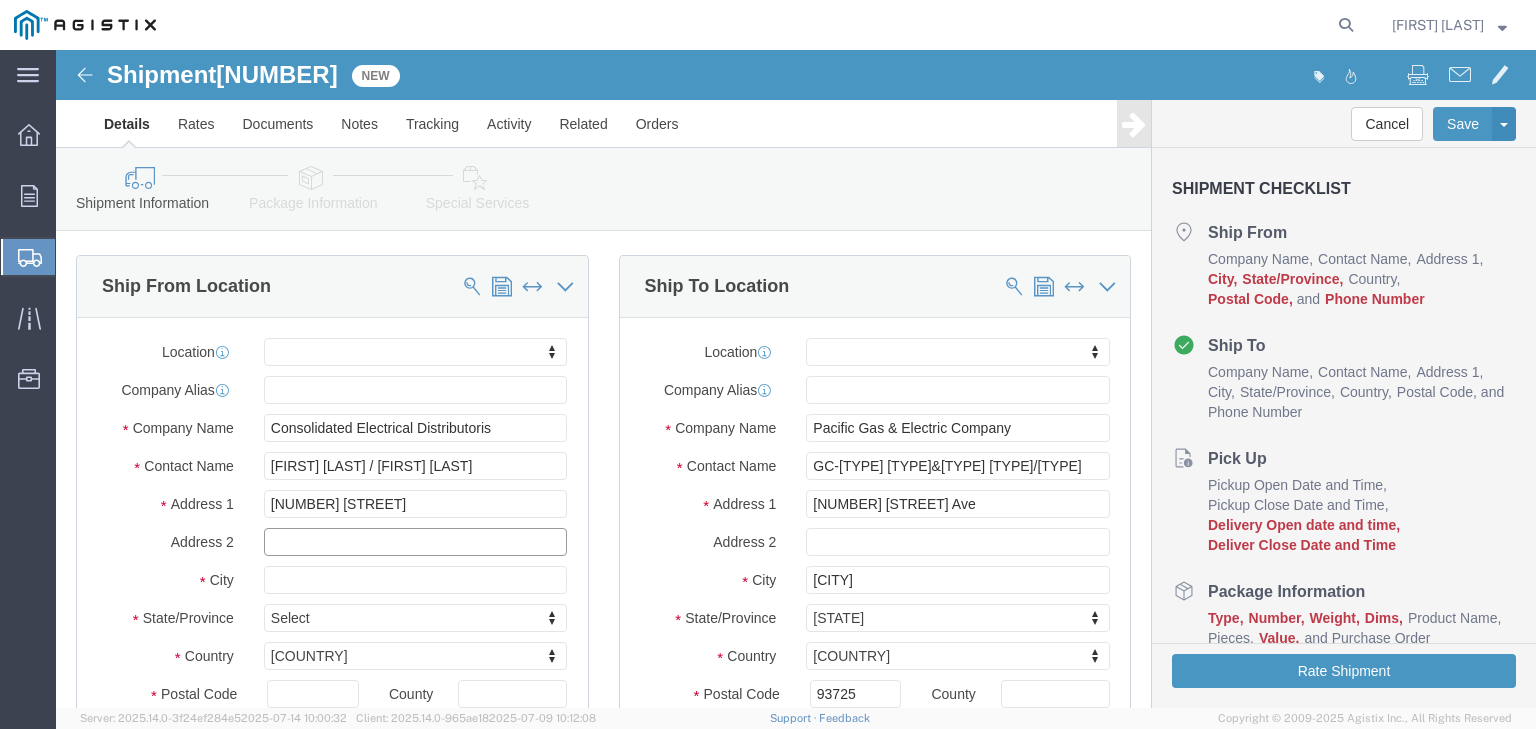 type on "F" 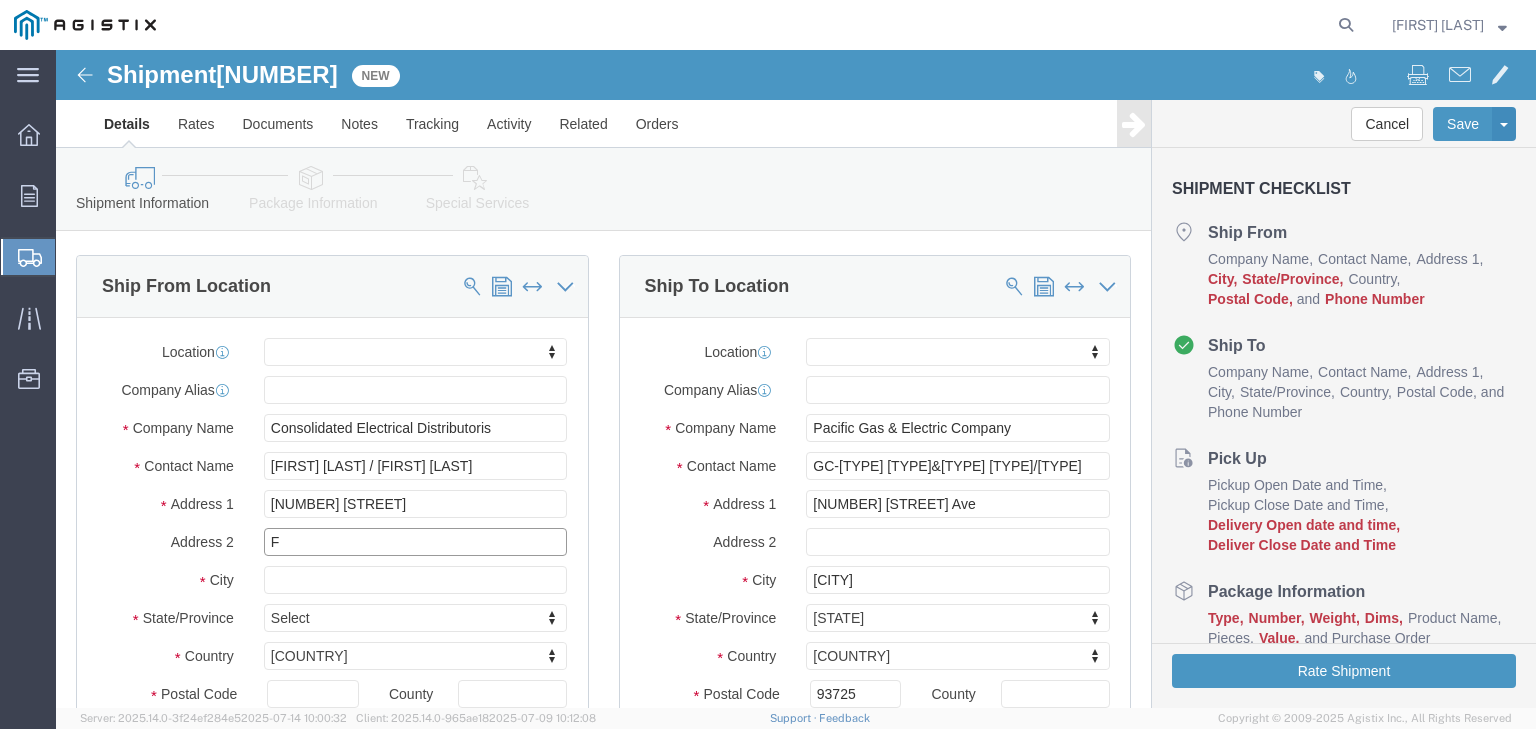 type 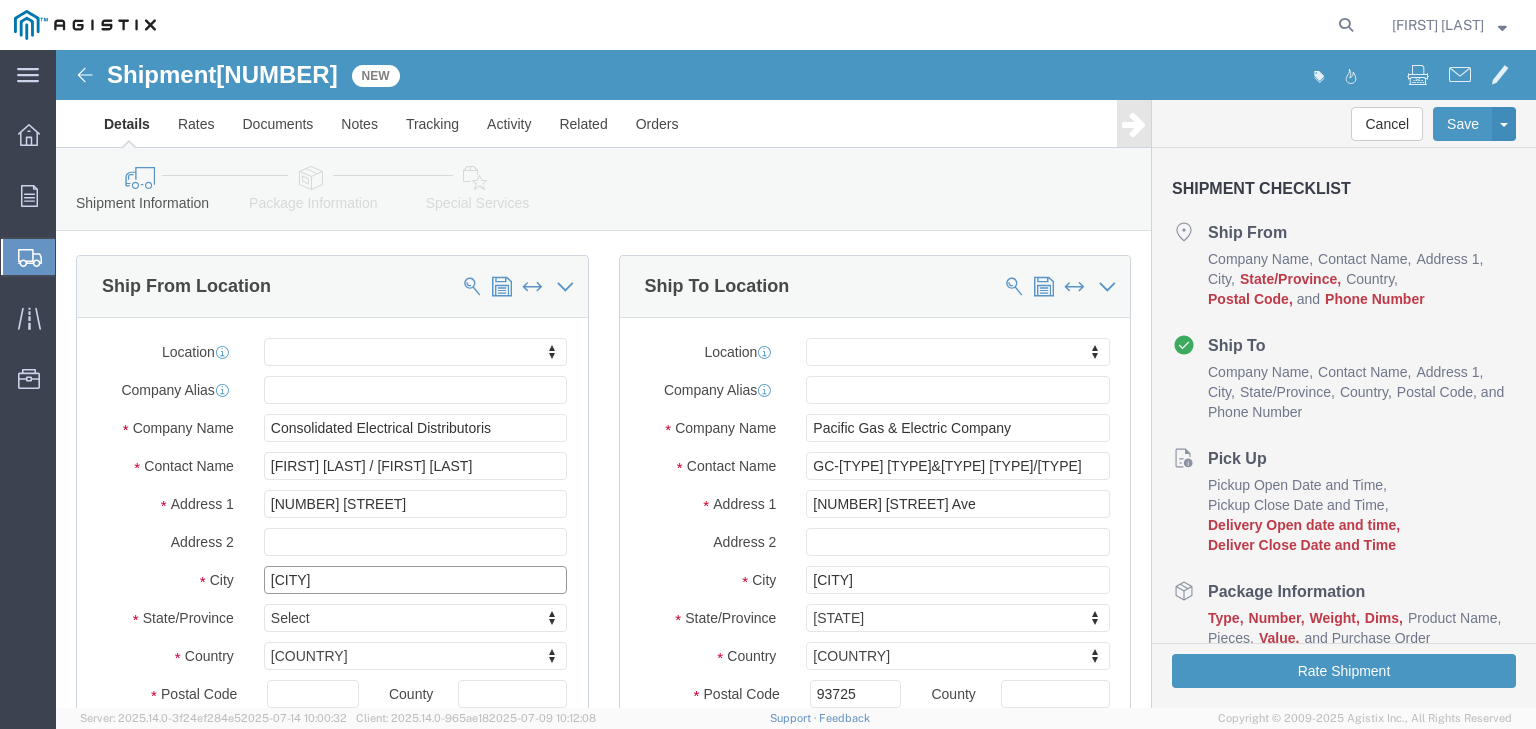 type on "[CITY]" 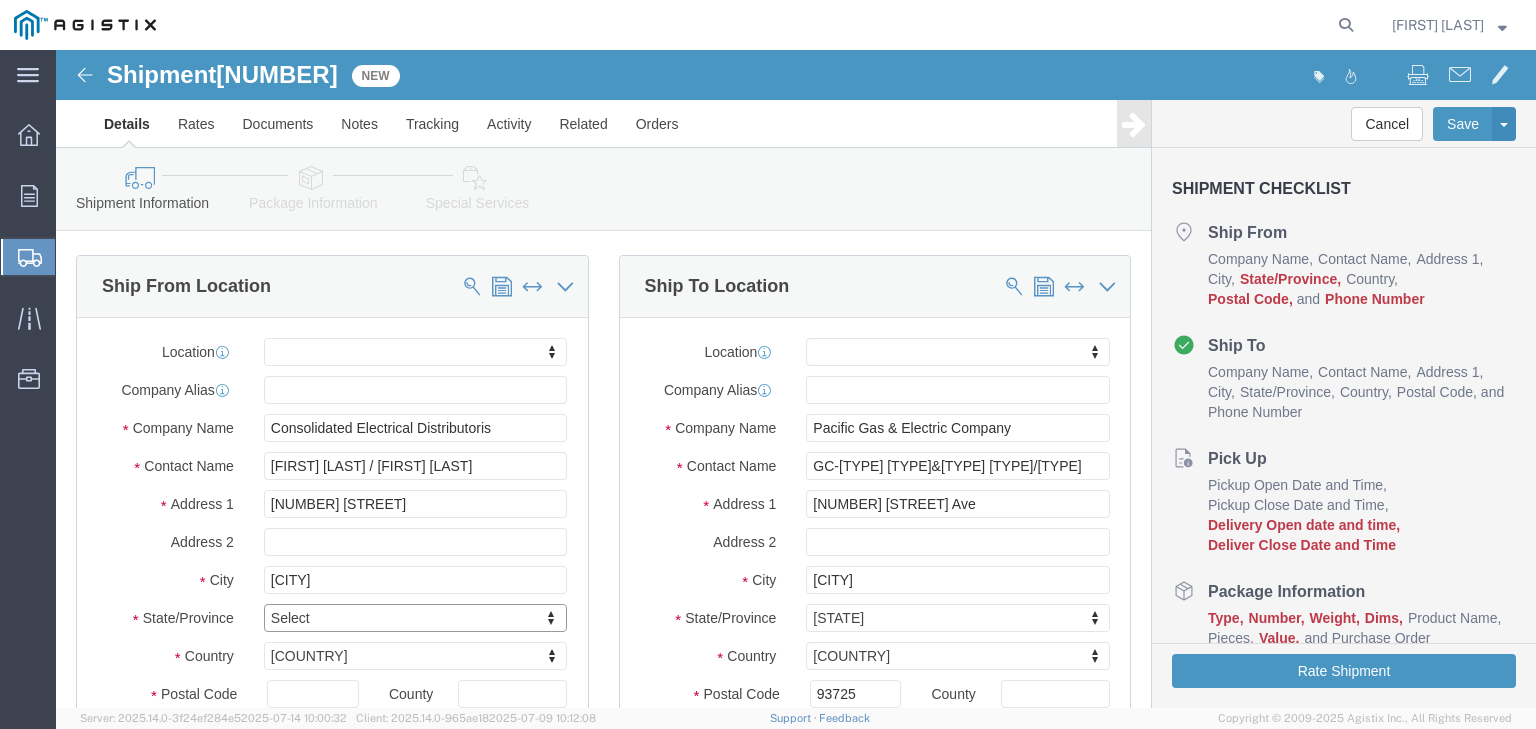 type on "d" 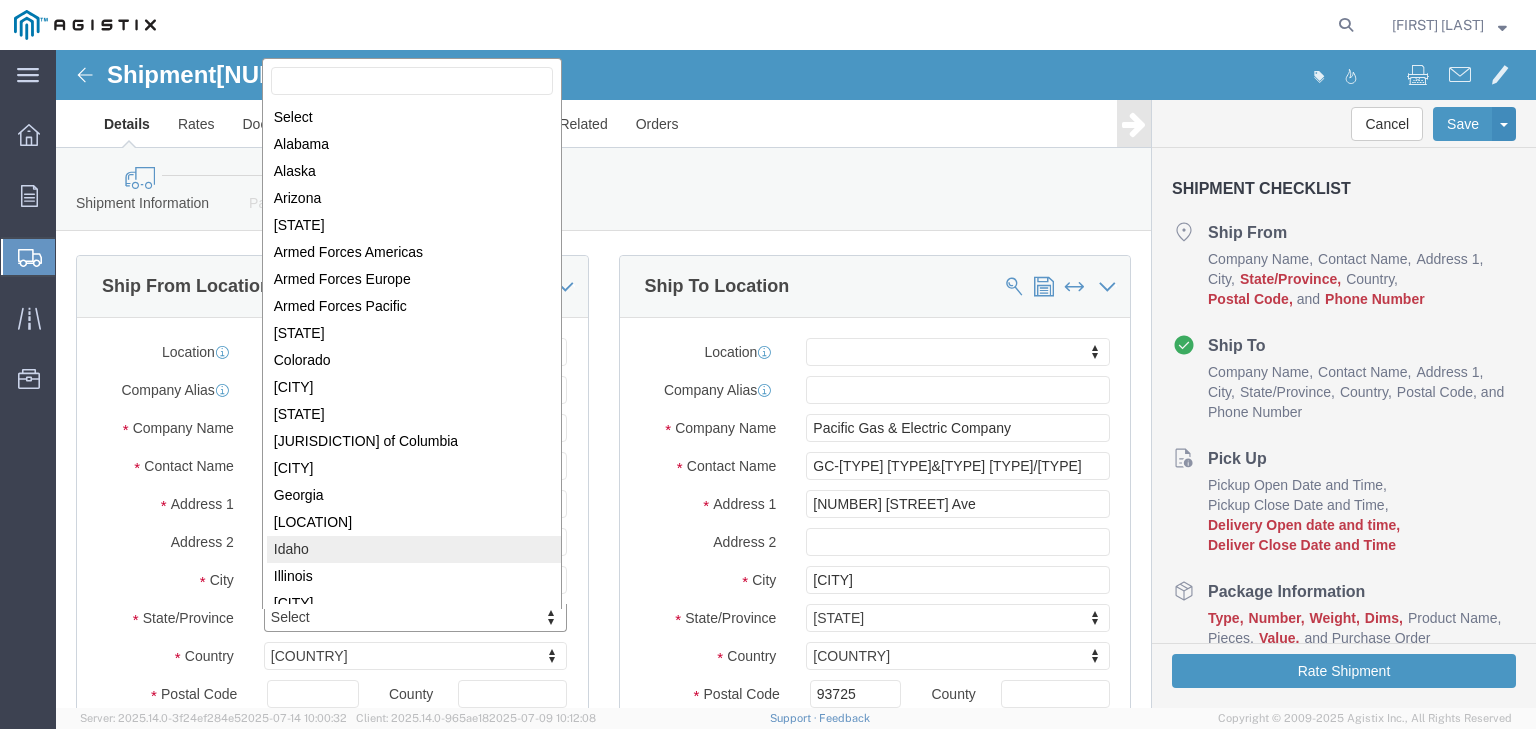 scroll, scrollTop: 3, scrollLeft: 0, axis: vertical 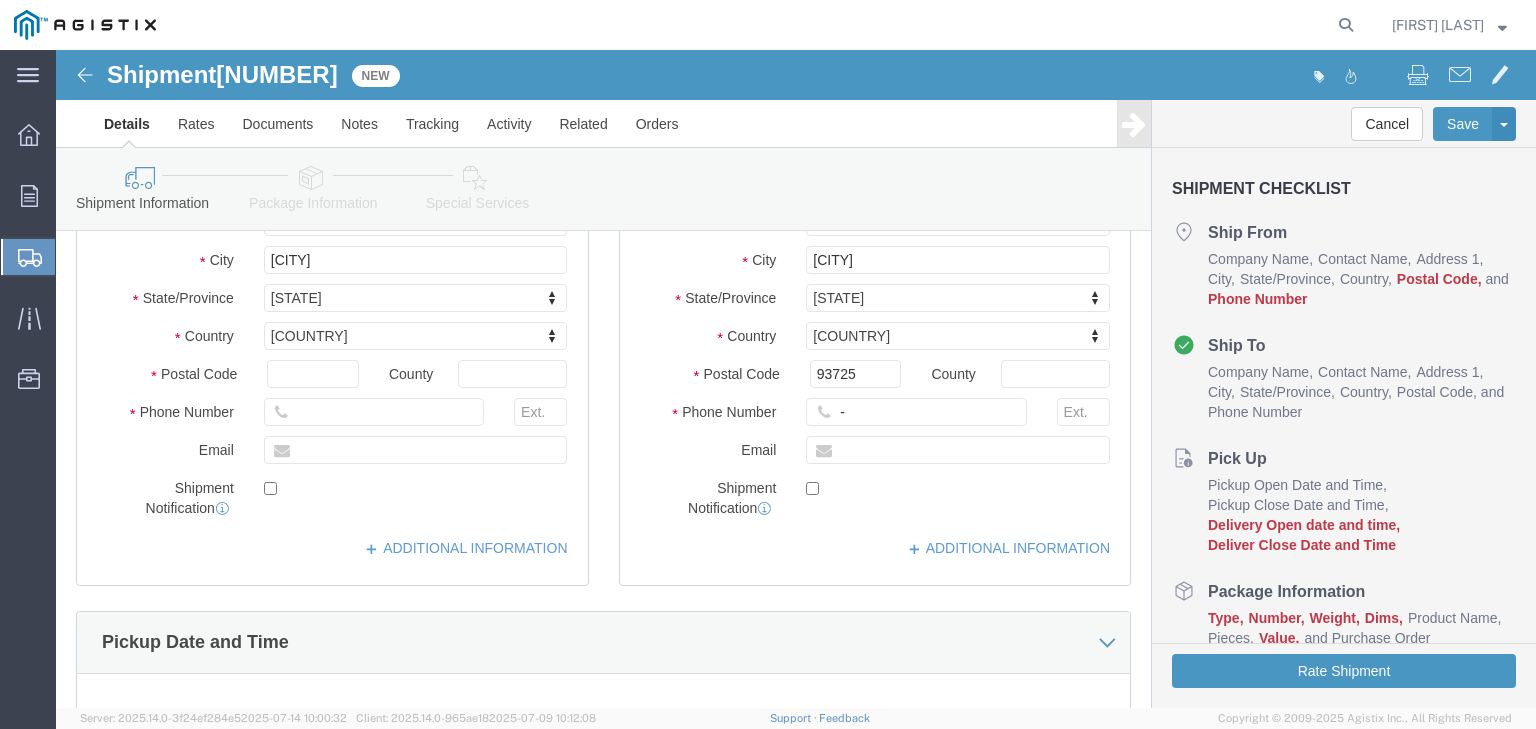 click on "[LOCATION] My Profile [LOCATION] ([OBSOLETE]) [CITY] SC - [CODE] [TYPE] ([OBSOLETE]) [CITY] SC - [CODE] [TYPE] ([OBSOLETE]) [CITY] [TYPE] [LOCATION] [CITY] Office [LOCATION] [CITY] Sub [LOCATION] [CITY] SC [LOCATION] [CITY] SC [LOCATION] [CITY] SC - [LOCATION] [LOCATION] [CITY] CSO [CITY] [TYPE] [CITY] Sub [CITY] Sub [CITY] Sub [CITY] [TYPE] [CITY] [TYPE] [CITY] Sub [CITY] Sub [CITY] [TYPE] [CITY] [TYPE] [CITY] Sub" 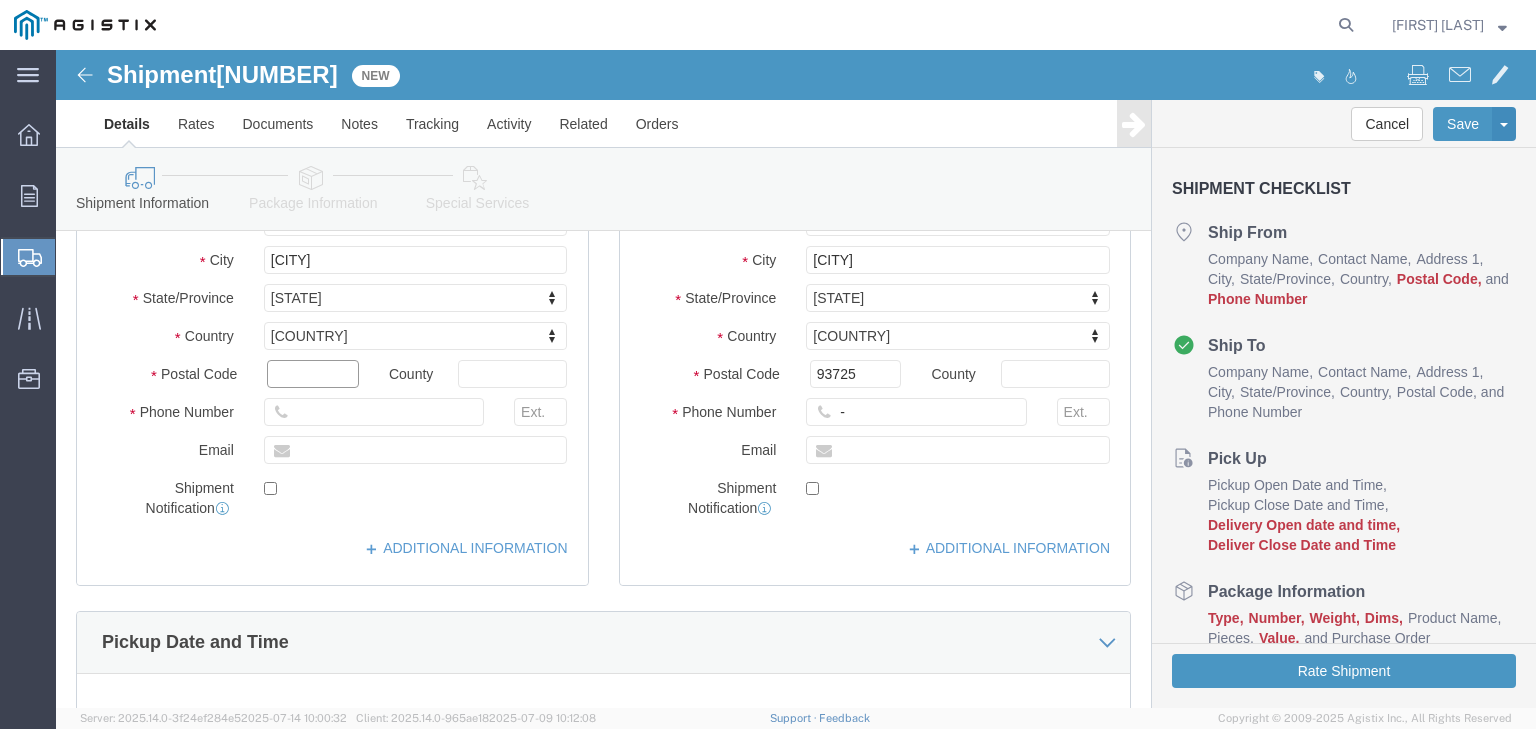 click 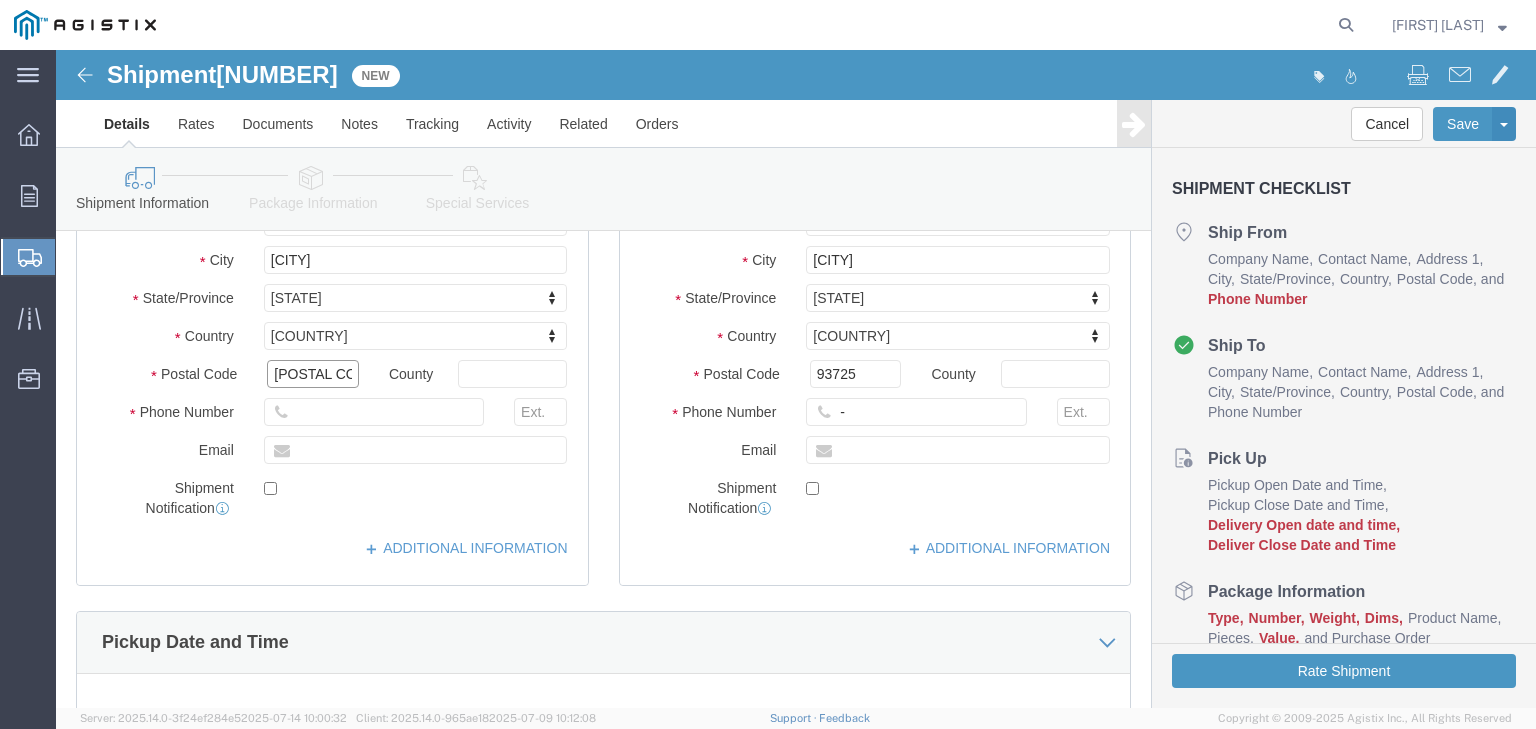 type on "[POSTAL CODE]" 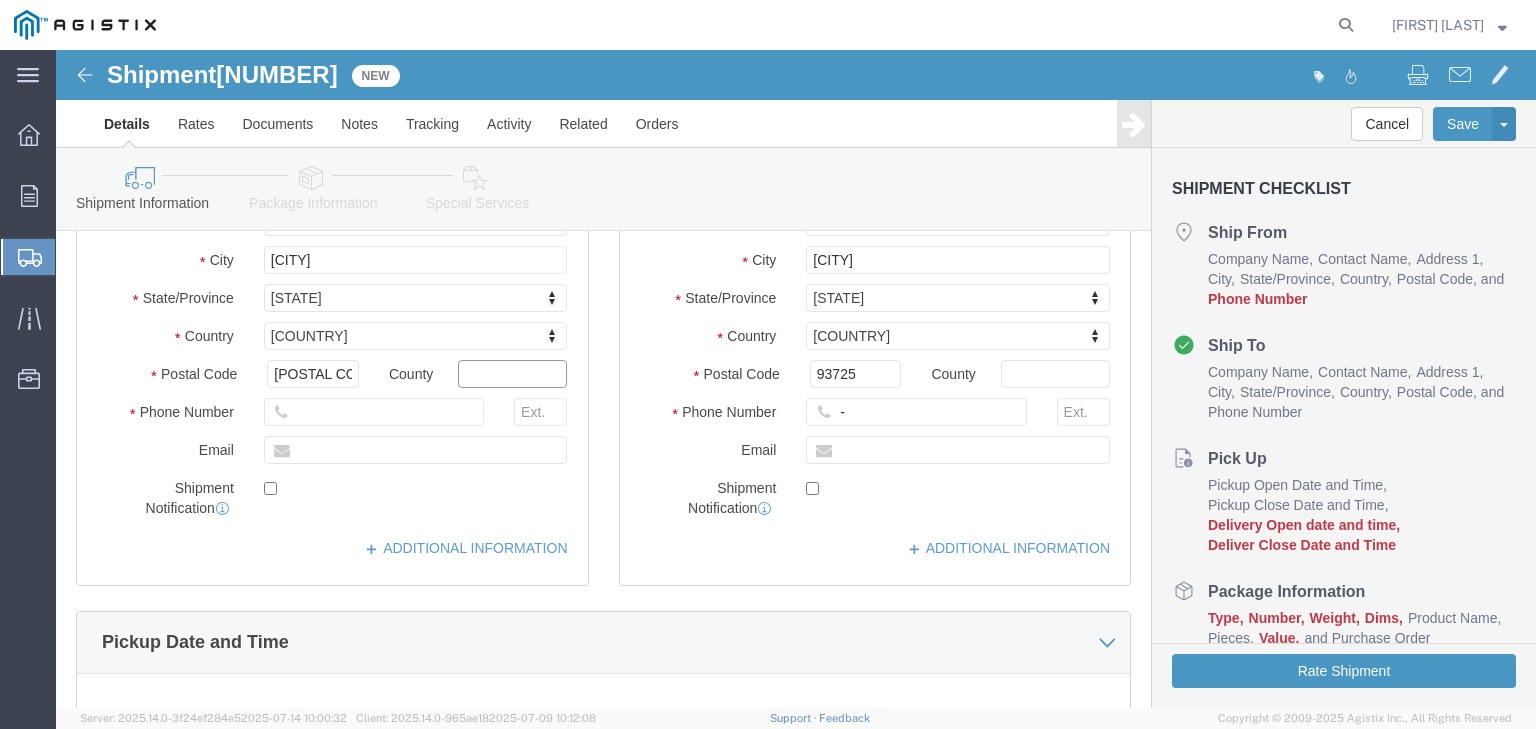 click 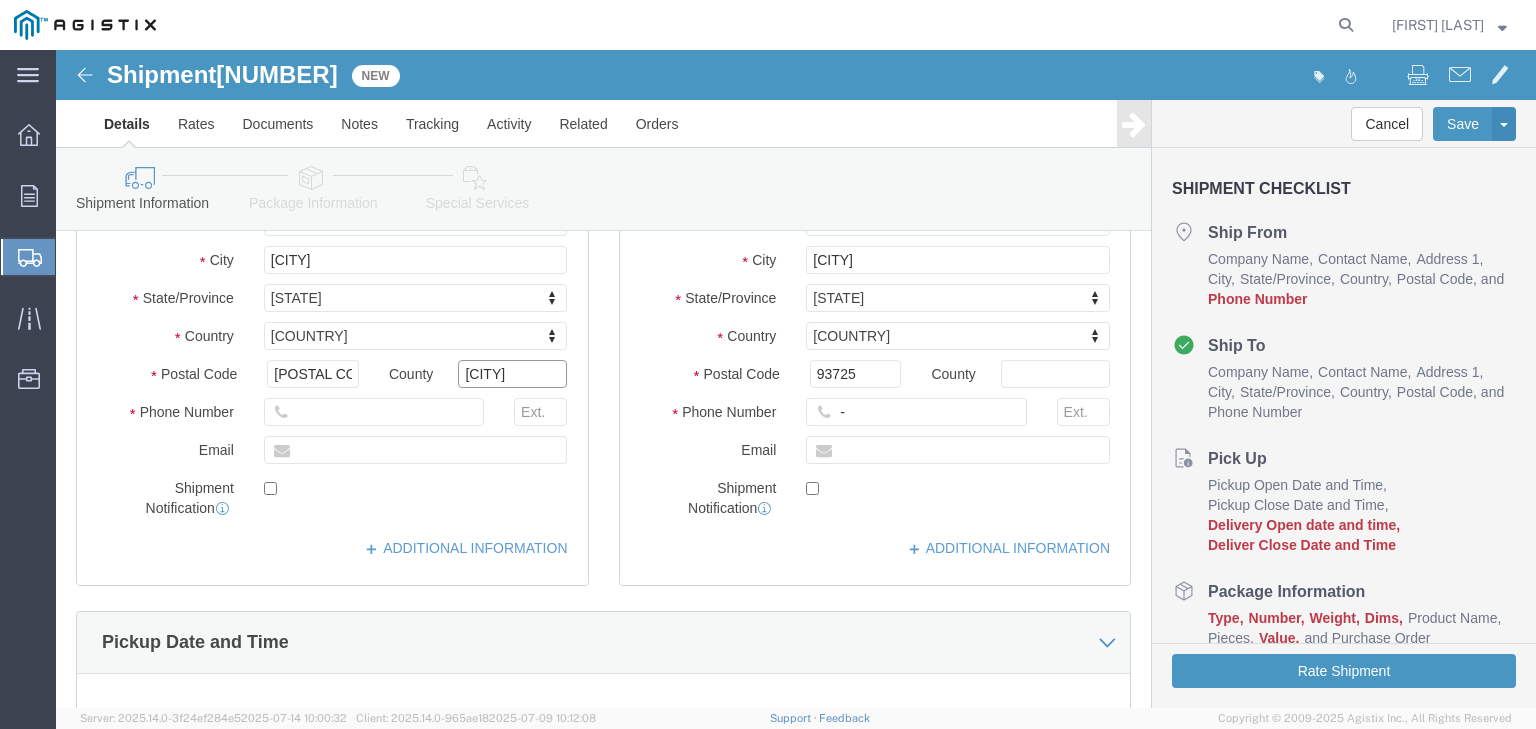 type on "[CITY]" 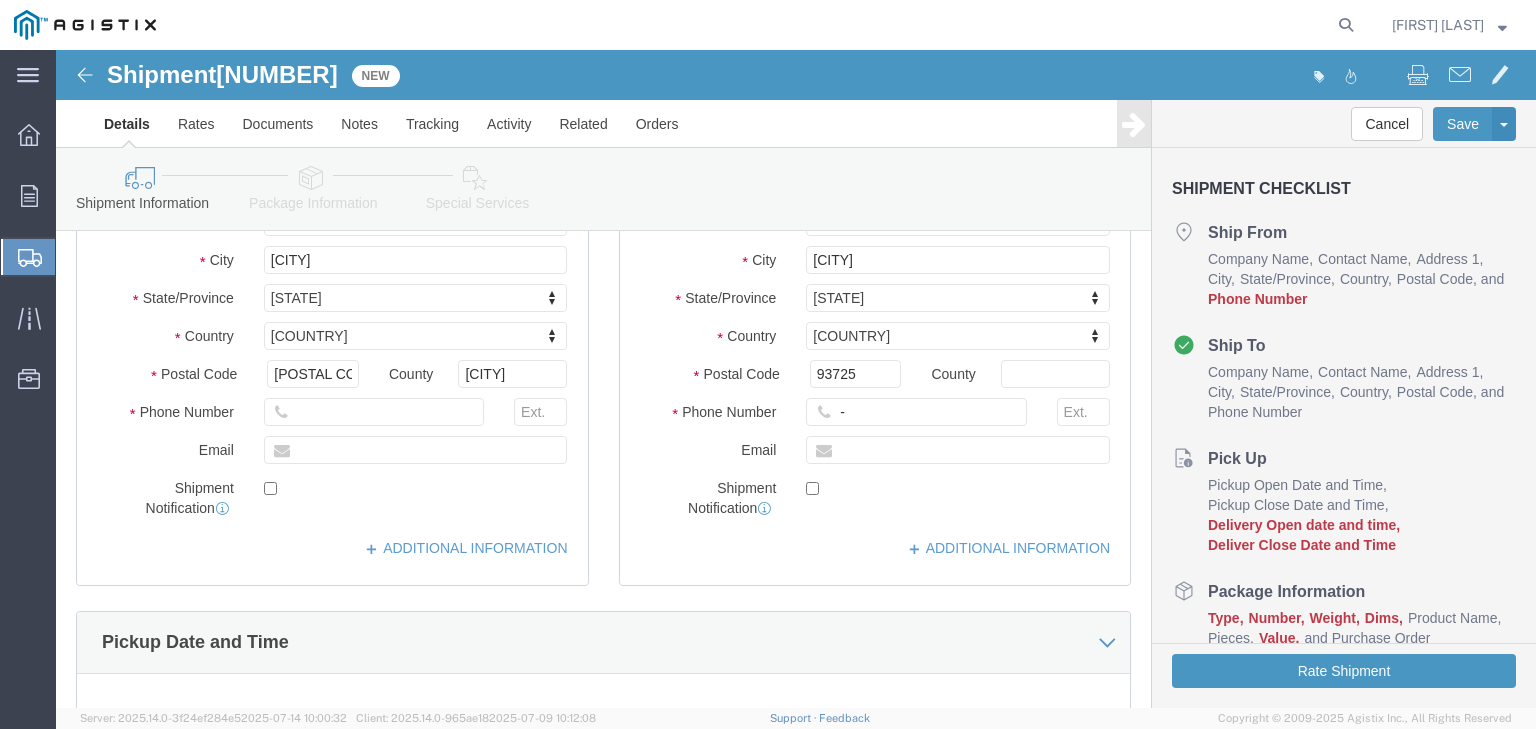 click 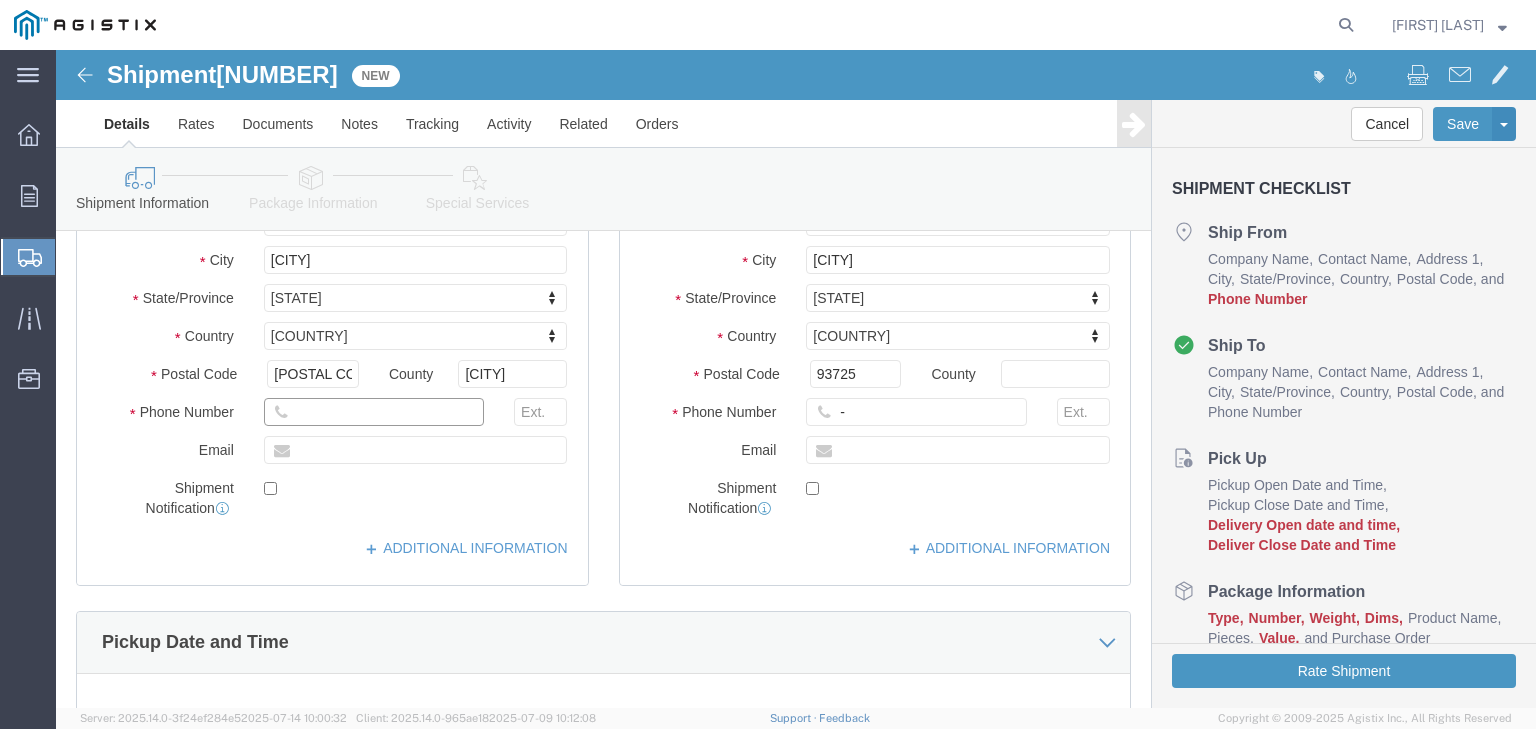 click 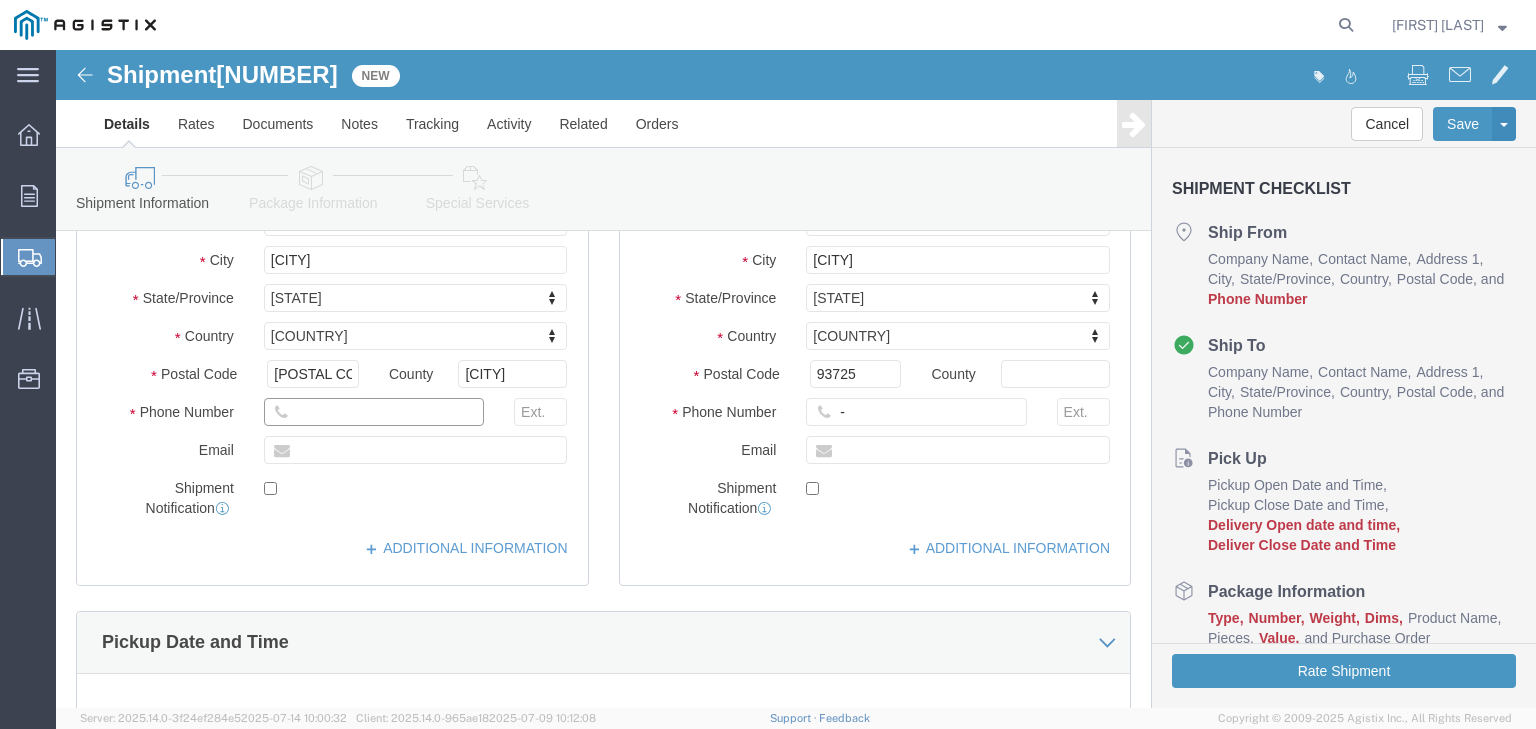 click 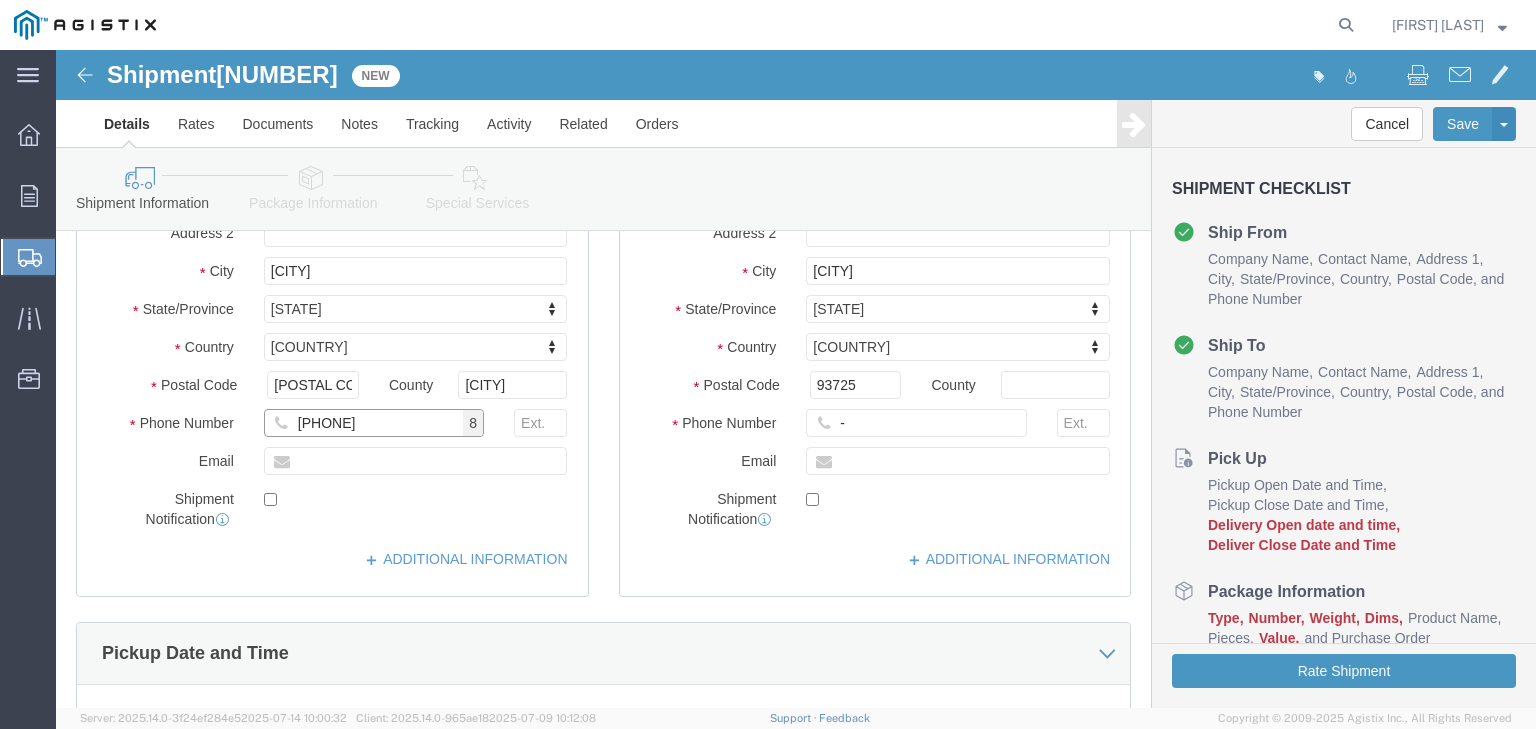 scroll, scrollTop: 480, scrollLeft: 0, axis: vertical 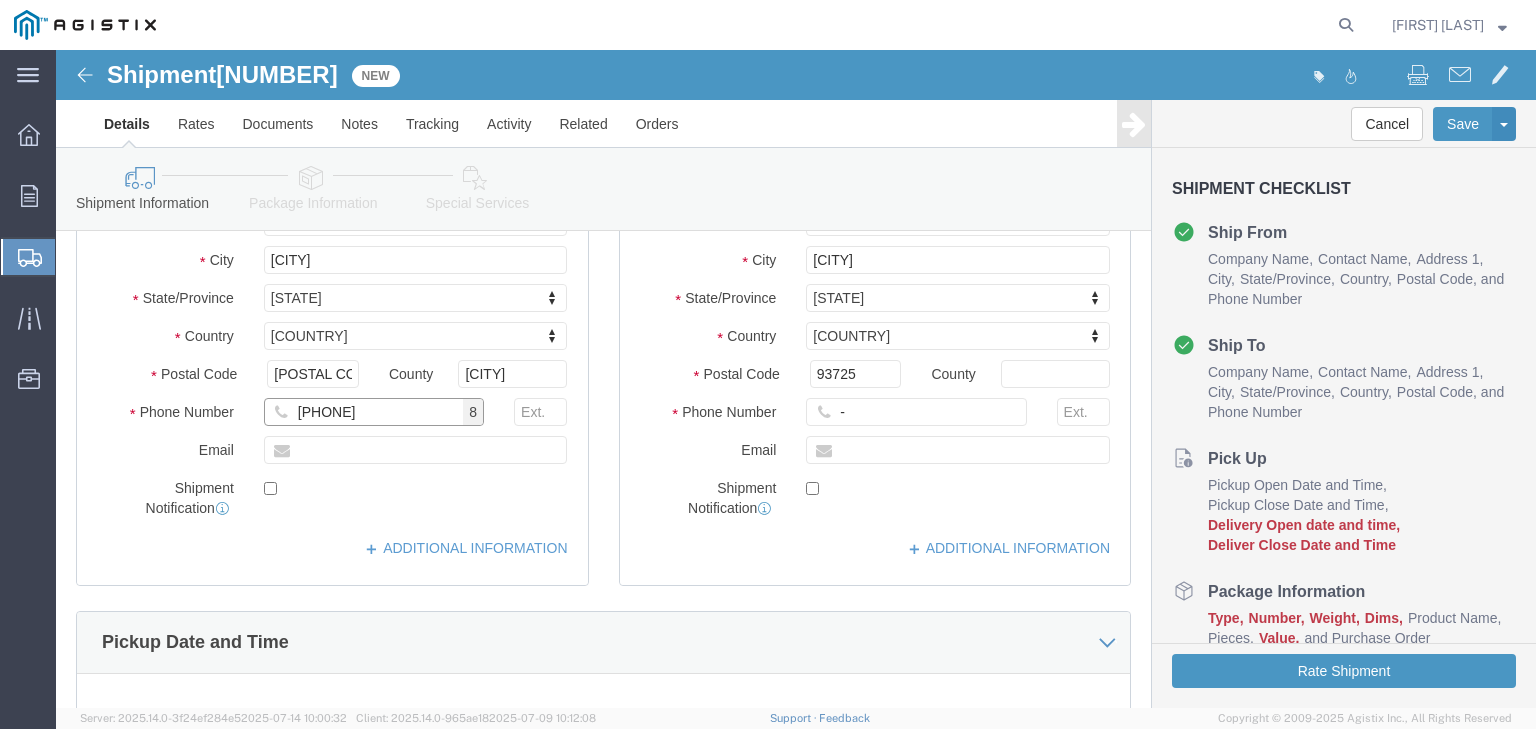 type on "[PHONE]" 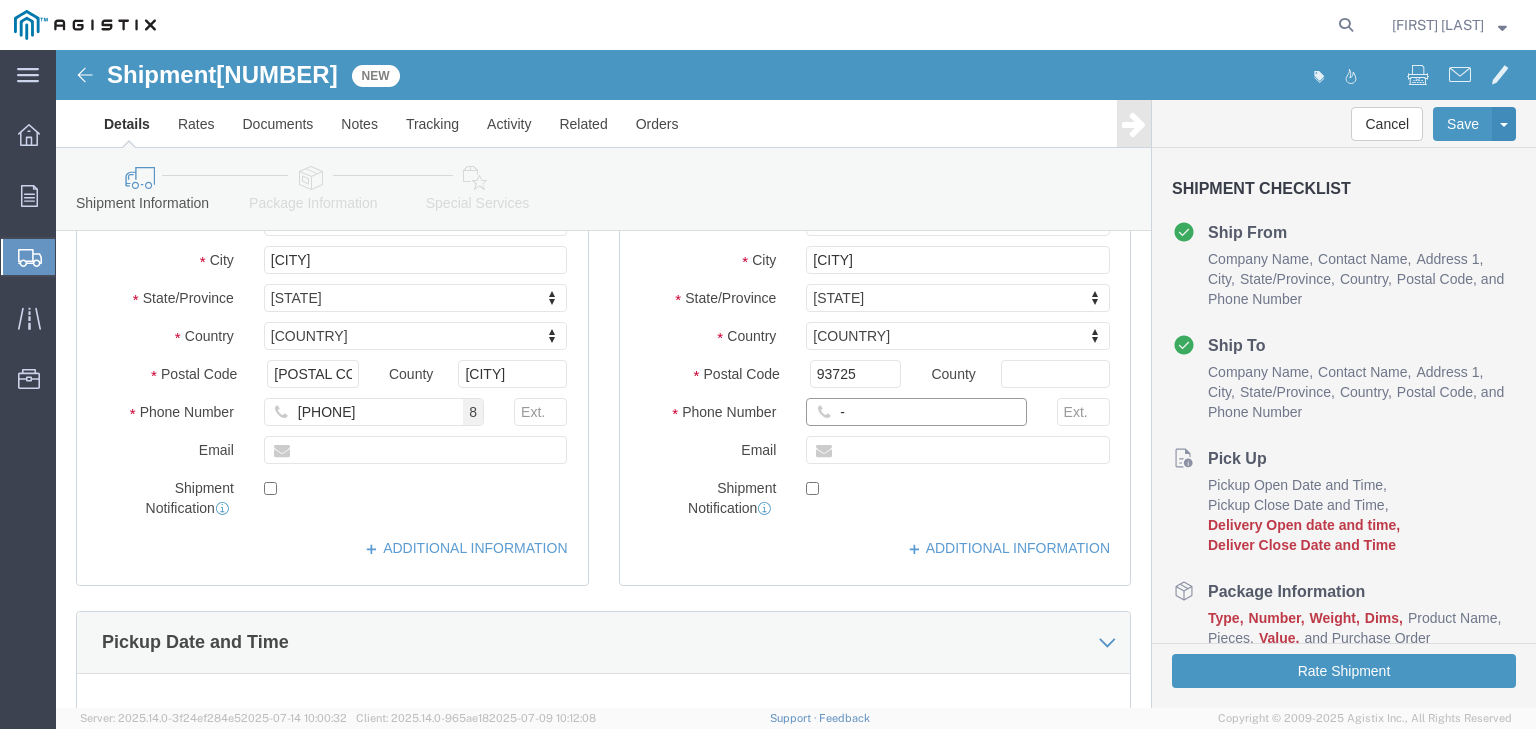 click on "-" 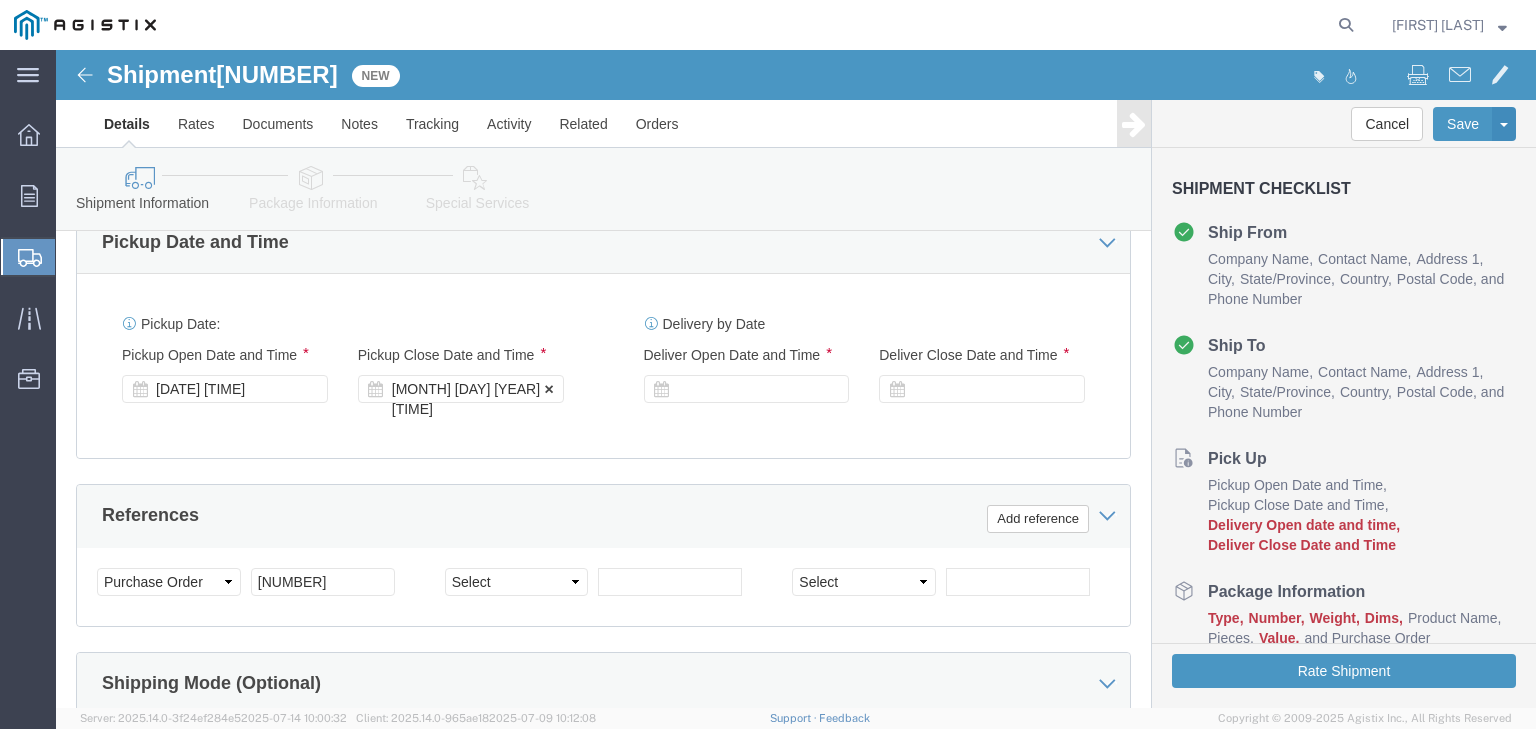 type on "[PHONE]" 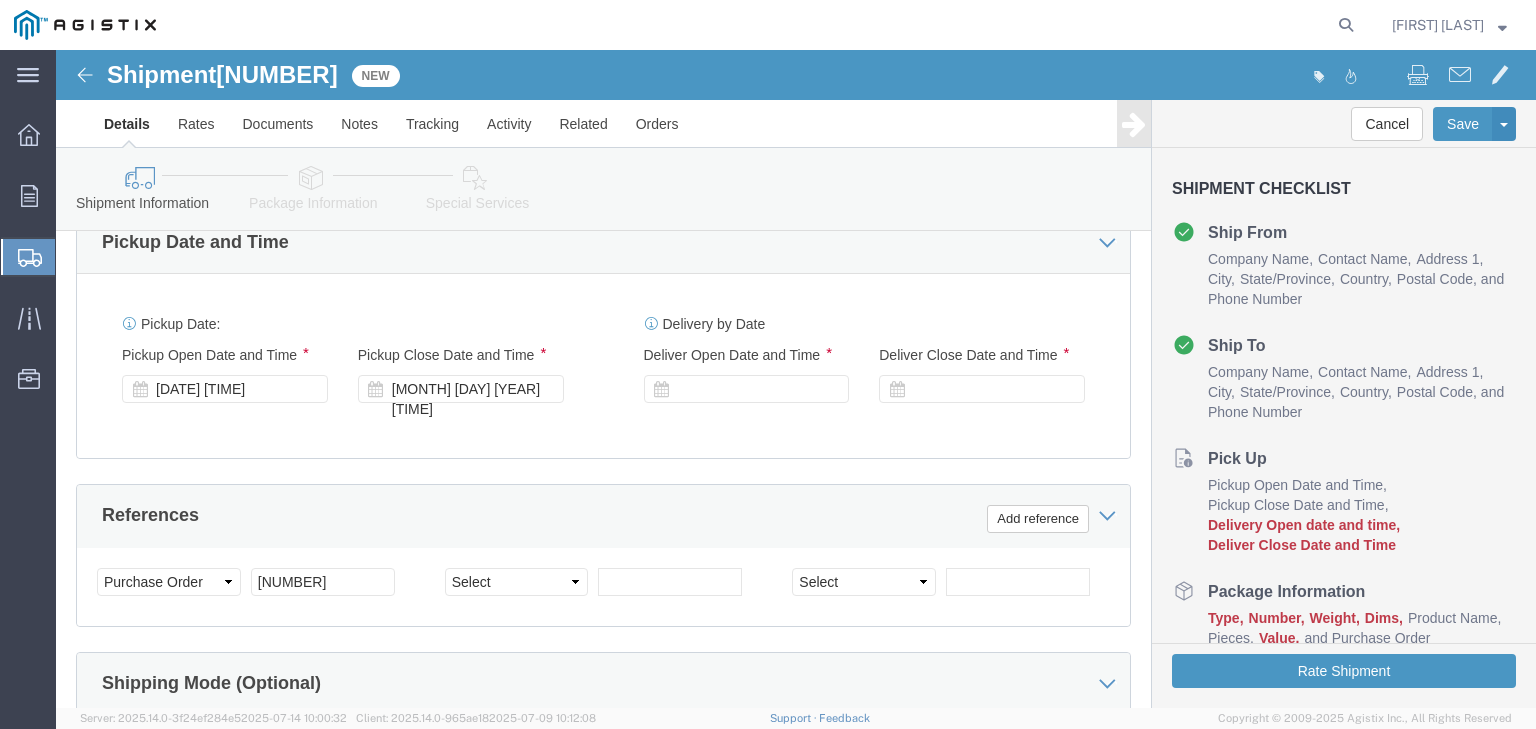 scroll, scrollTop: 1239, scrollLeft: 0, axis: vertical 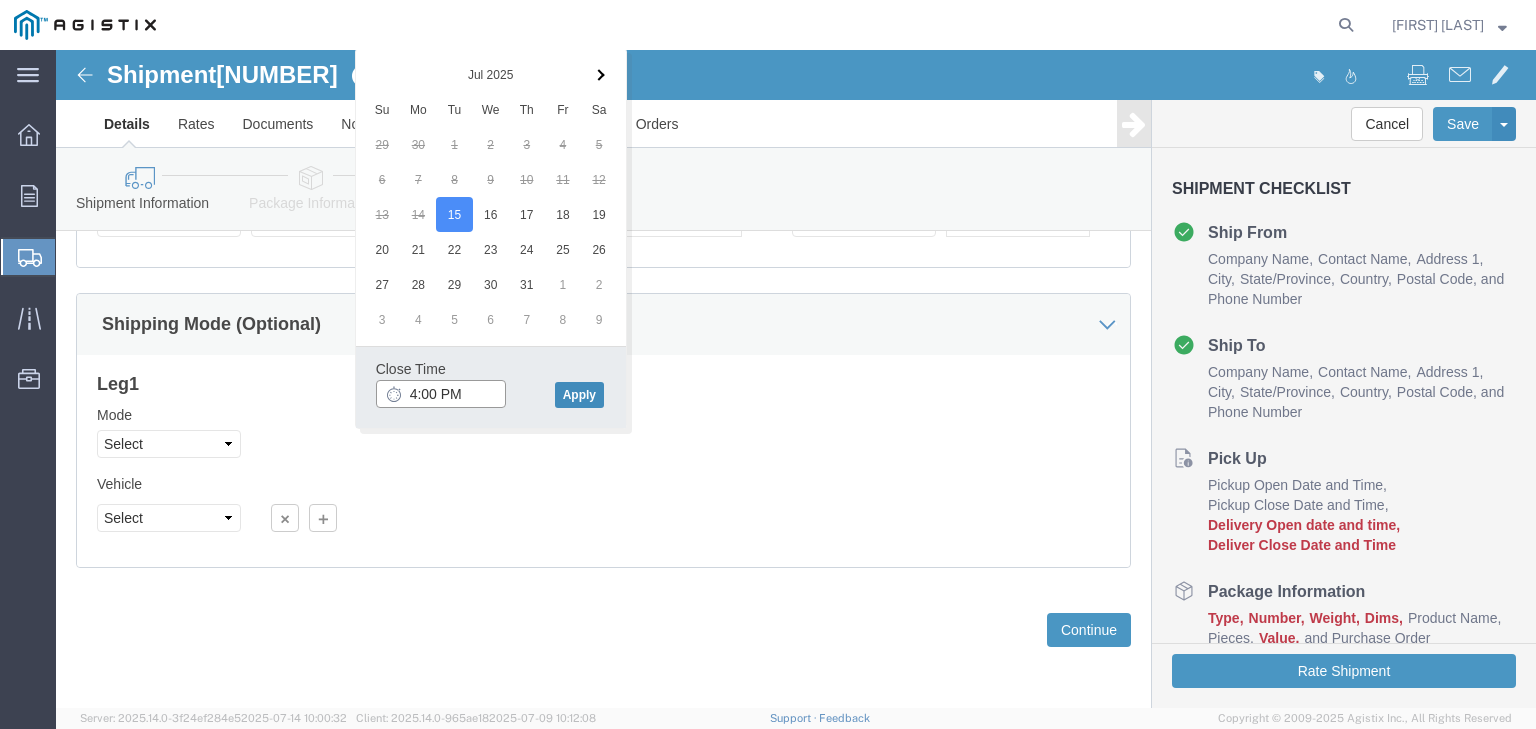 type on "4:00 PM" 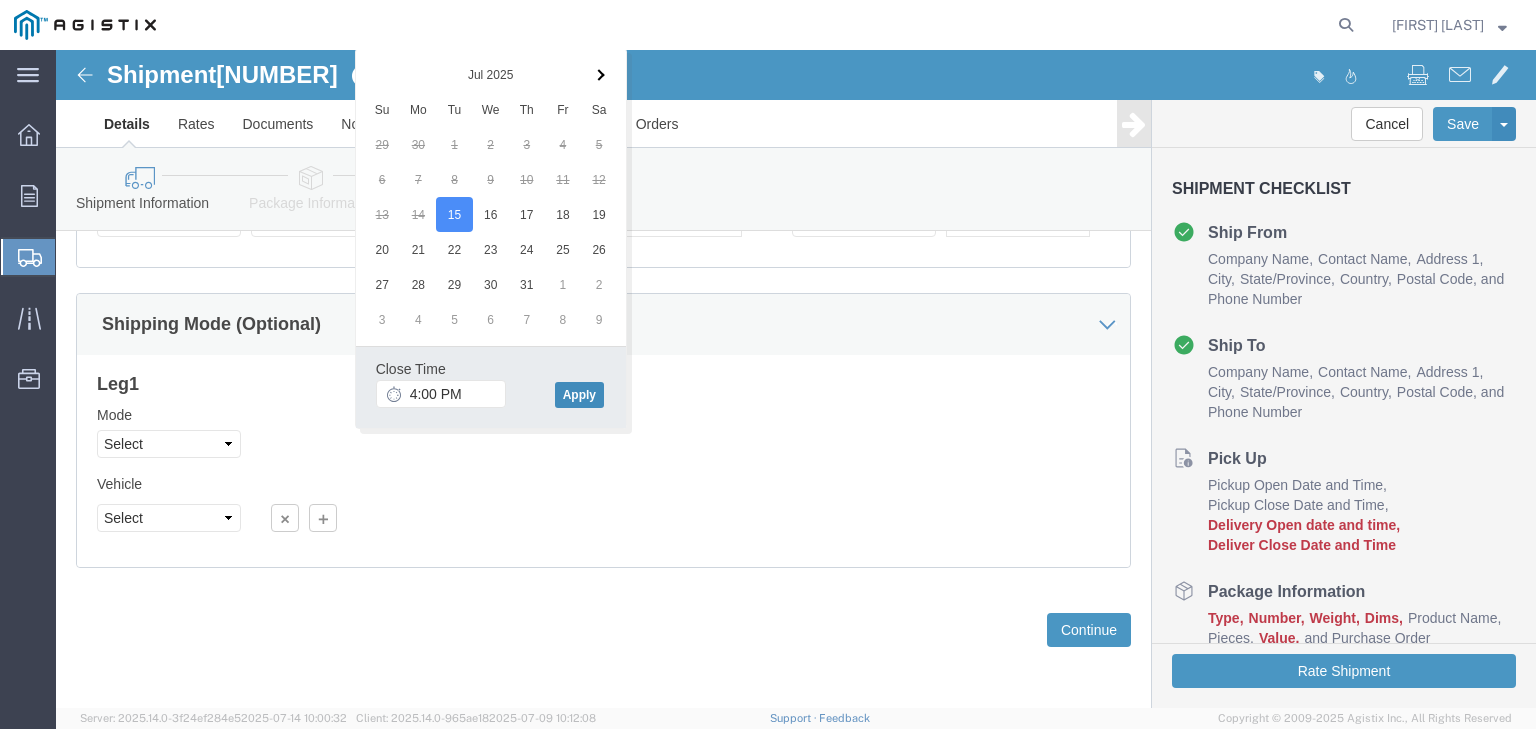 click on "Apply" 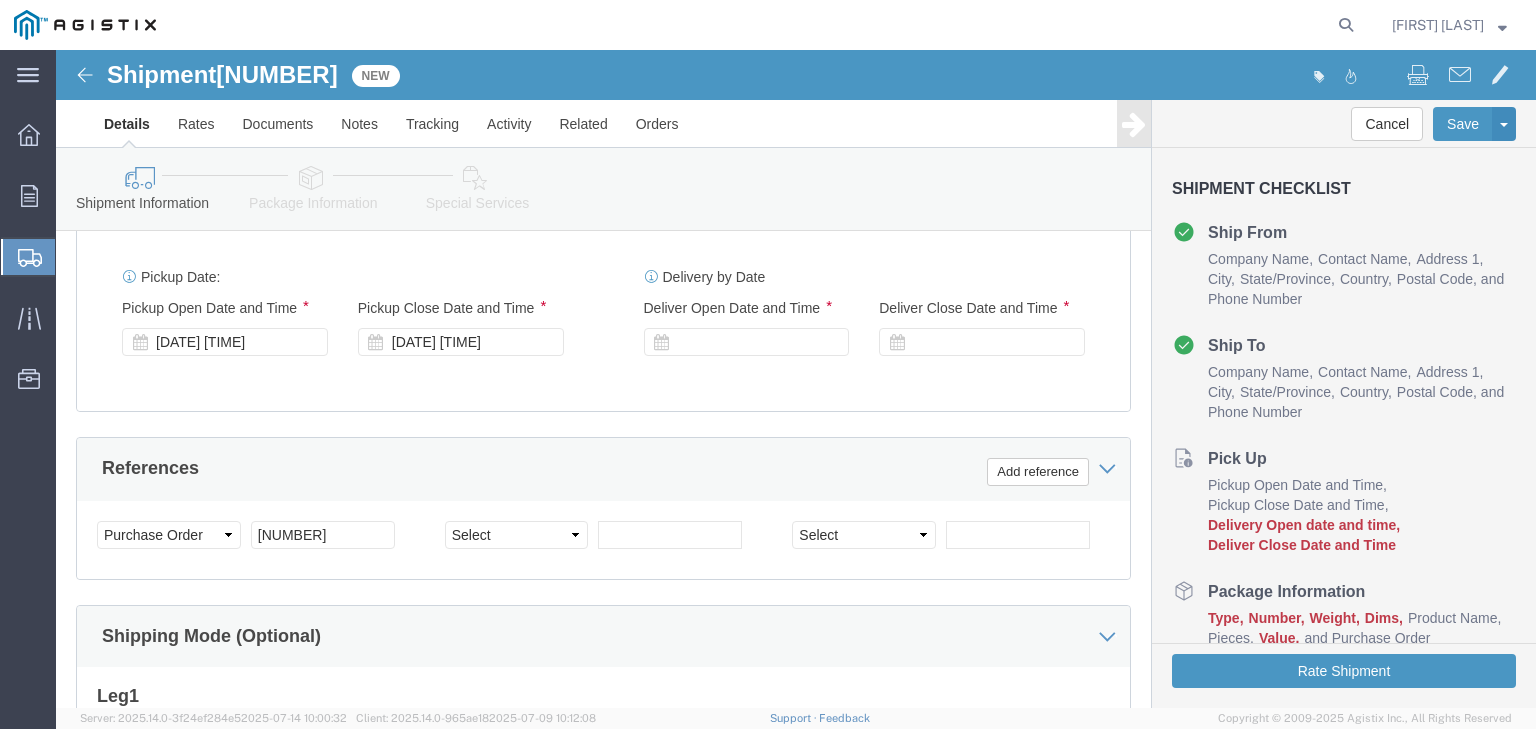 scroll, scrollTop: 919, scrollLeft: 0, axis: vertical 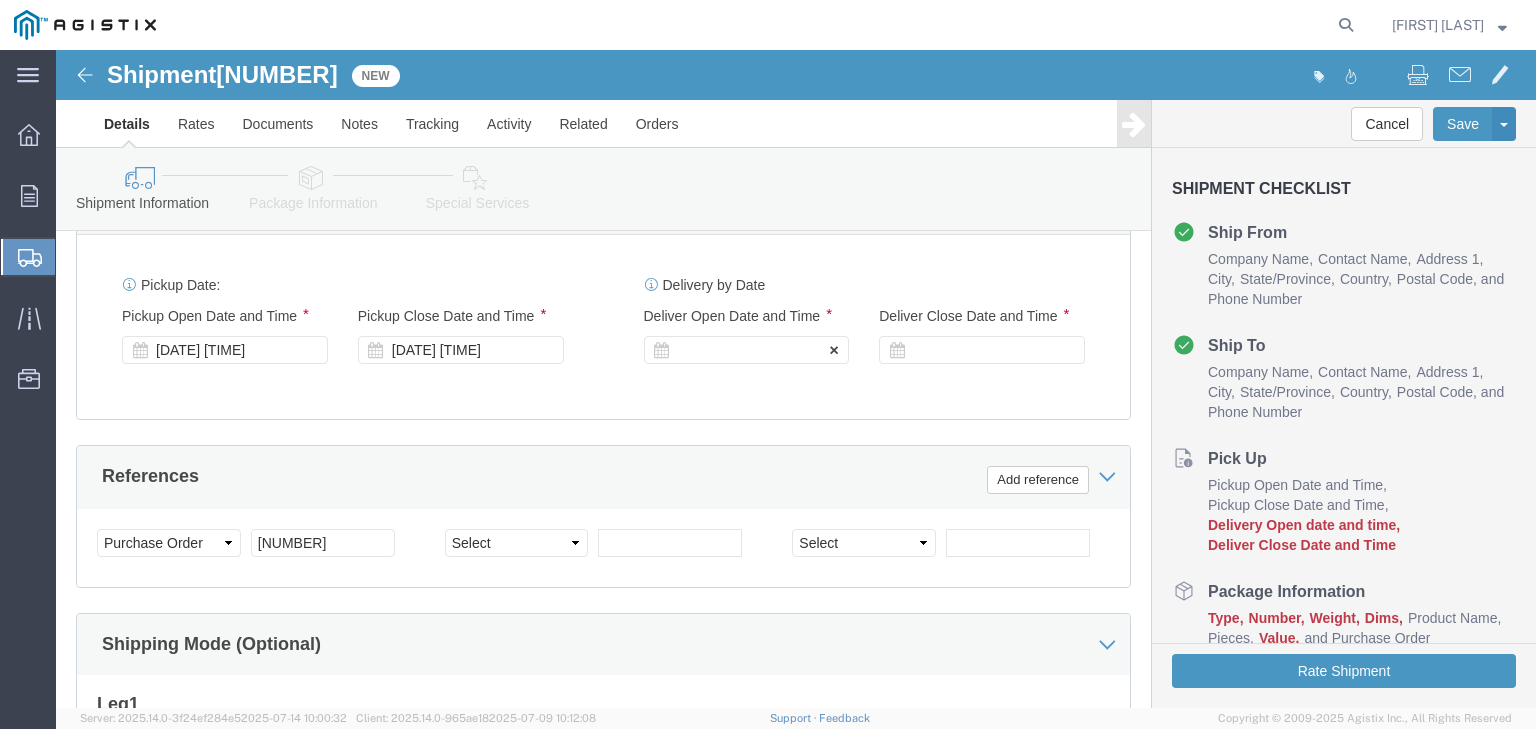 click 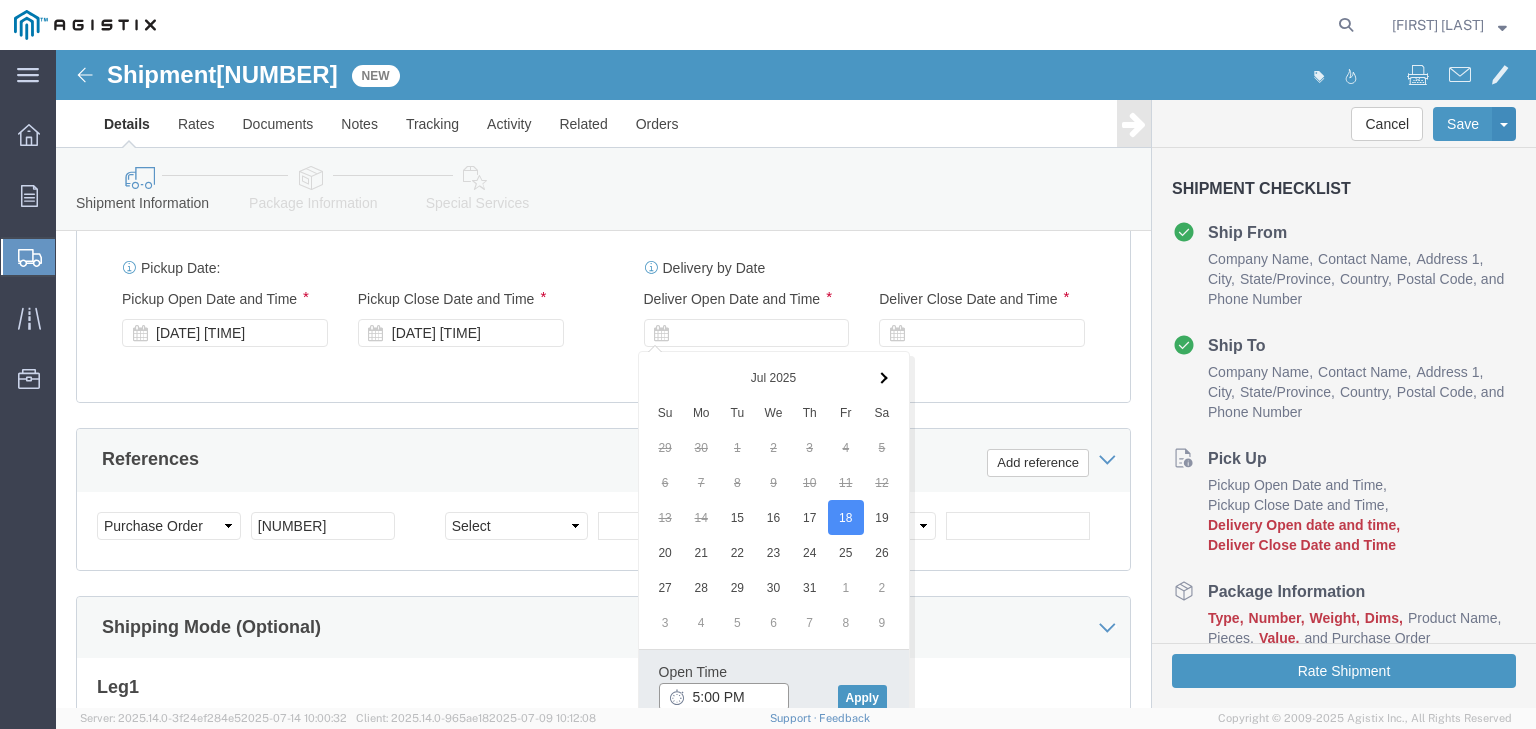 click on "5:00 PM" 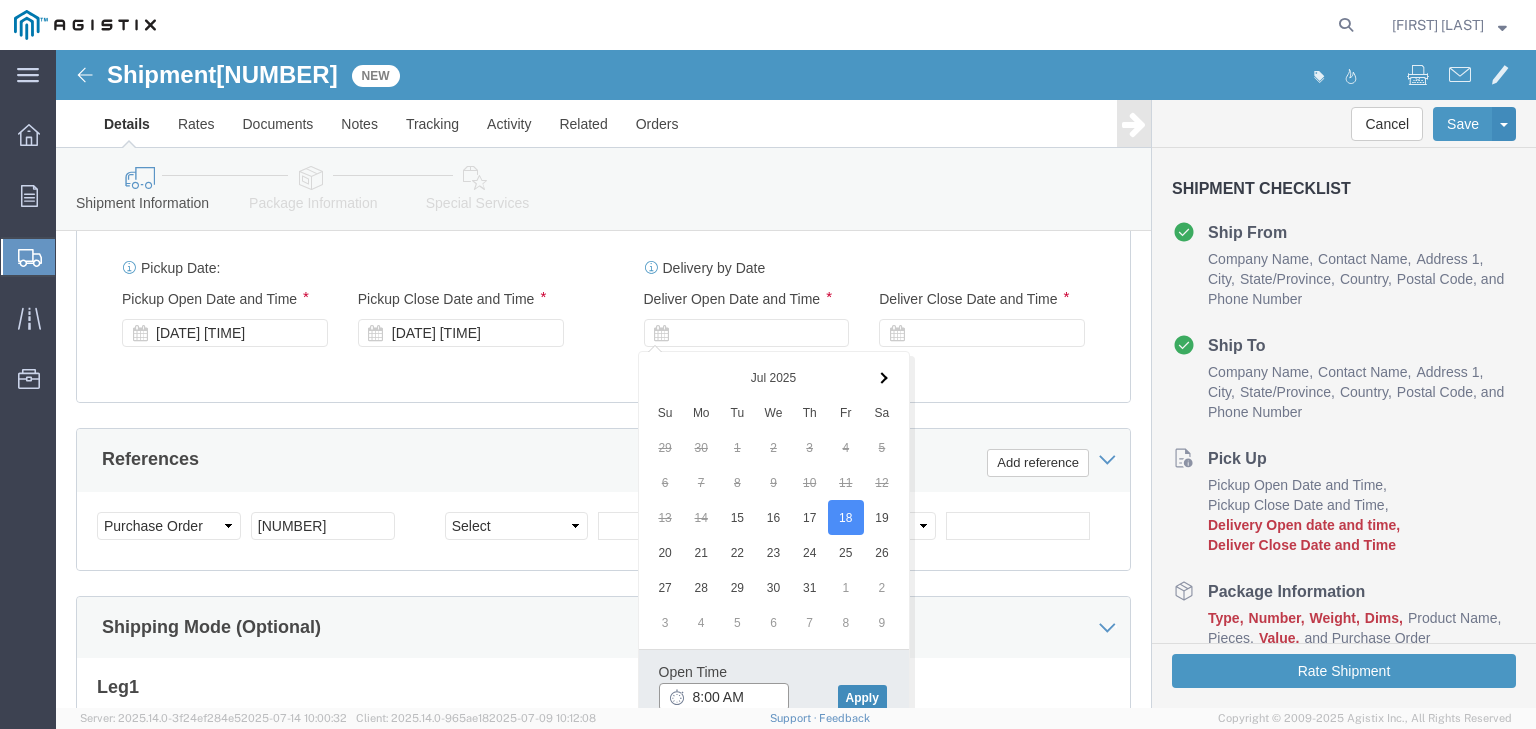 type on "8:00 AM" 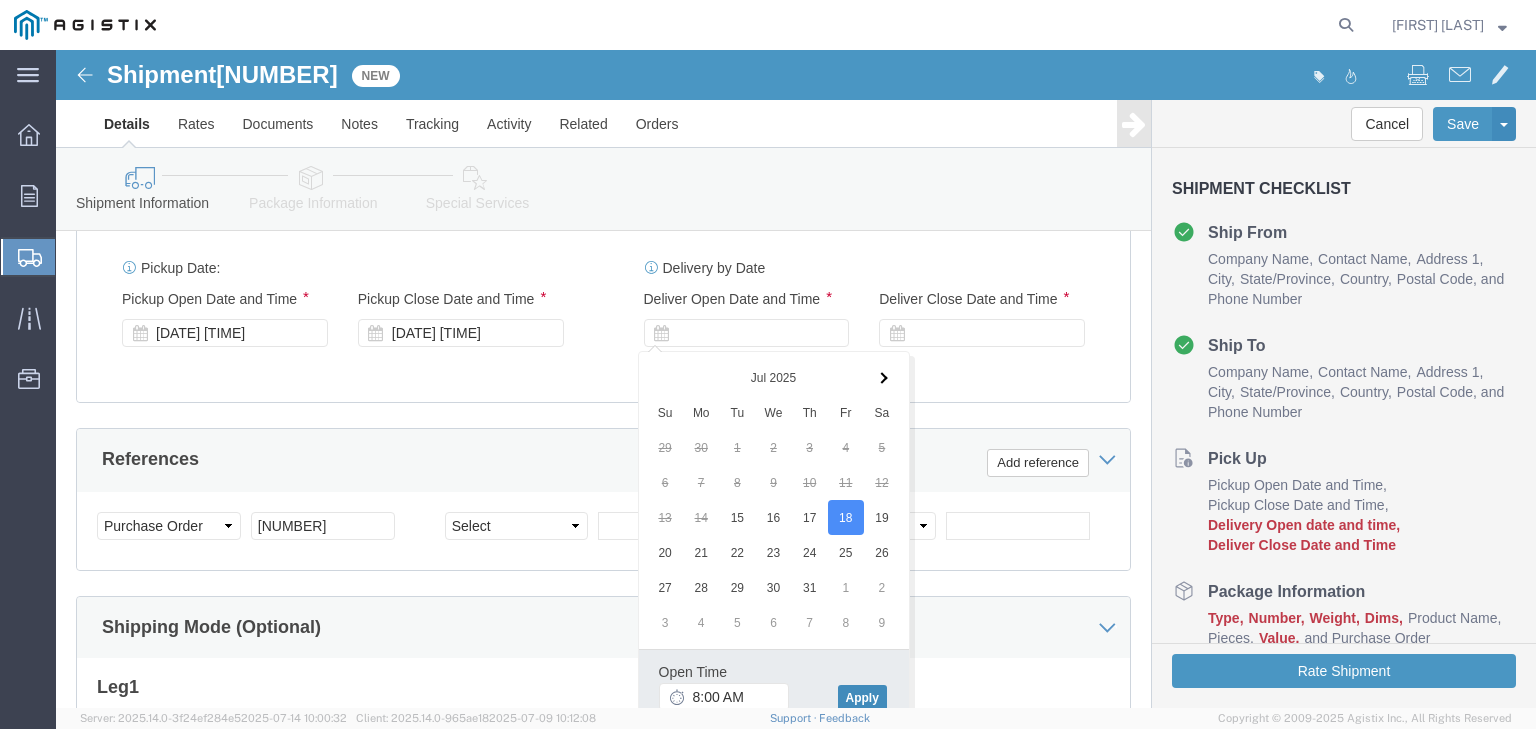 click on "Apply" 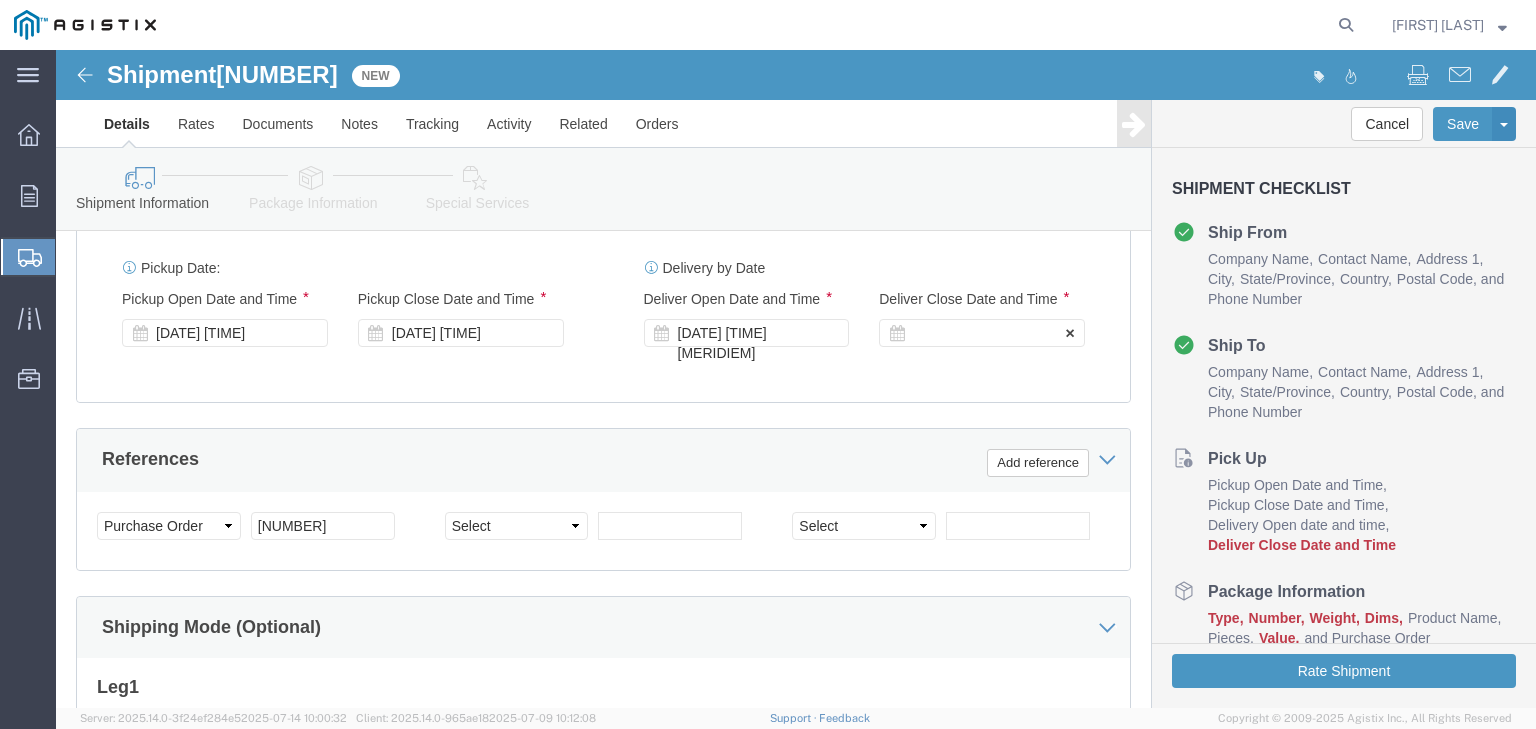 click 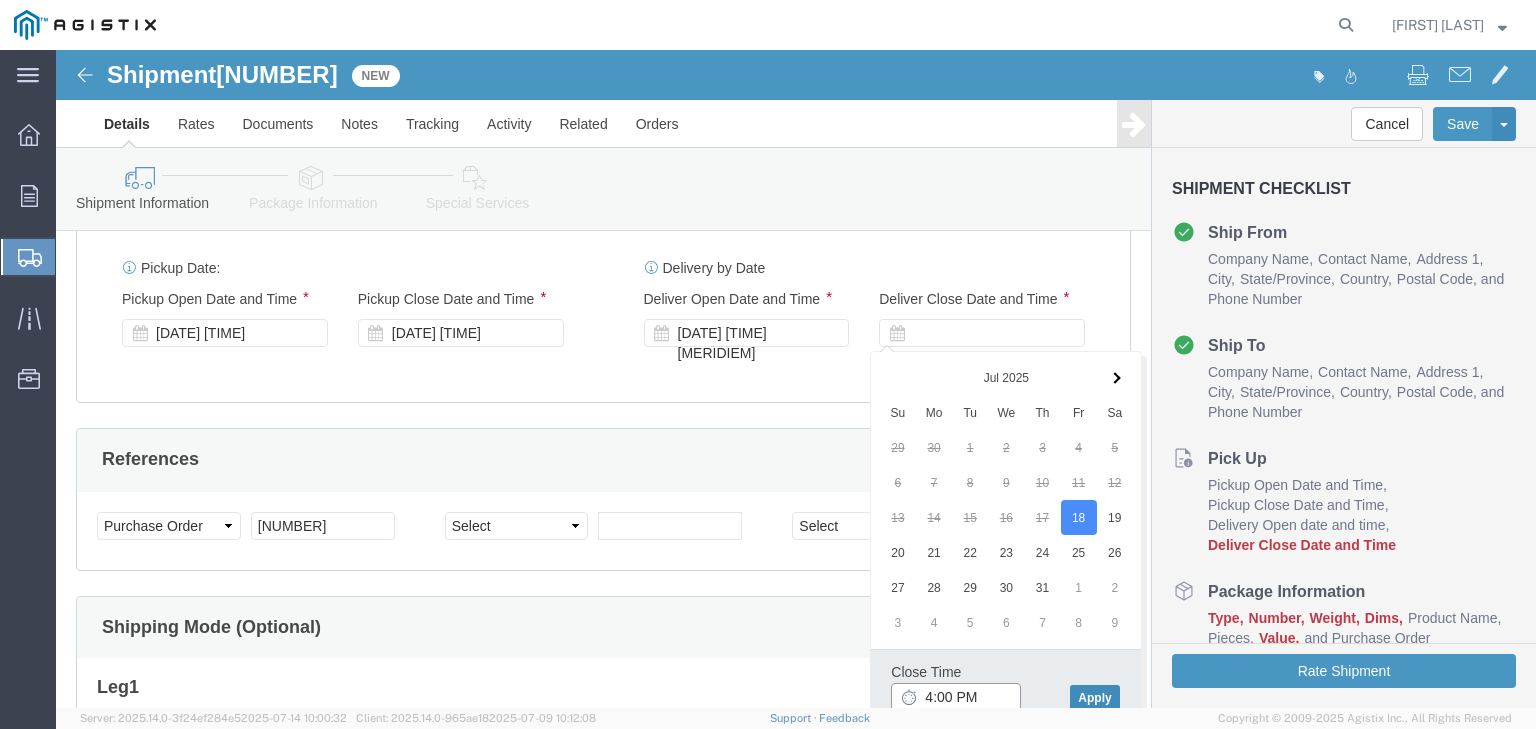 type on "4:00 PM" 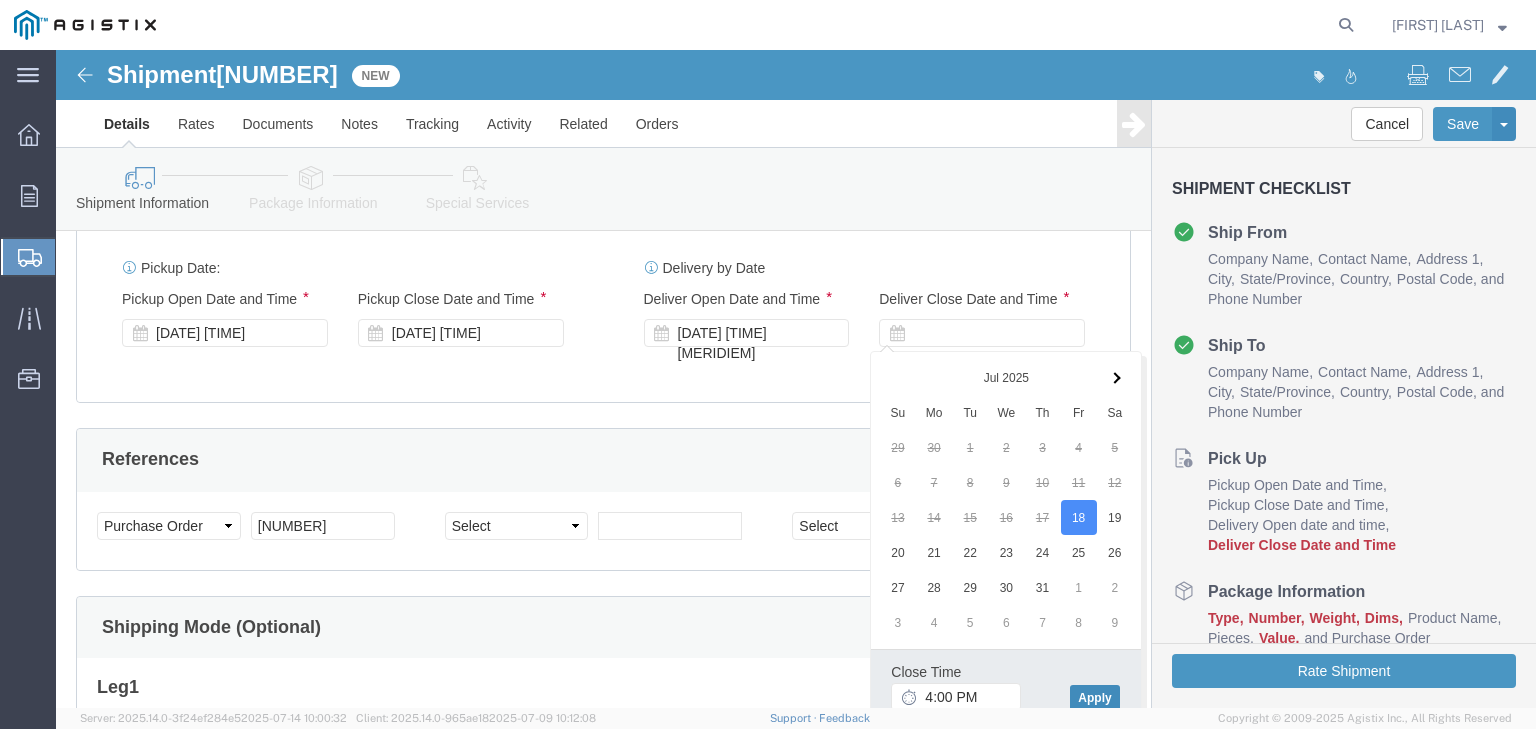 click on "Apply" 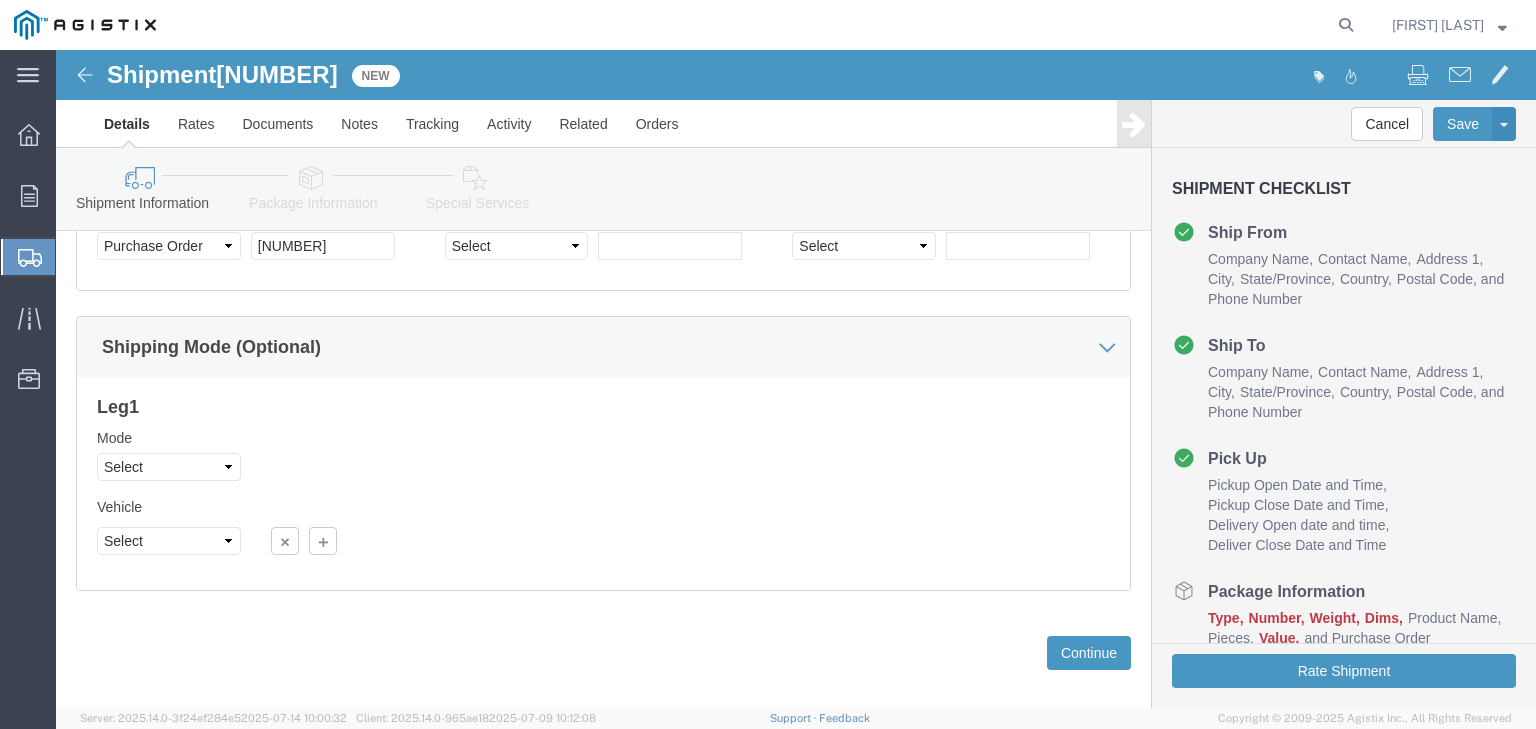 scroll, scrollTop: 1239, scrollLeft: 0, axis: vertical 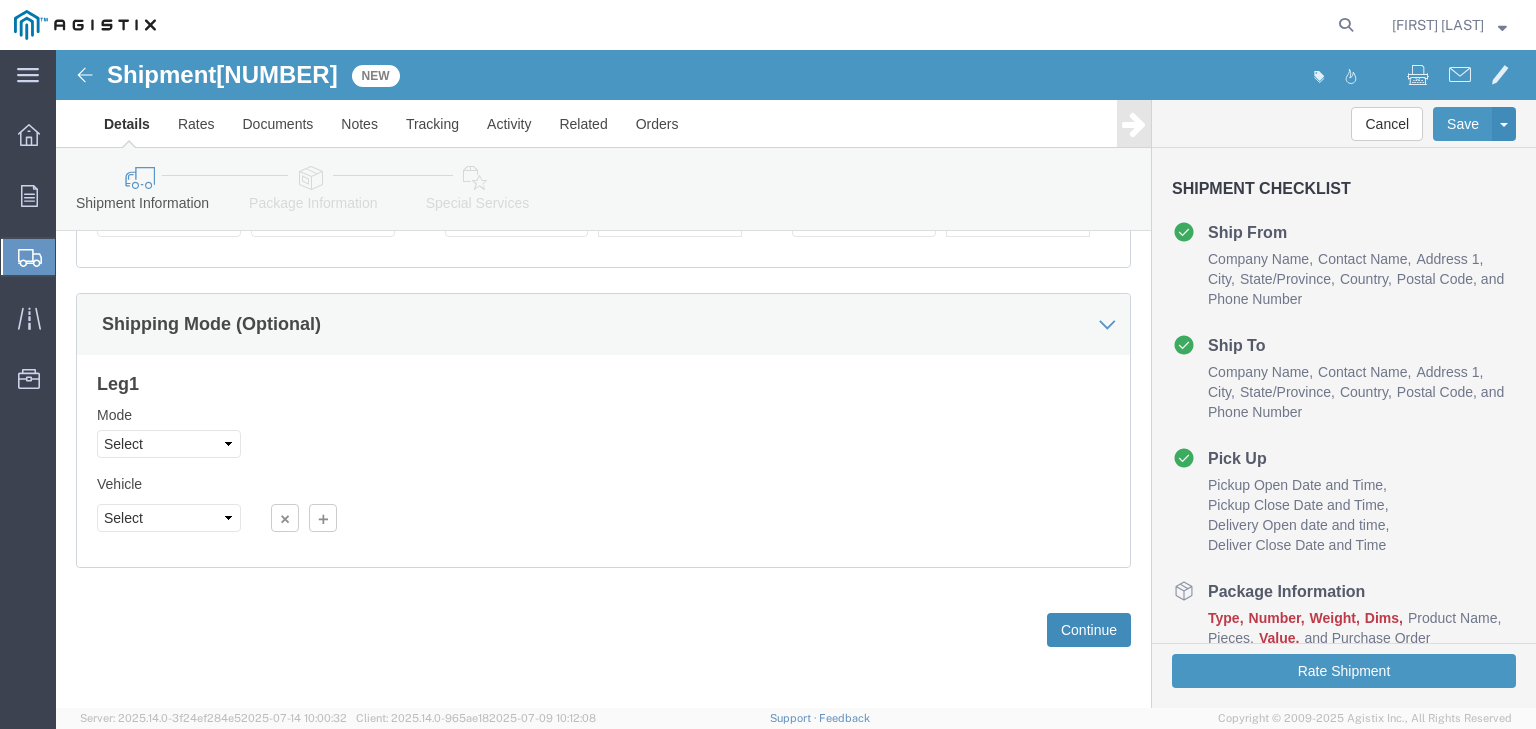 click on "Continue" 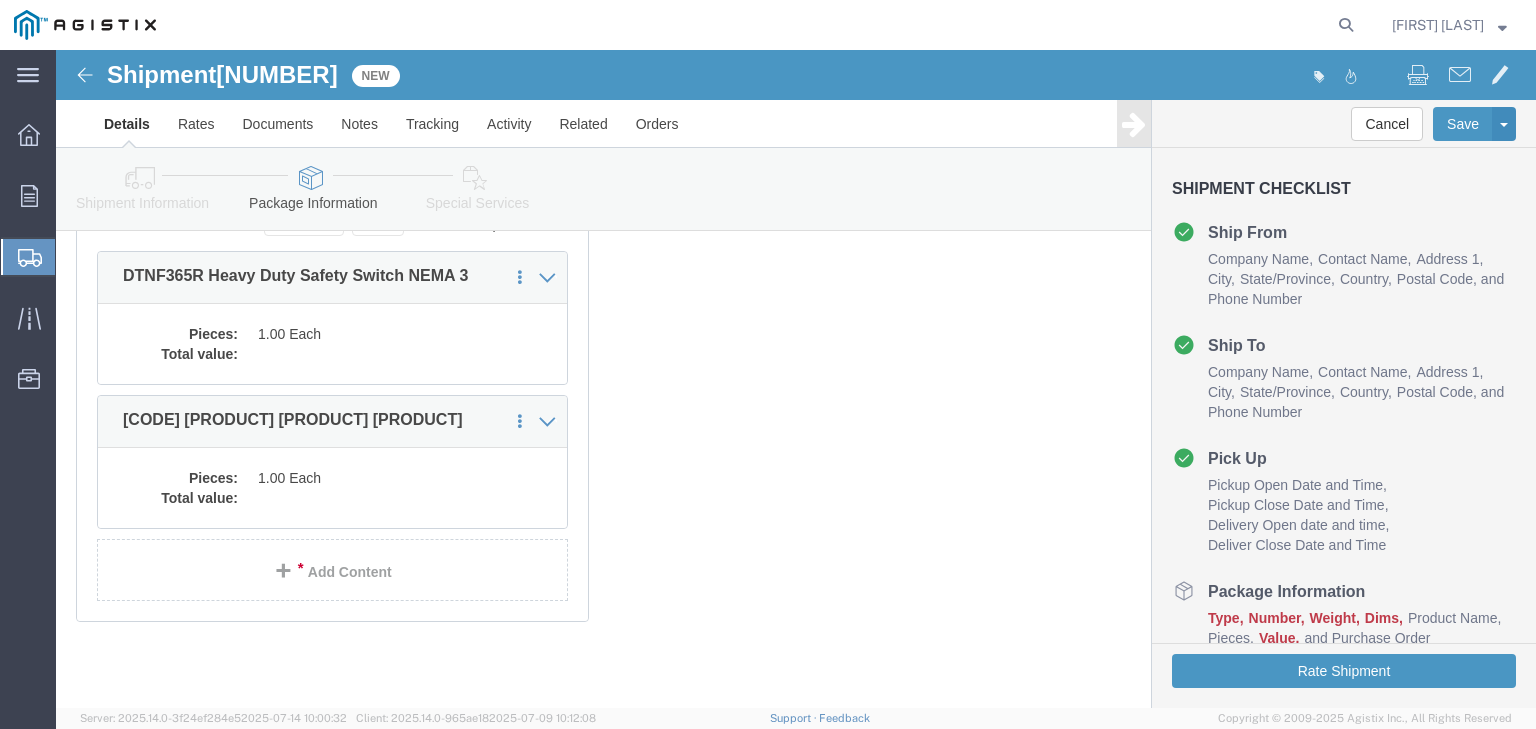 scroll, scrollTop: 0, scrollLeft: 0, axis: both 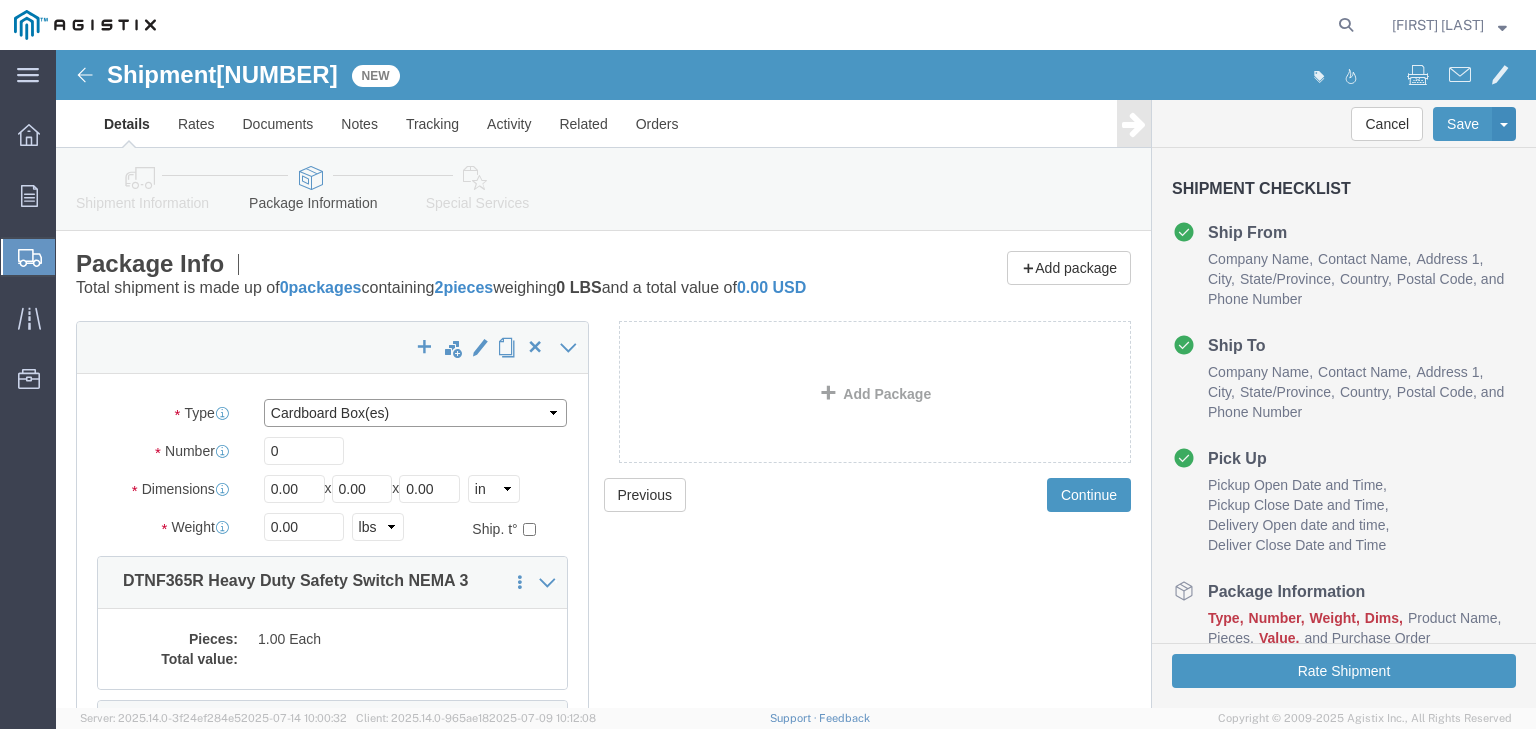 click on "Select Bulk Bundle(s) Cardboard Box(es) Carton(s) Crate(s) Drum(s) (Fiberboard) Drum(s) (Metal) Drum(s) (Plastic) Envelope Naked Cargo (UnPackaged) Pallet(s) Oversized (Not Stackable) Pallet(s) Oversized (Stackable) Pallet(s) Standard (Not Stackable) Pallet(s) Standard (Stackable) Roll(s) Your Packaging" 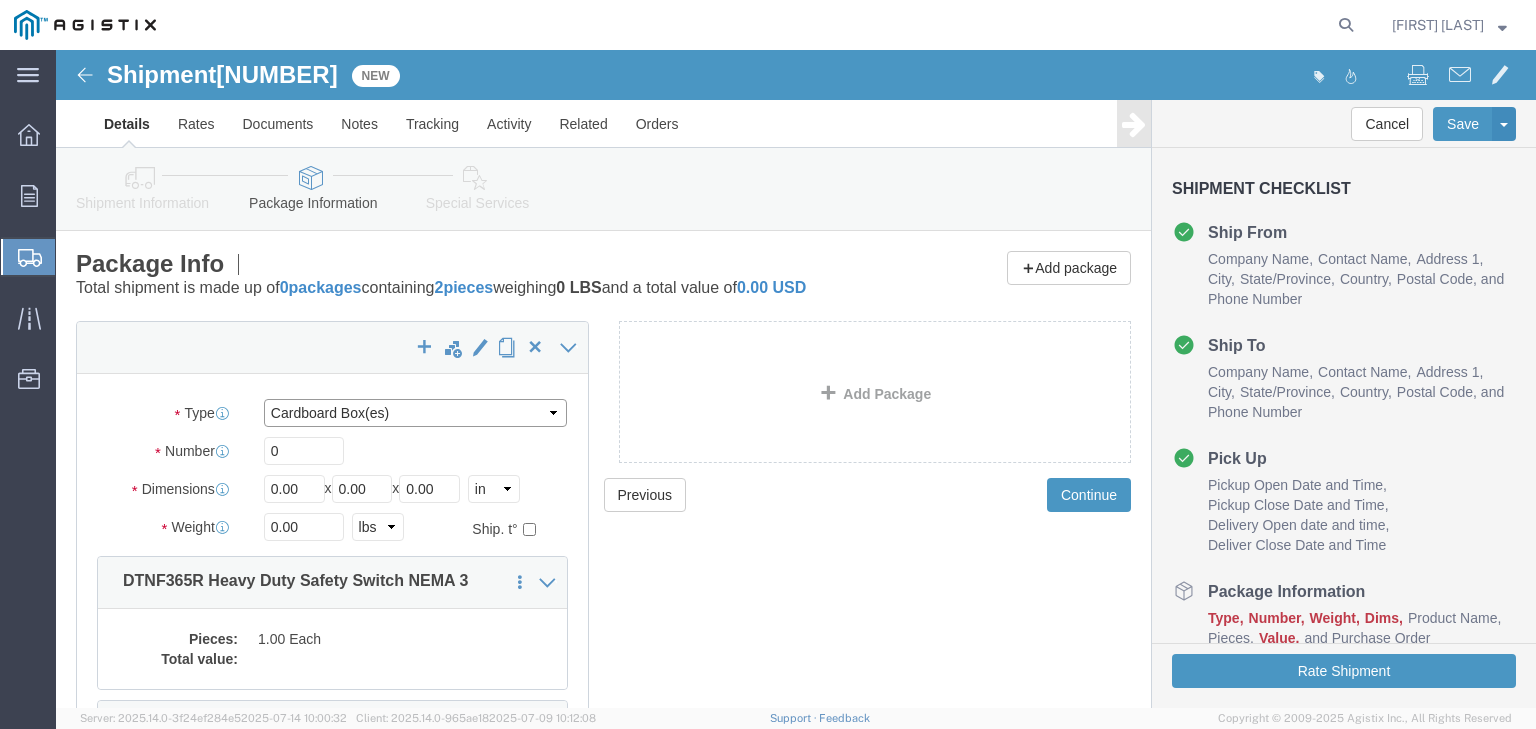 select on "PSNS" 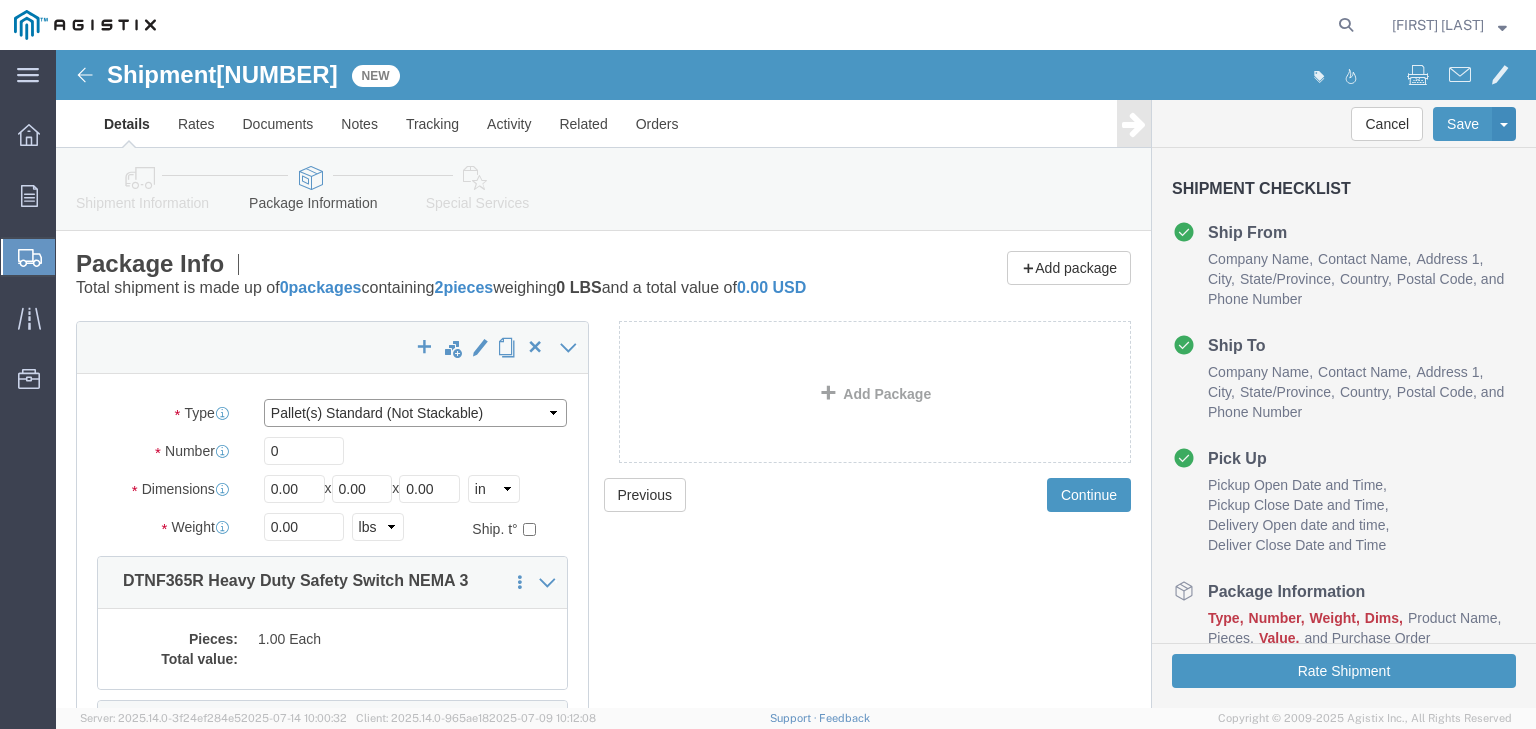 click on "Select Bulk Bundle(s) Cardboard Box(es) Carton(s) Crate(s) Drum(s) (Fiberboard) Drum(s) (Metal) Drum(s) (Plastic) Envelope Naked Cargo (UnPackaged) Pallet(s) Oversized (Not Stackable) Pallet(s) Oversized (Stackable) Pallet(s) Standard (Not Stackable) Pallet(s) Standard (Stackable) Roll(s) Your Packaging" 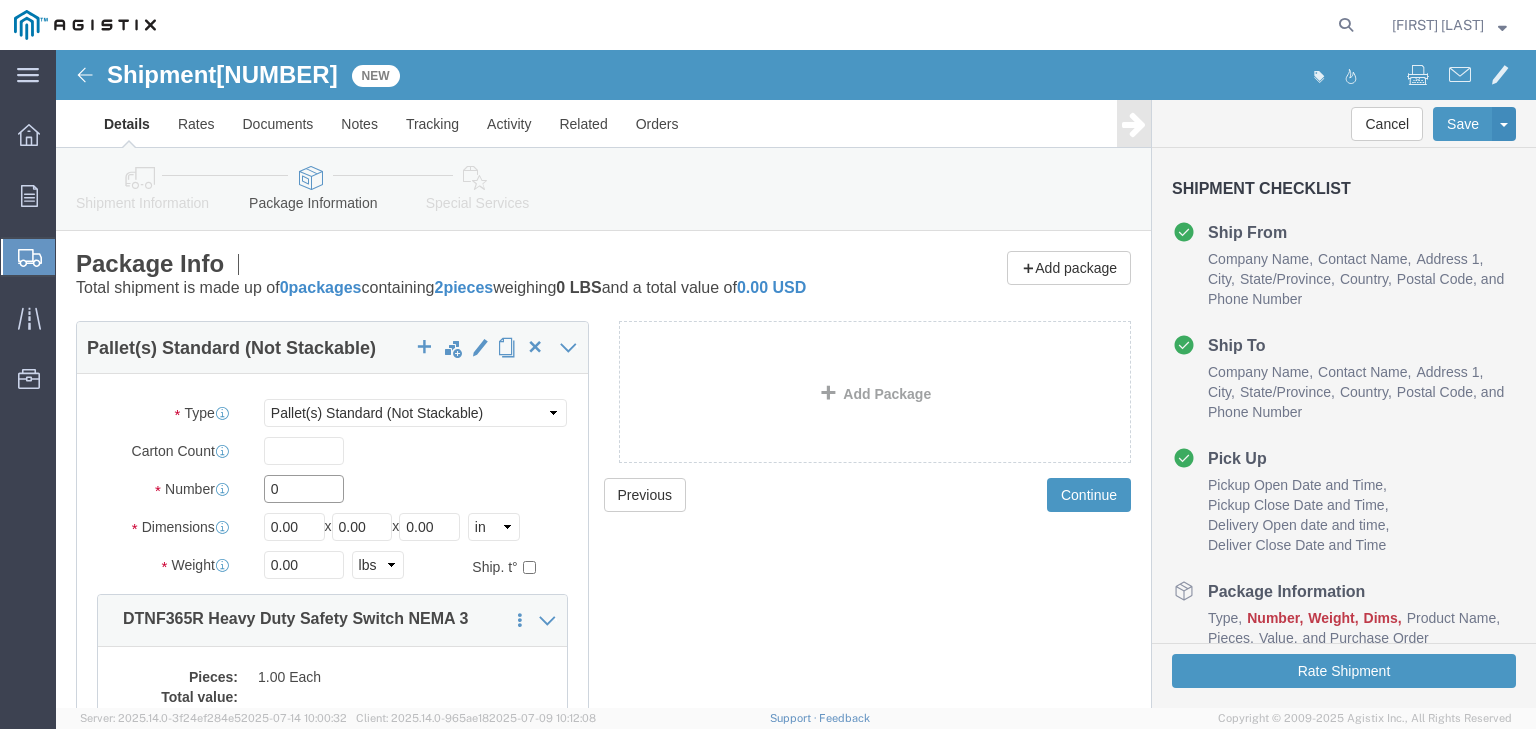 click on "0" 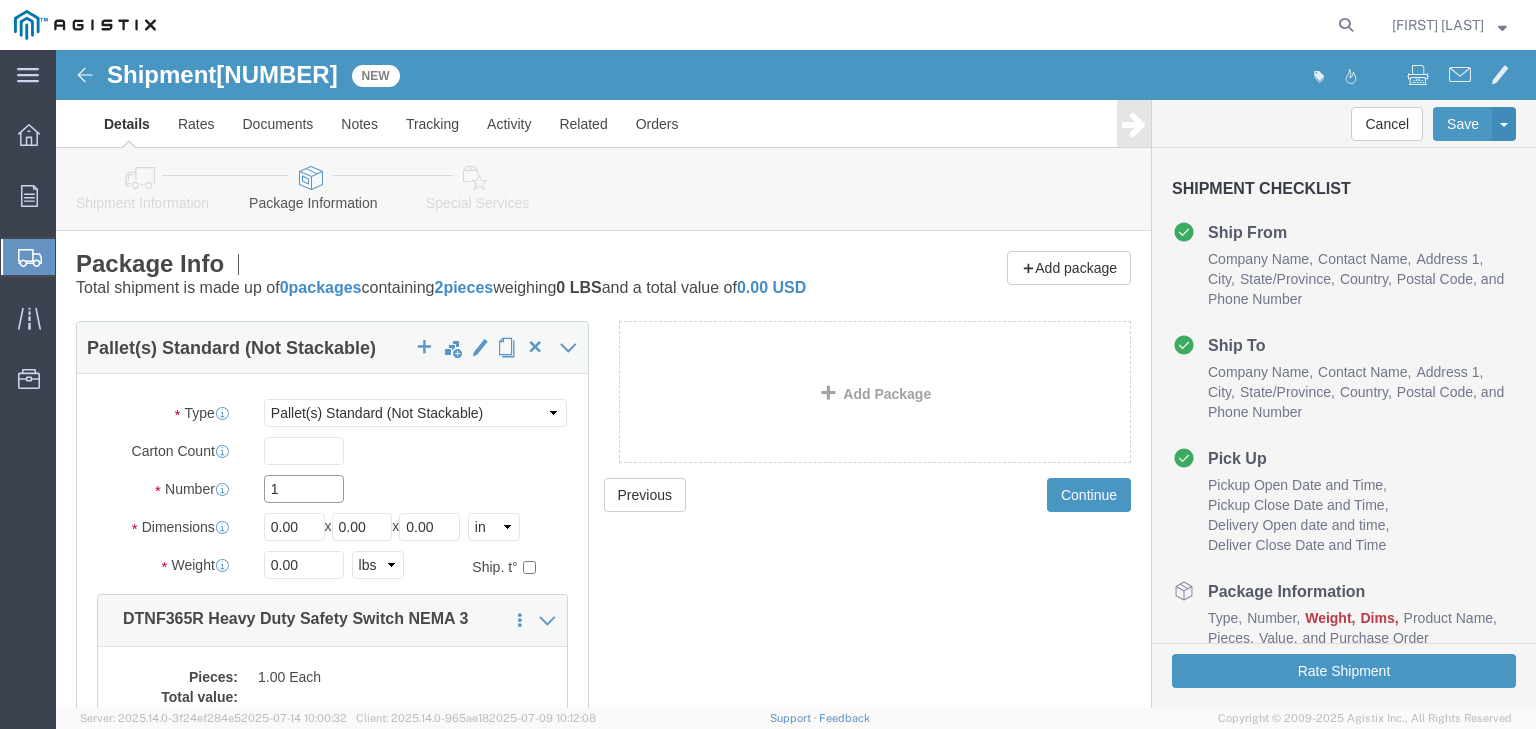 type on "1" 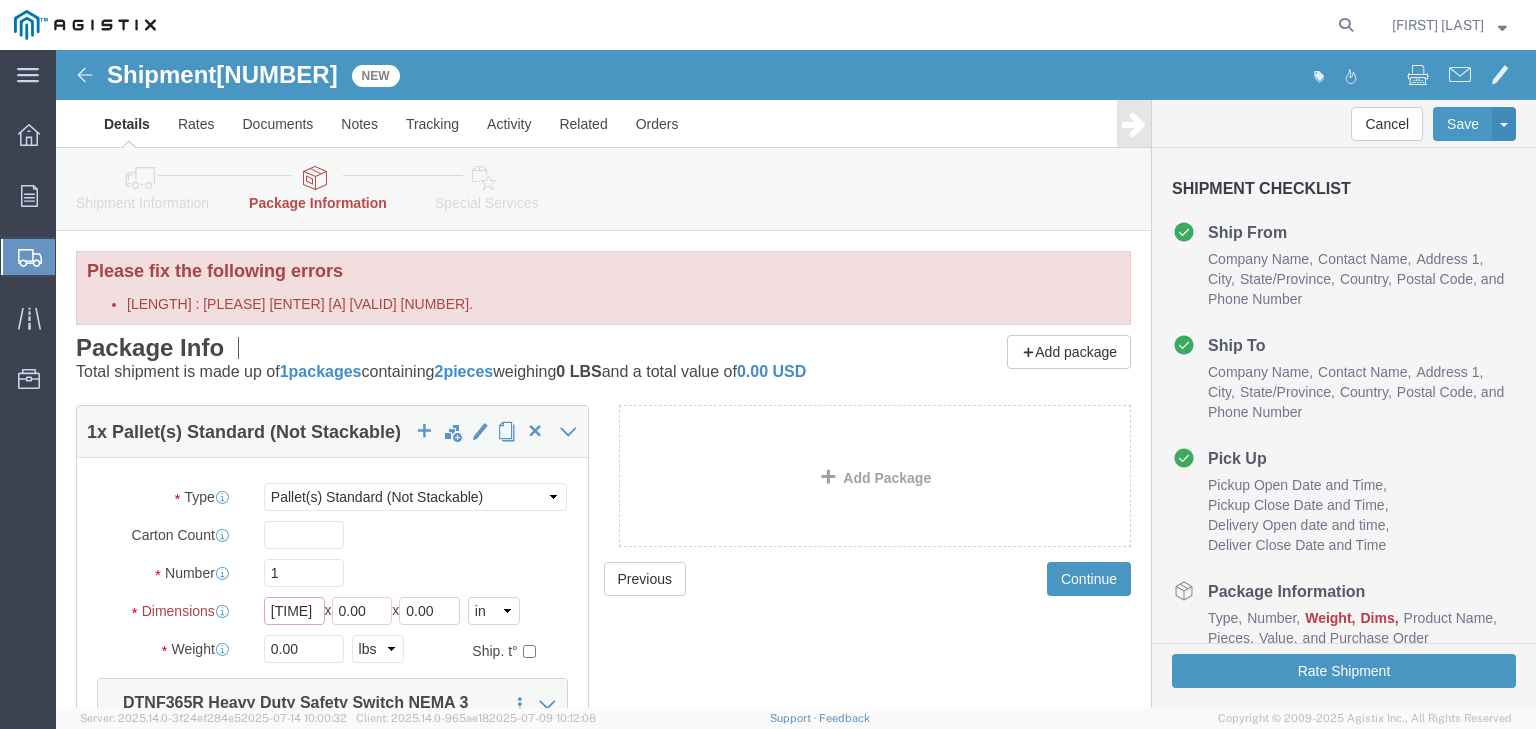 scroll, scrollTop: 160, scrollLeft: 0, axis: vertical 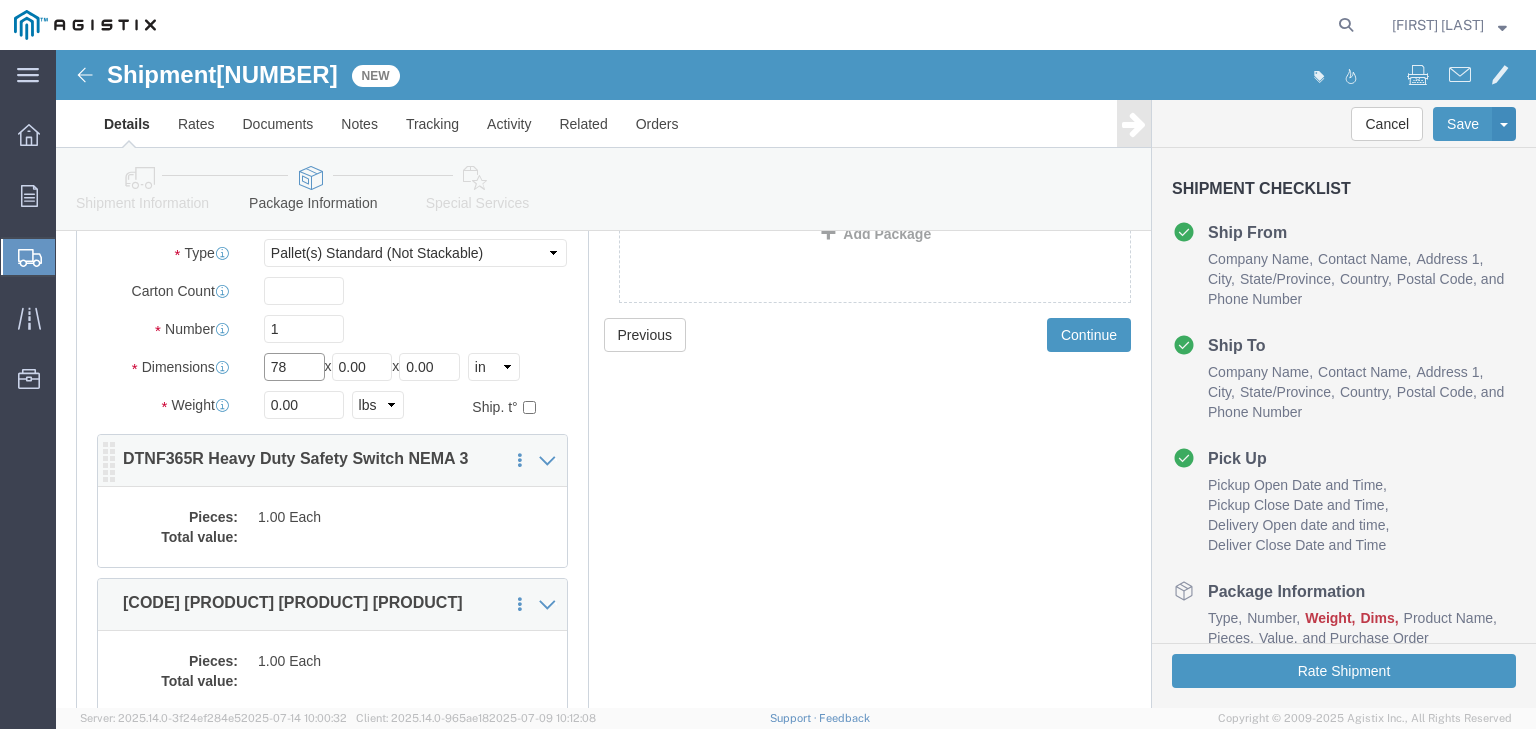 type on "7" 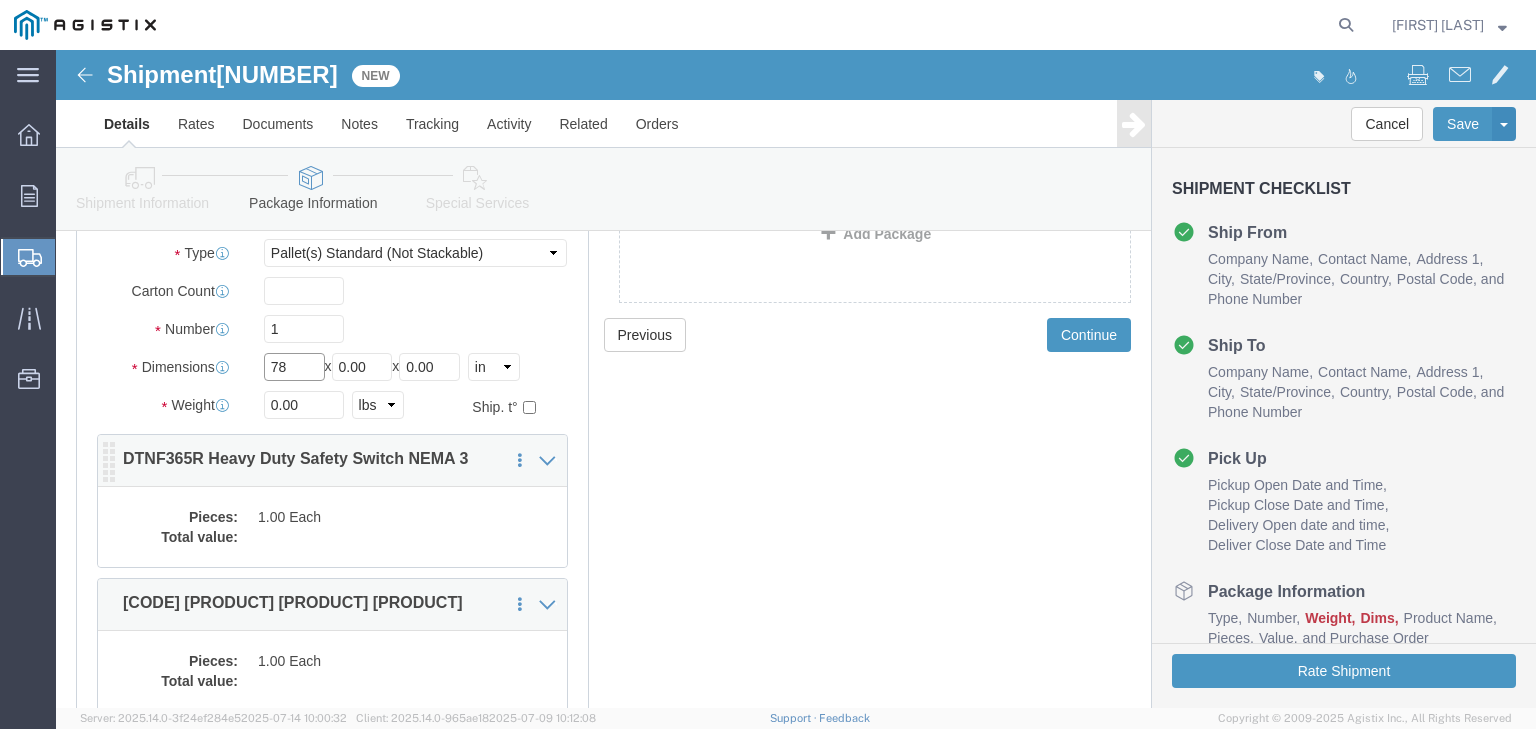 type on "78" 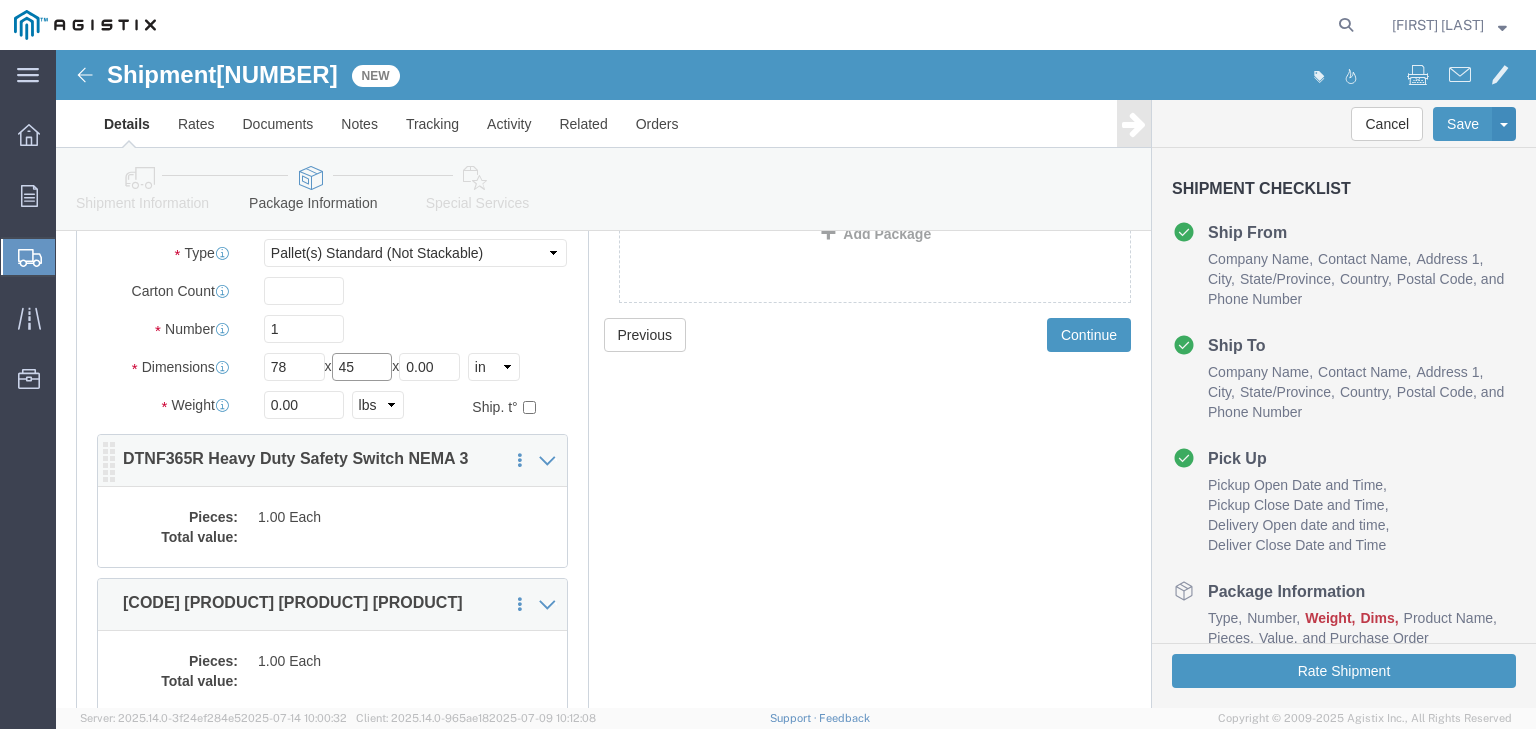 type on "45" 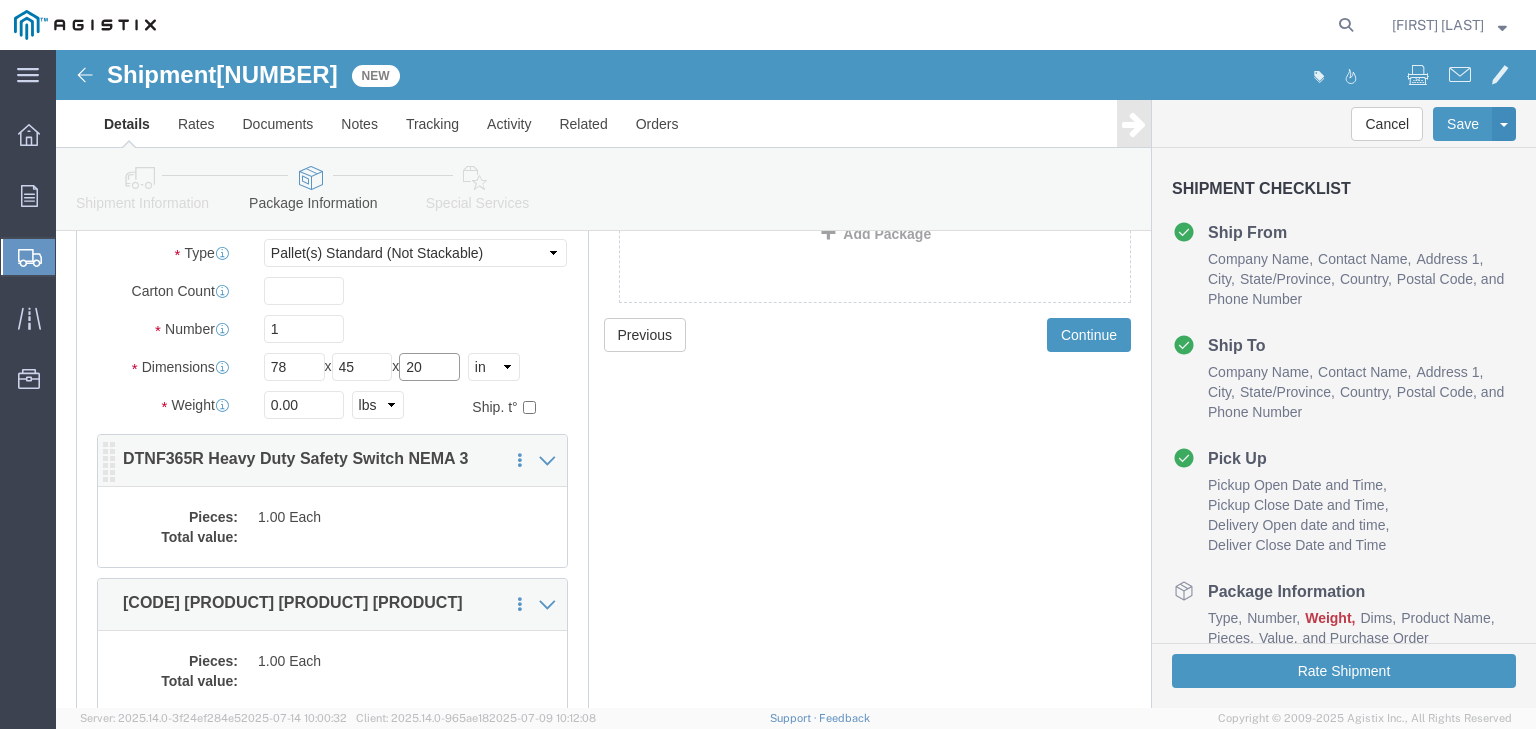 type on "20" 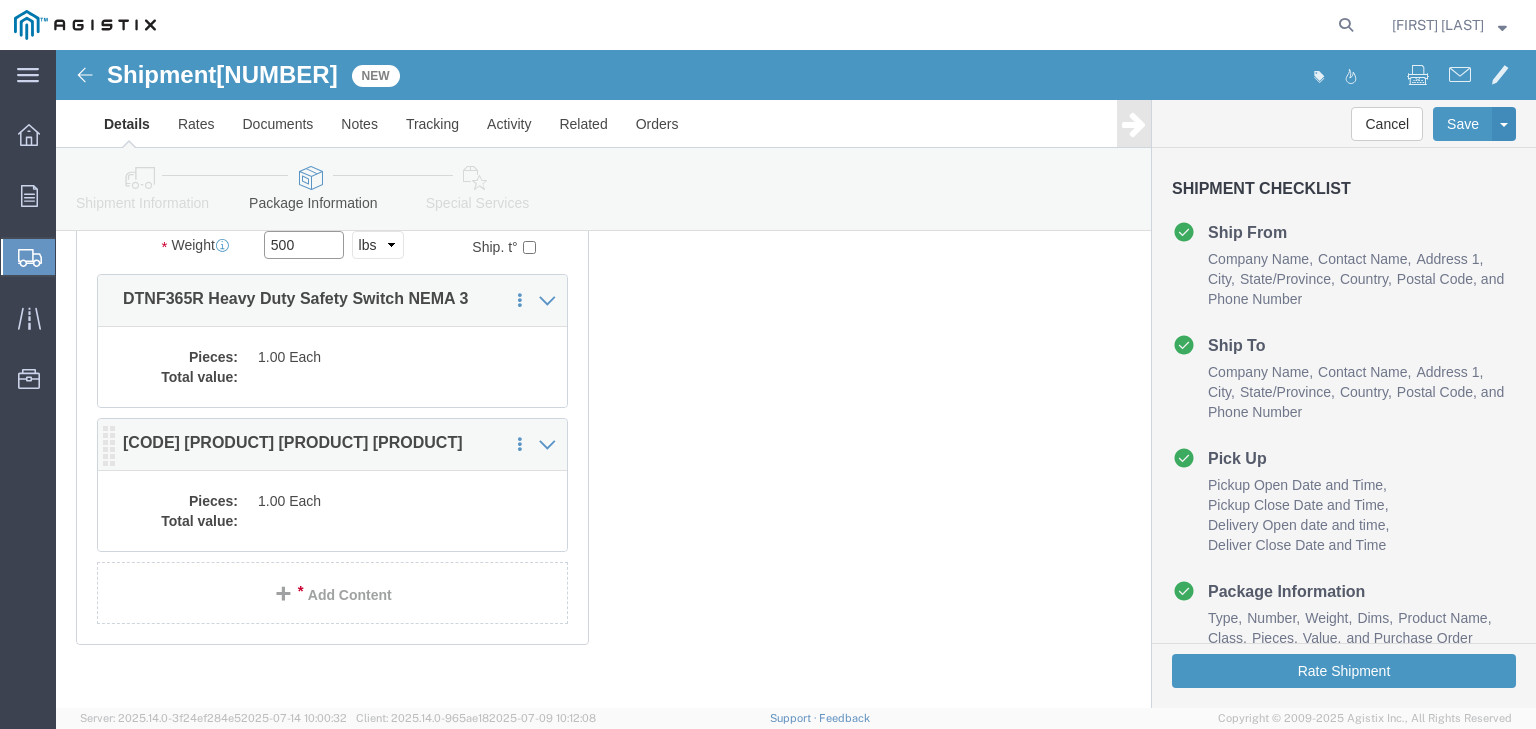 scroll, scrollTop: 240, scrollLeft: 0, axis: vertical 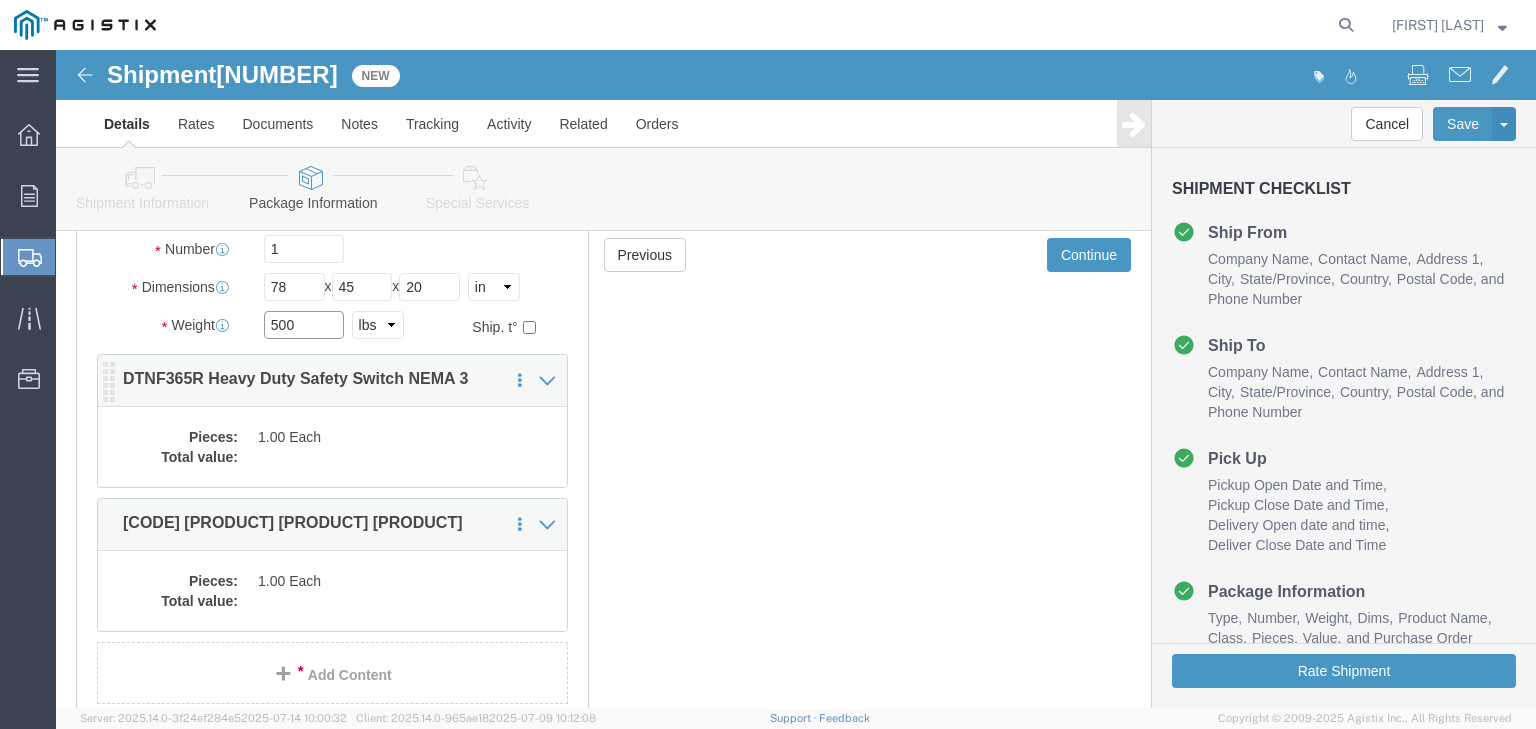 type on "500" 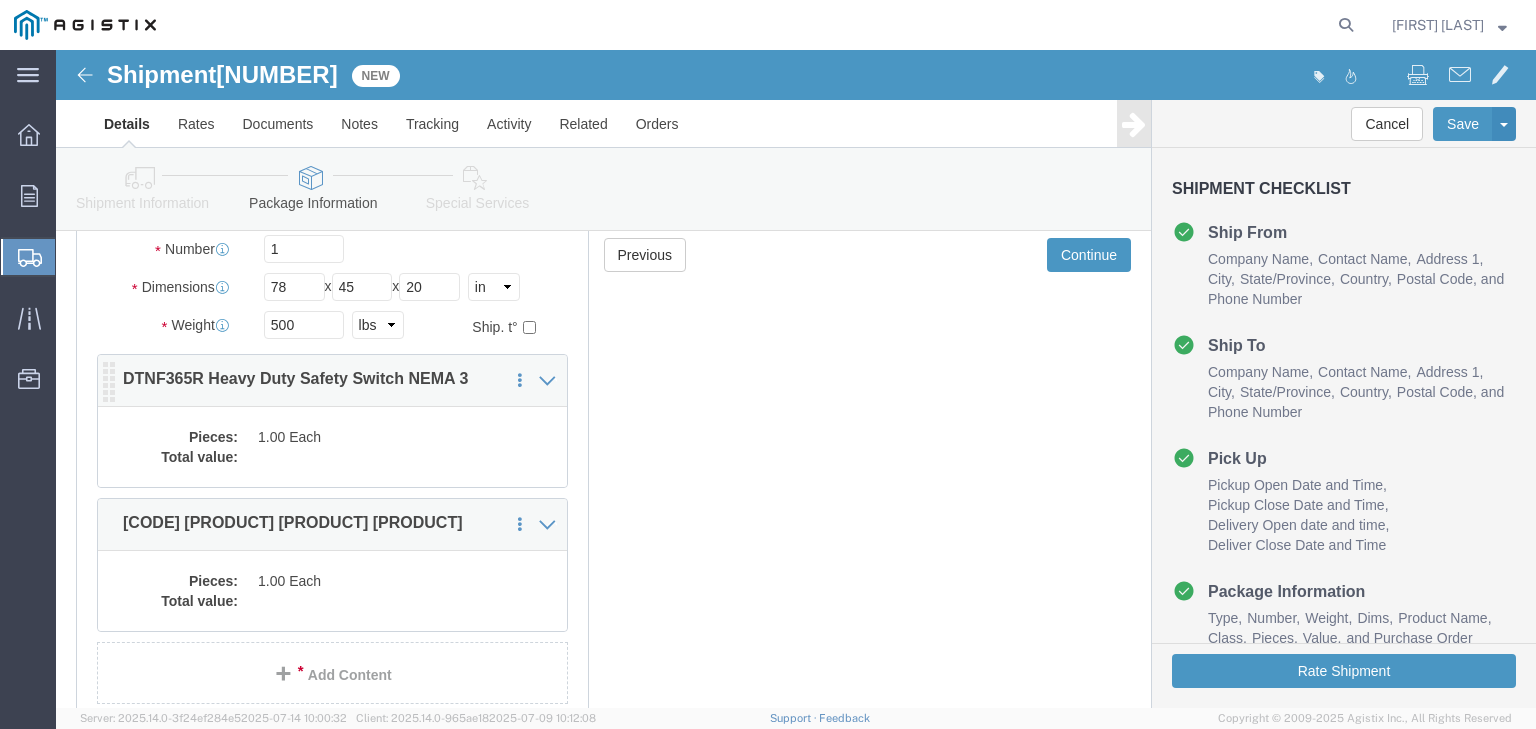 click on "1.00 Each" 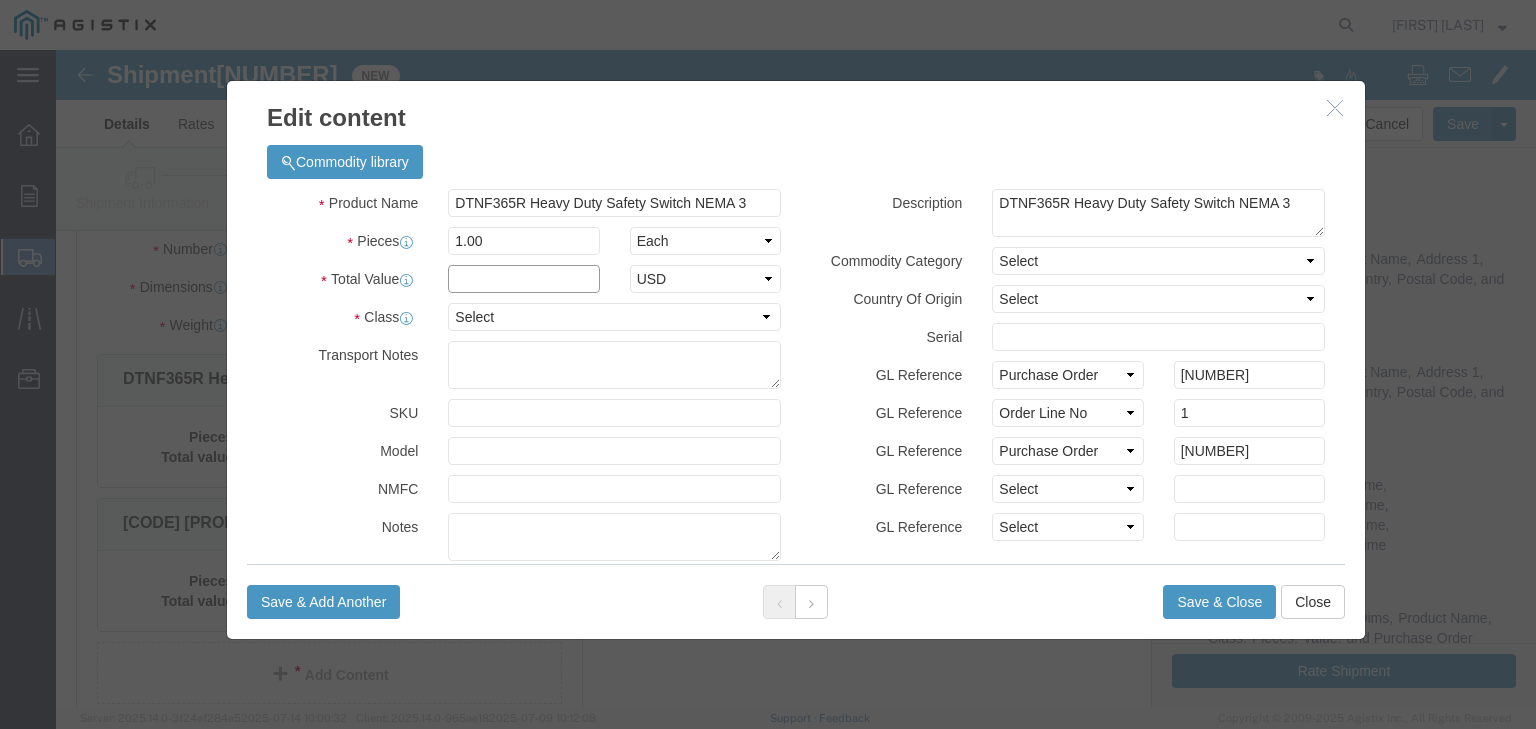 click 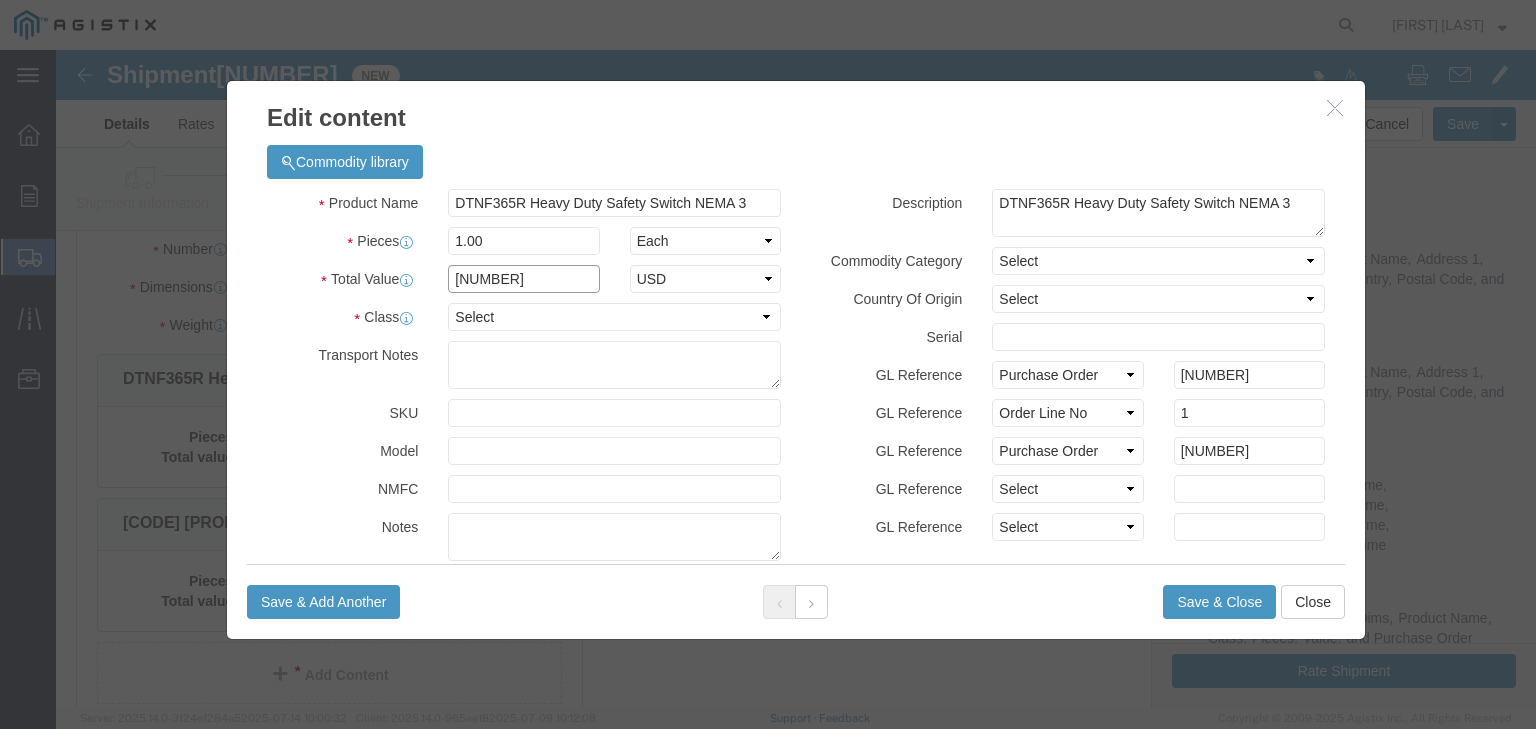 type on "[NUMBER]" 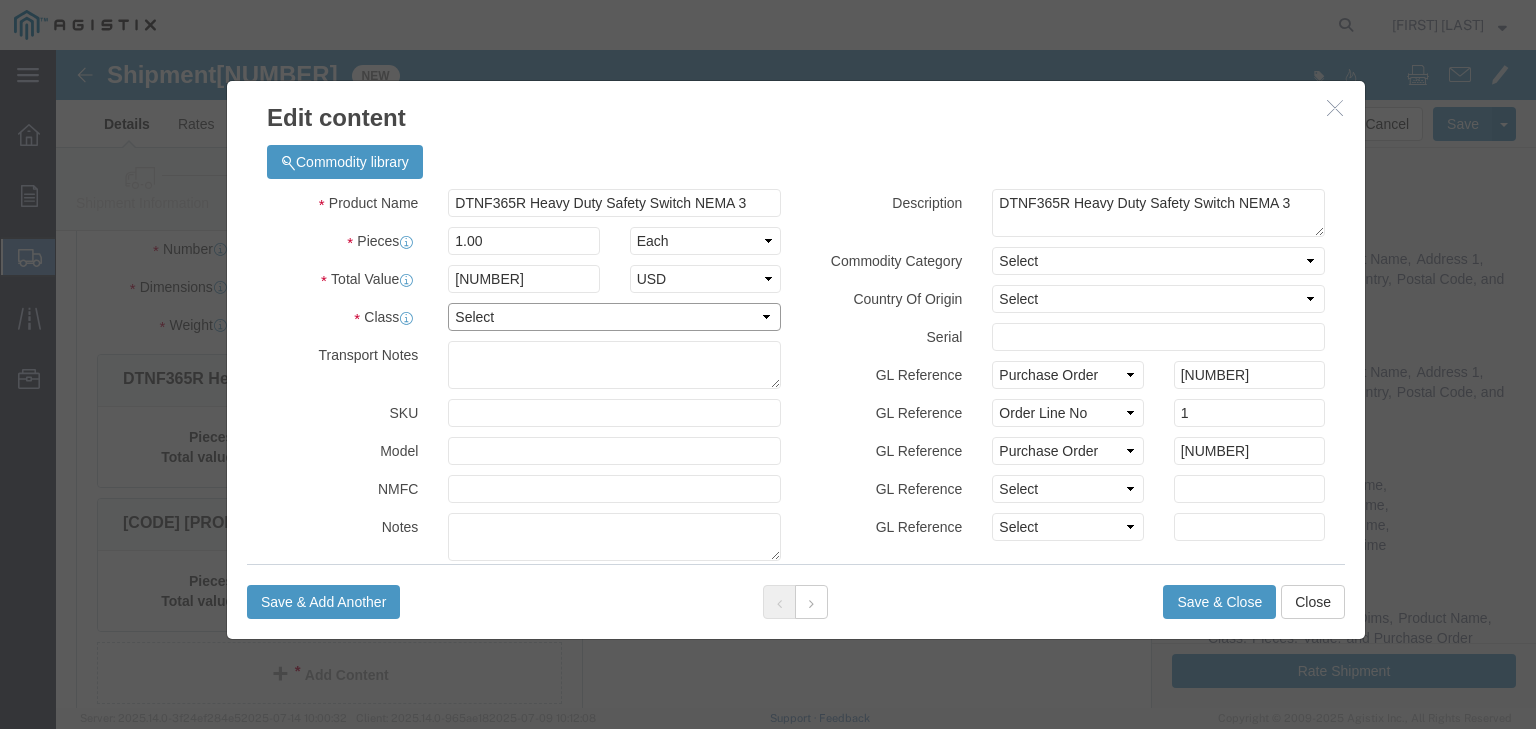 click on "Select 50 55 60 65 70 77.5 85 92.5 100 110 125 150 175 200 250 300 400 500" 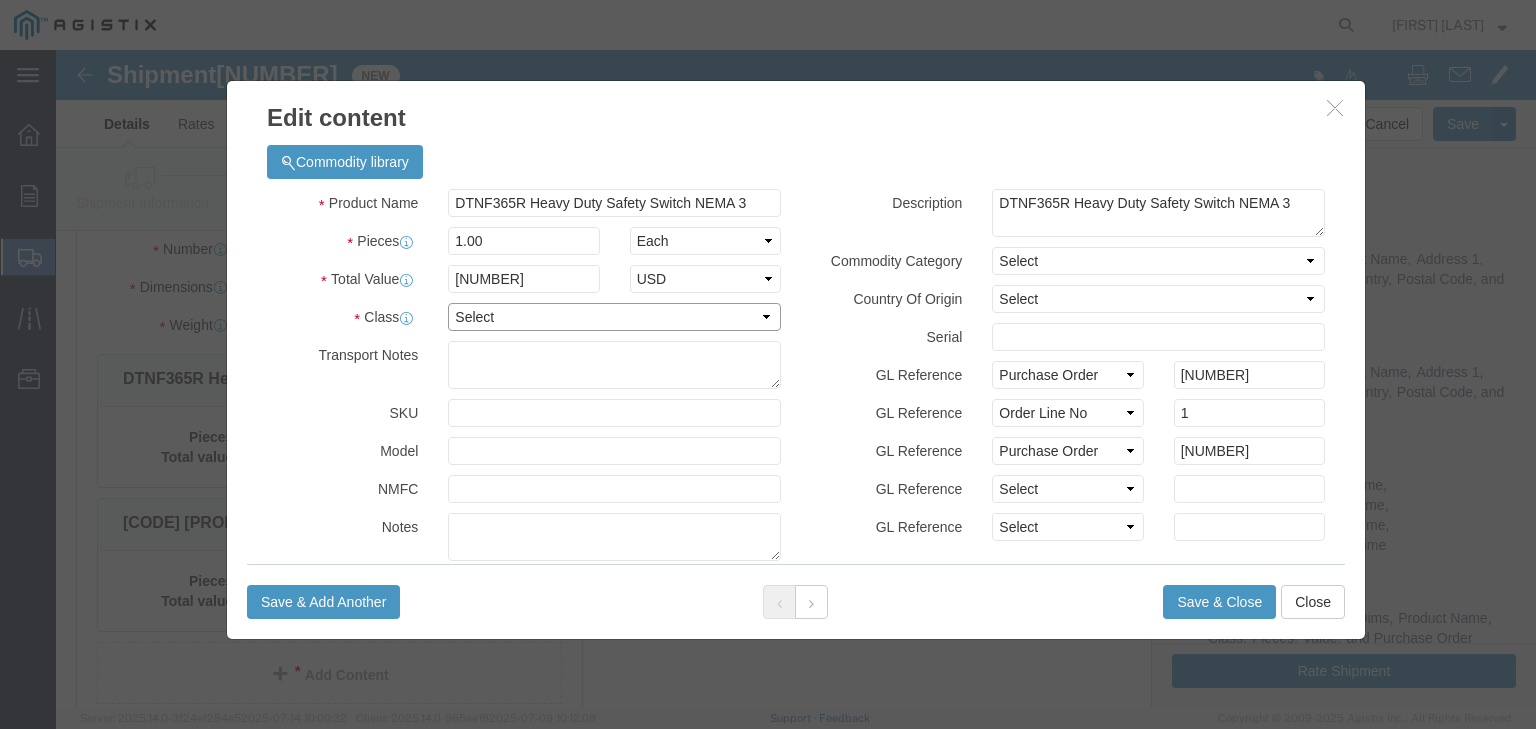 select on "100" 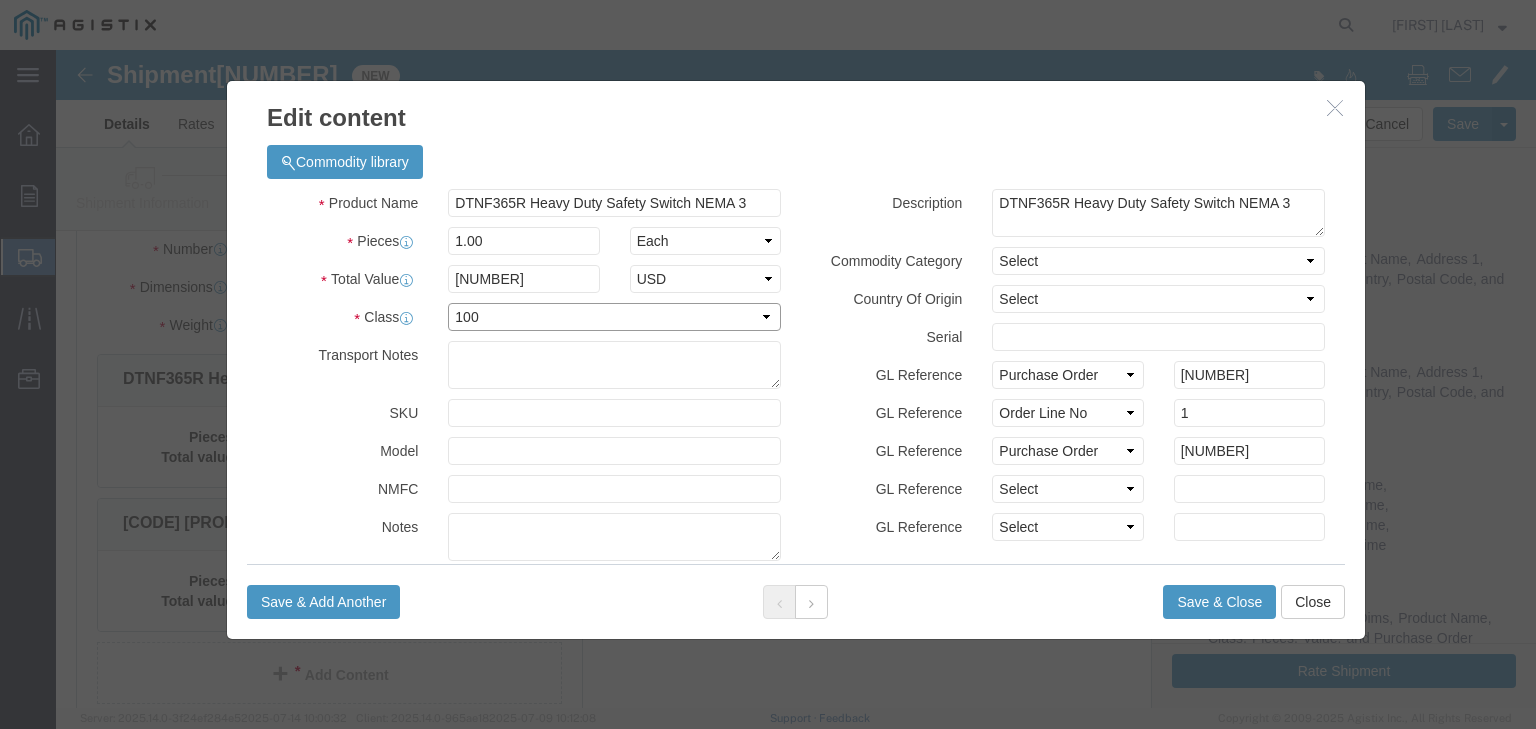 click on "Select 50 55 60 65 70 77.5 85 92.5 100 110 125 150 175 200 250 300 400 500" 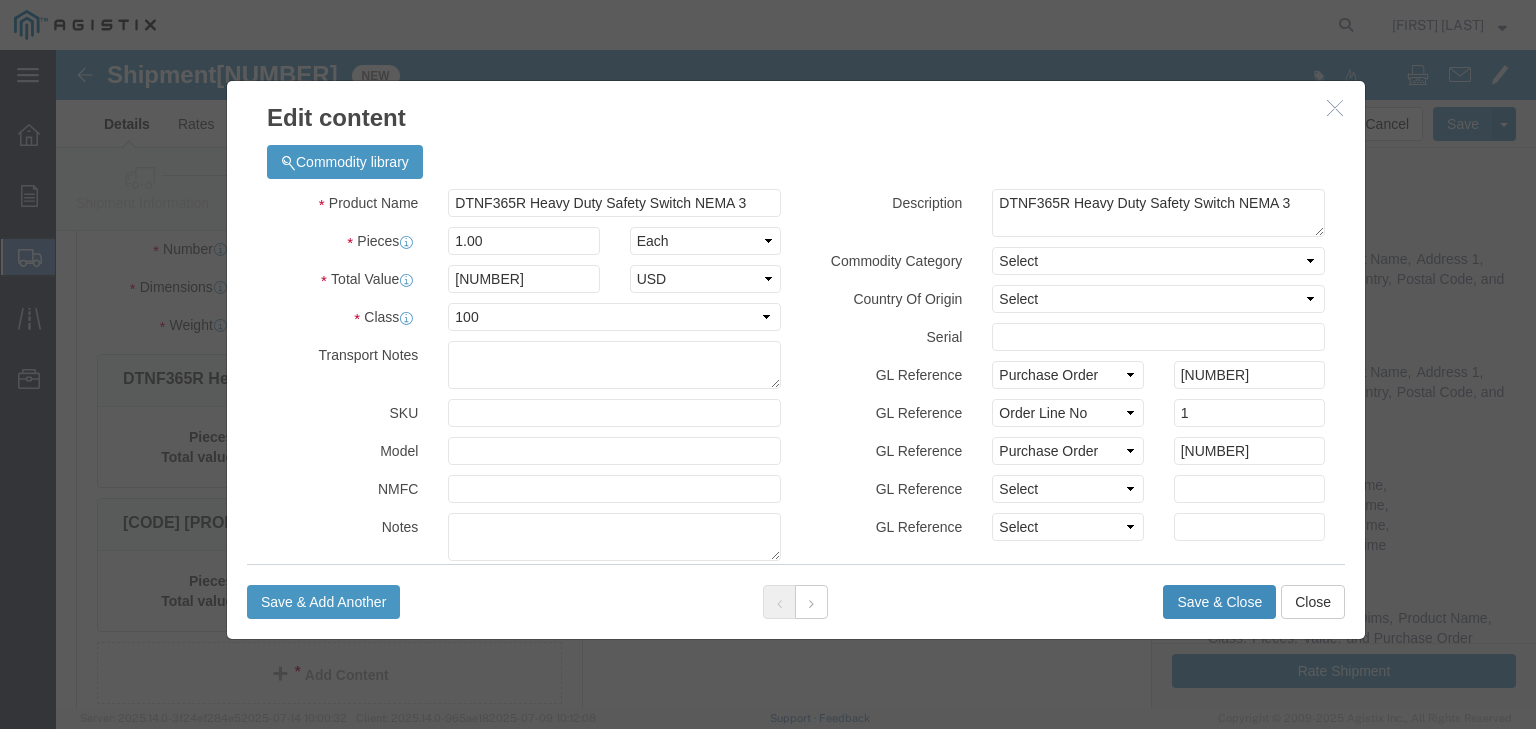 click on "Save & Close" 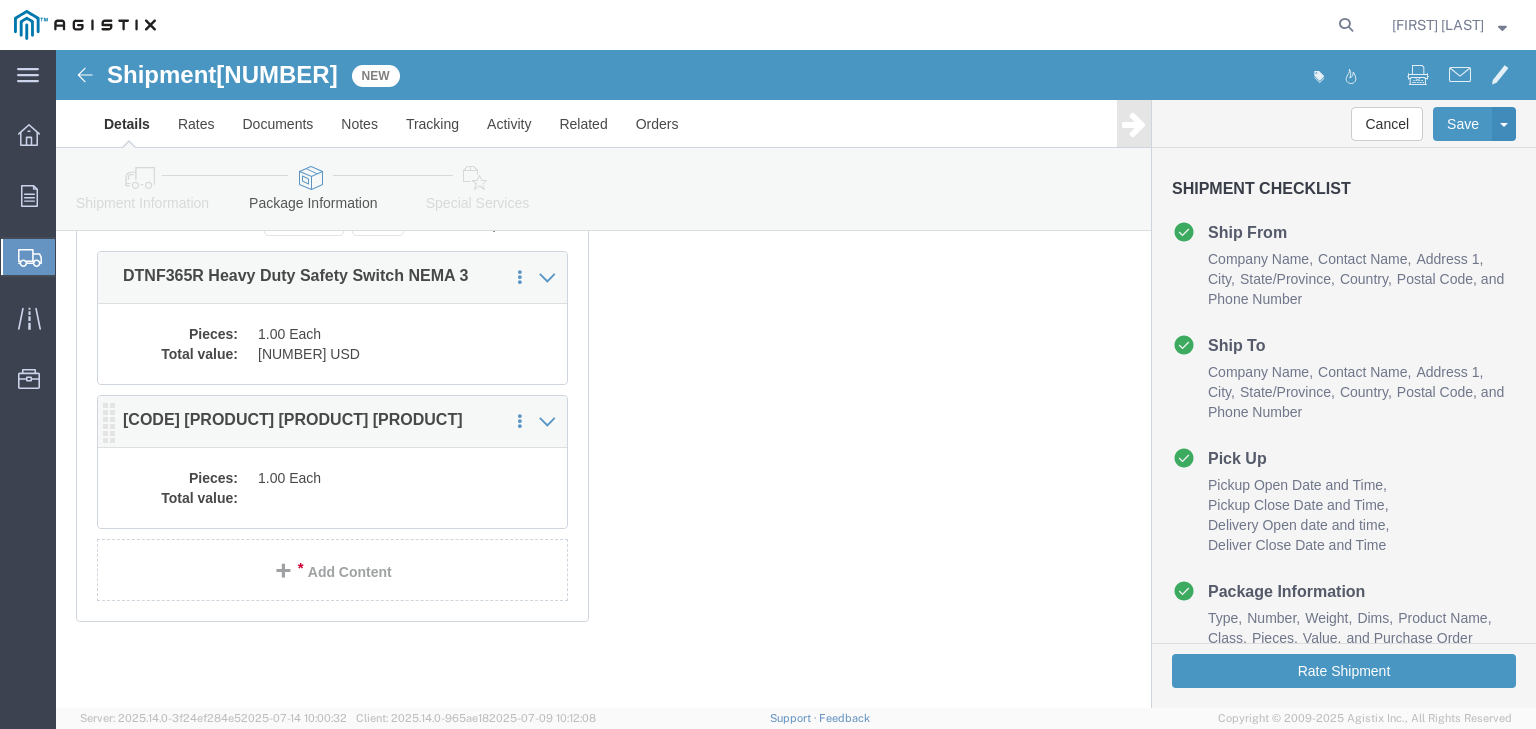 scroll, scrollTop: 364, scrollLeft: 0, axis: vertical 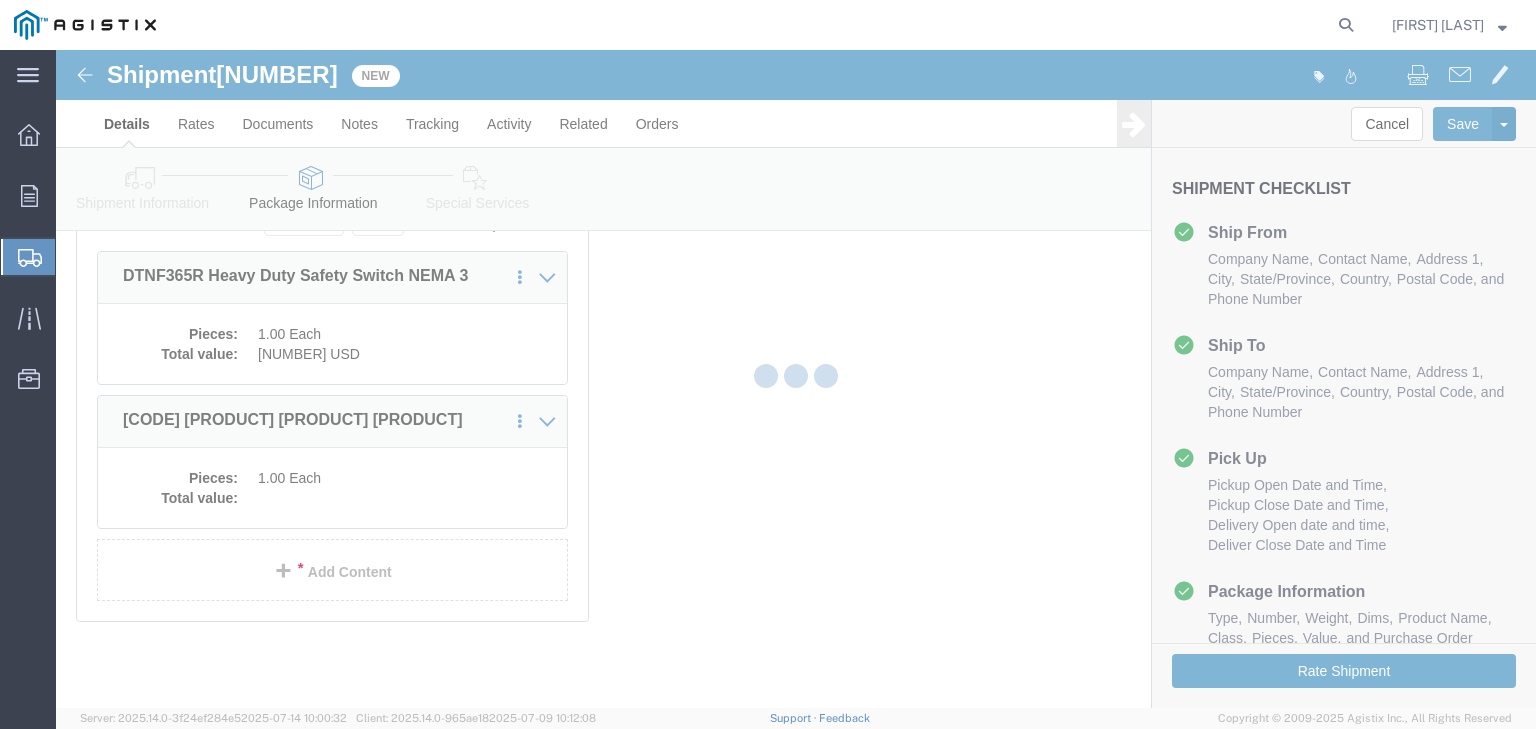 click 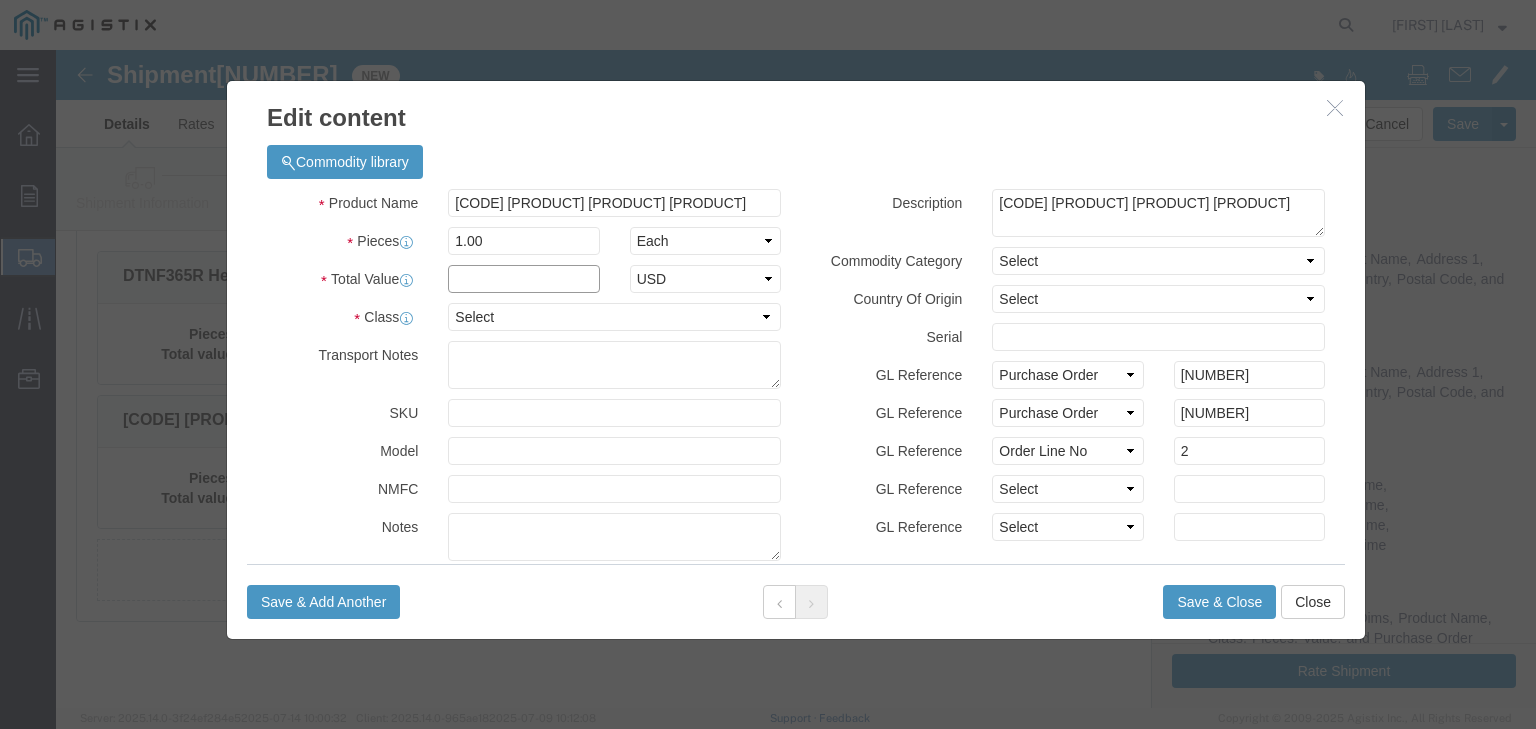 click 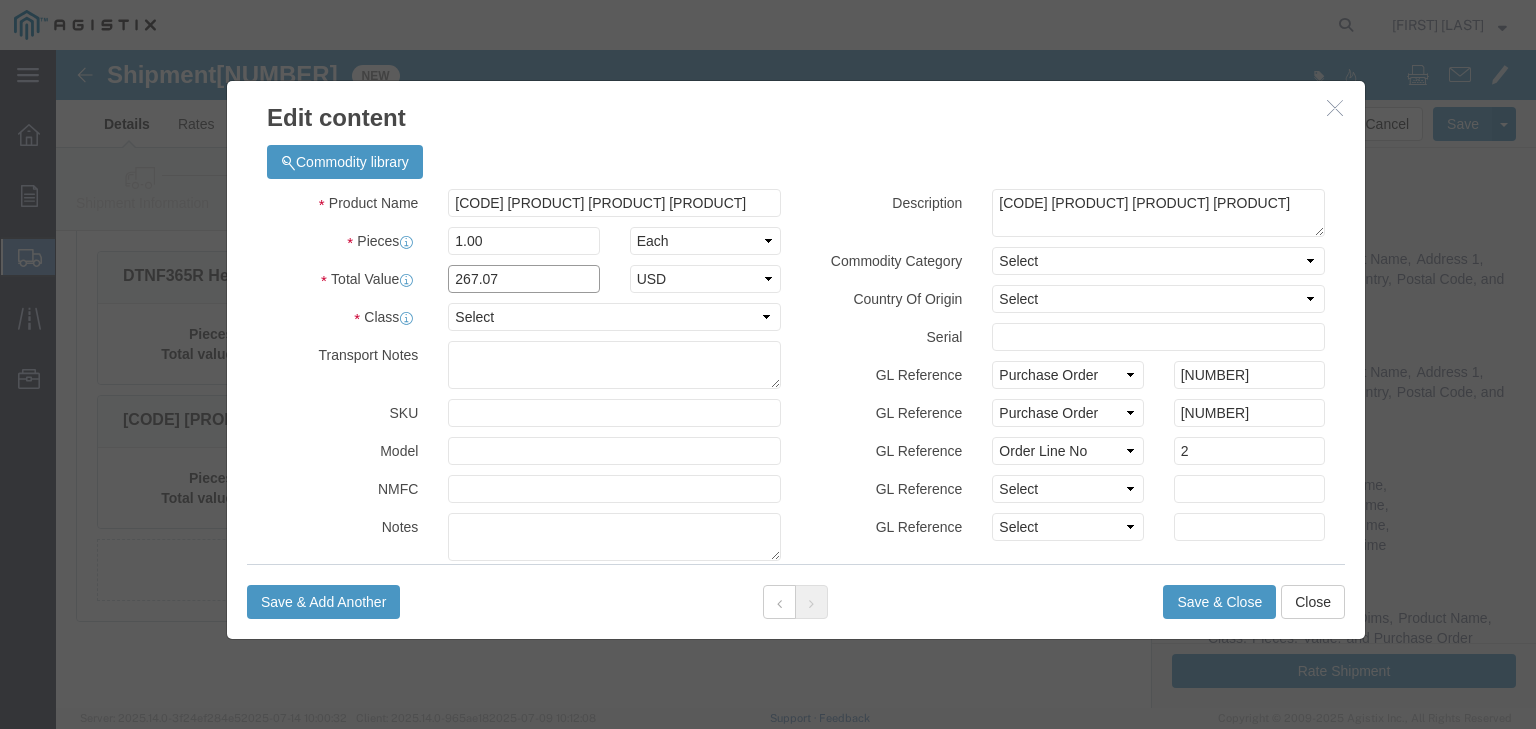 type on "267.07" 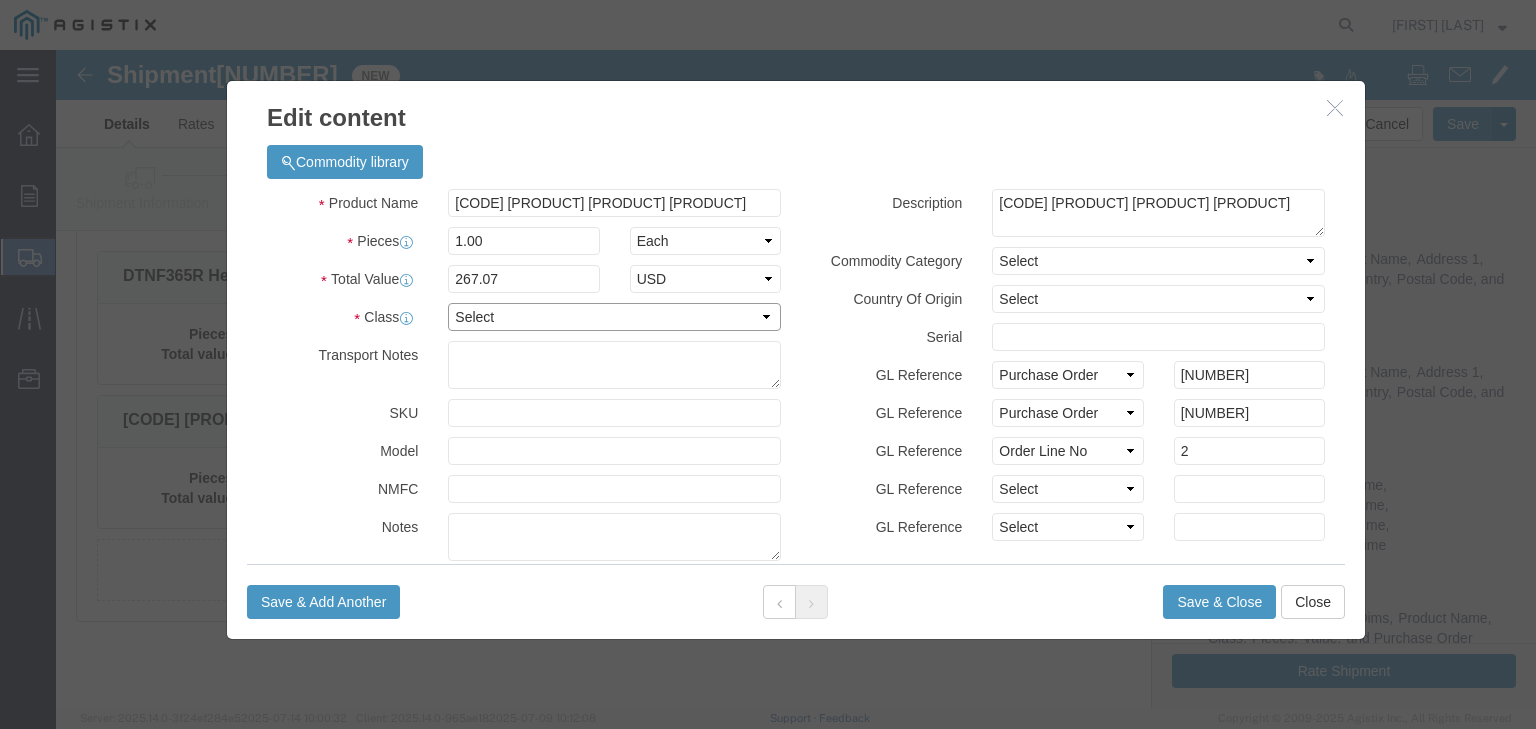 click on "Select 50 55 60 65 70 77.5 85 92.5 100 110 125 150 175 200 250 300 400 500" 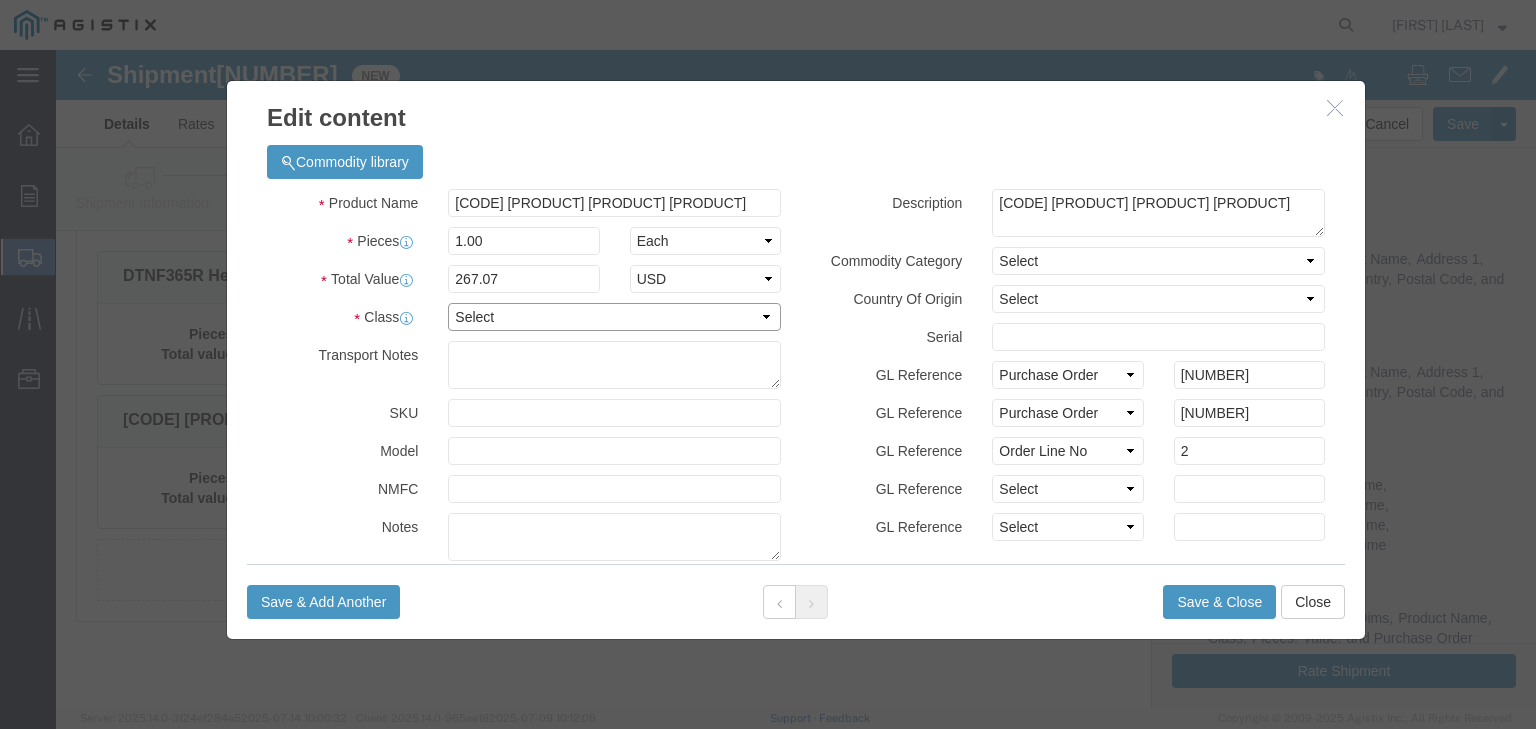 select on "100" 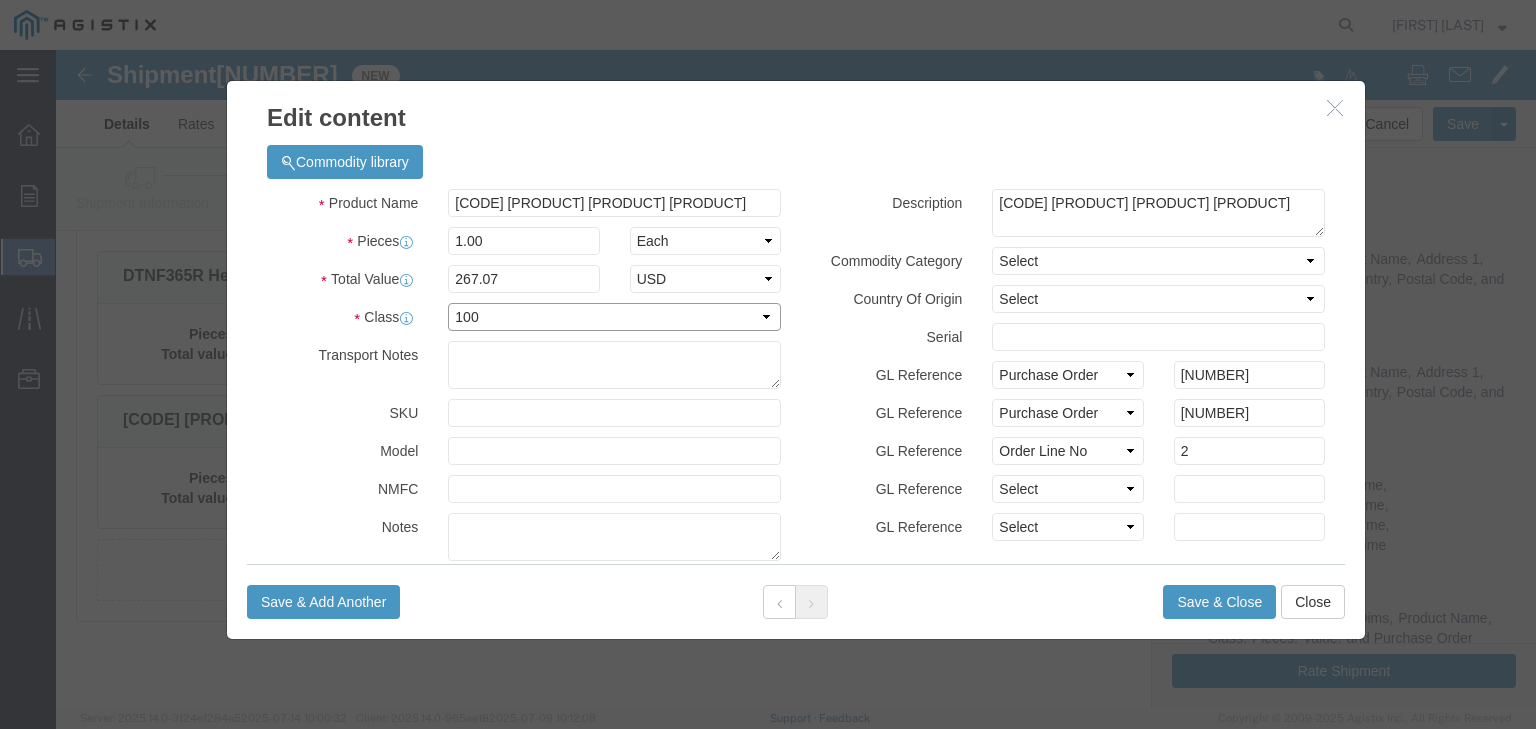 click on "Select 50 55 60 65 70 77.5 85 92.5 100 110 125 150 175 200 250 300 400 500" 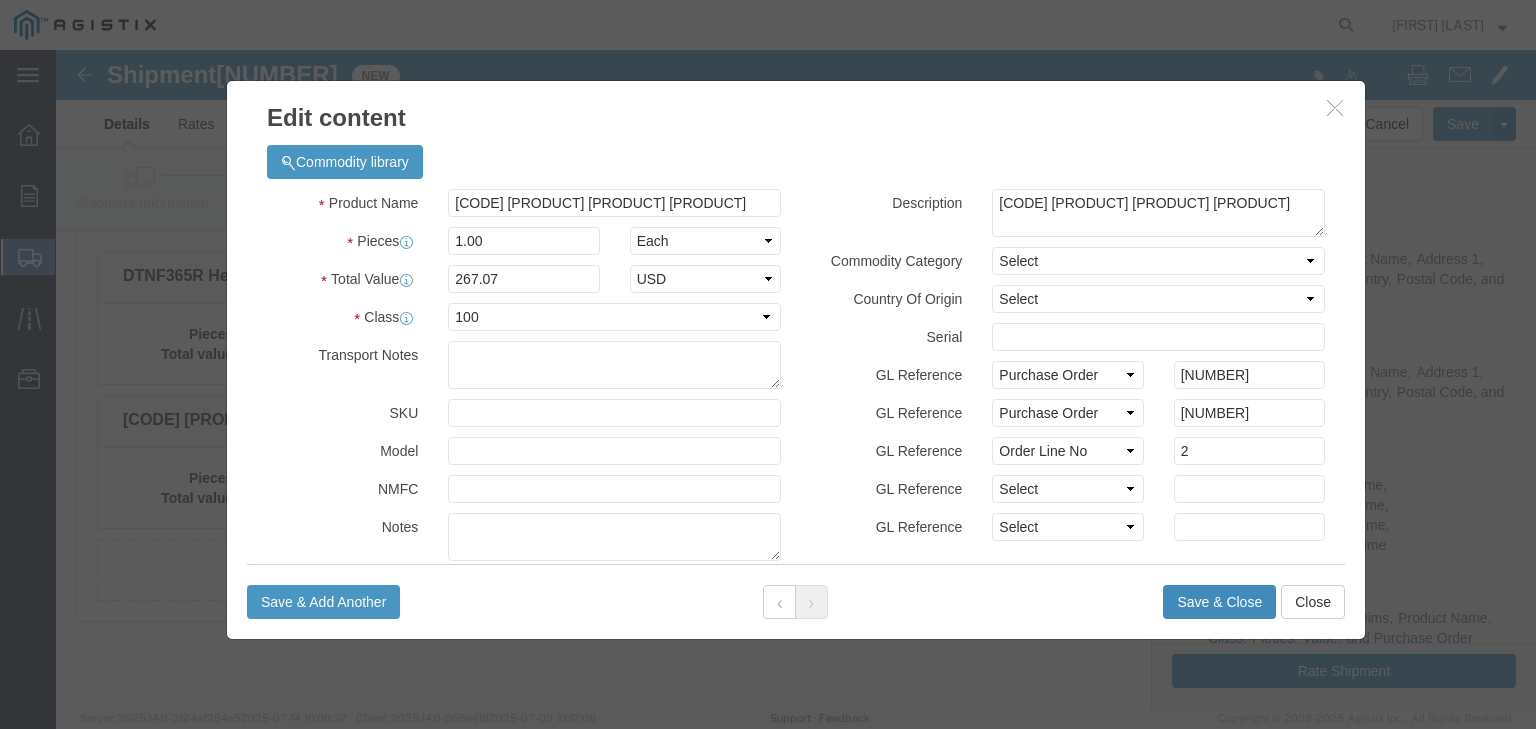click on "Save & Close" 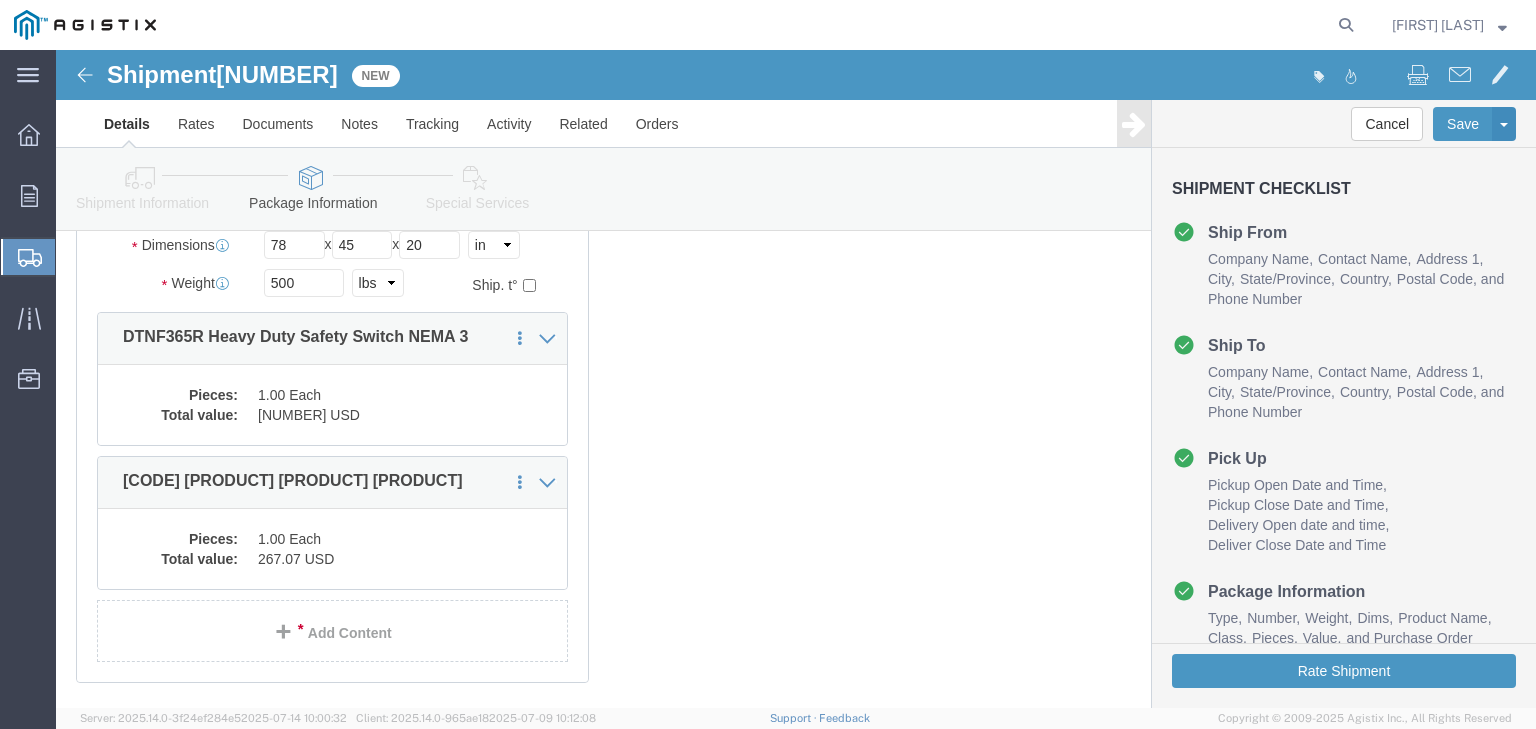 scroll, scrollTop: 0, scrollLeft: 0, axis: both 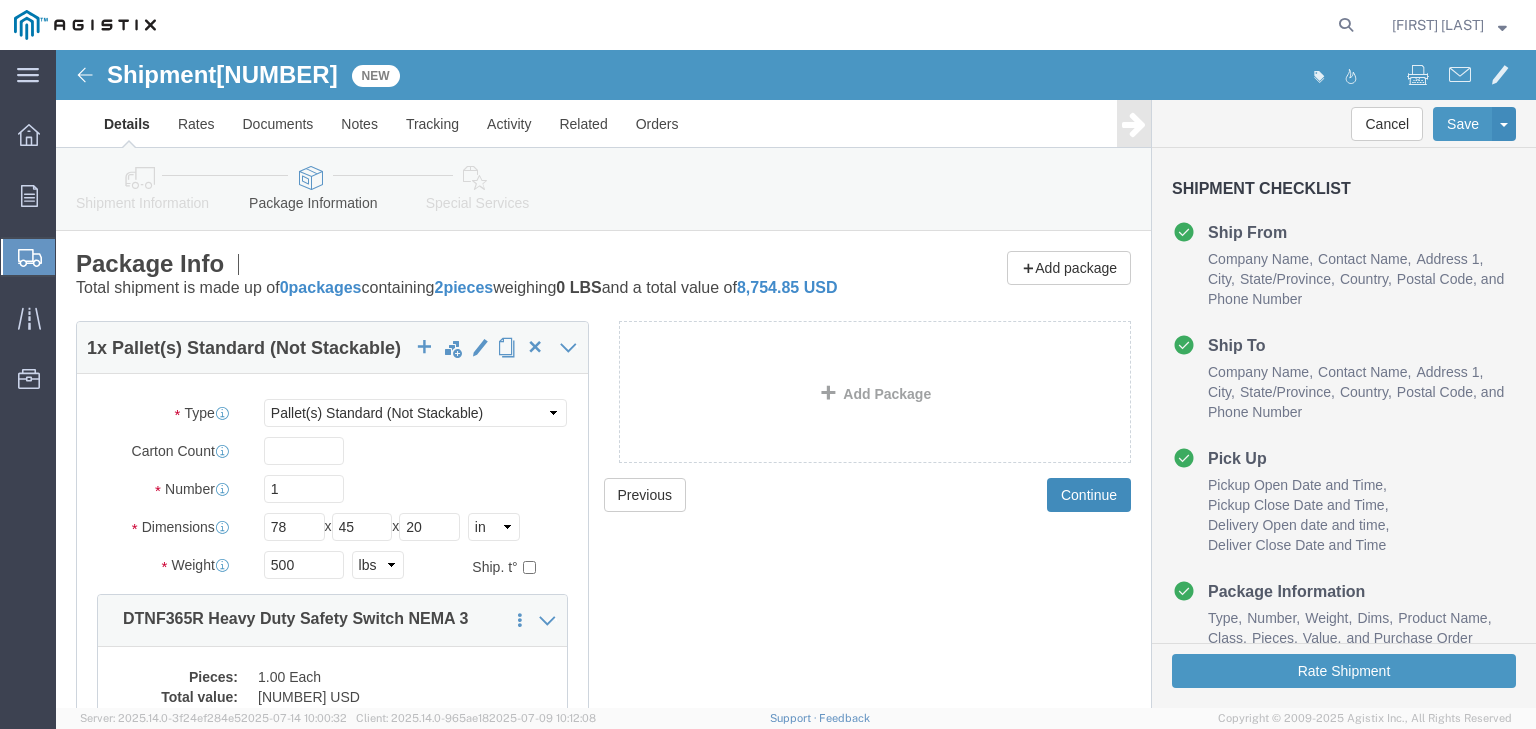 click on "Continue" 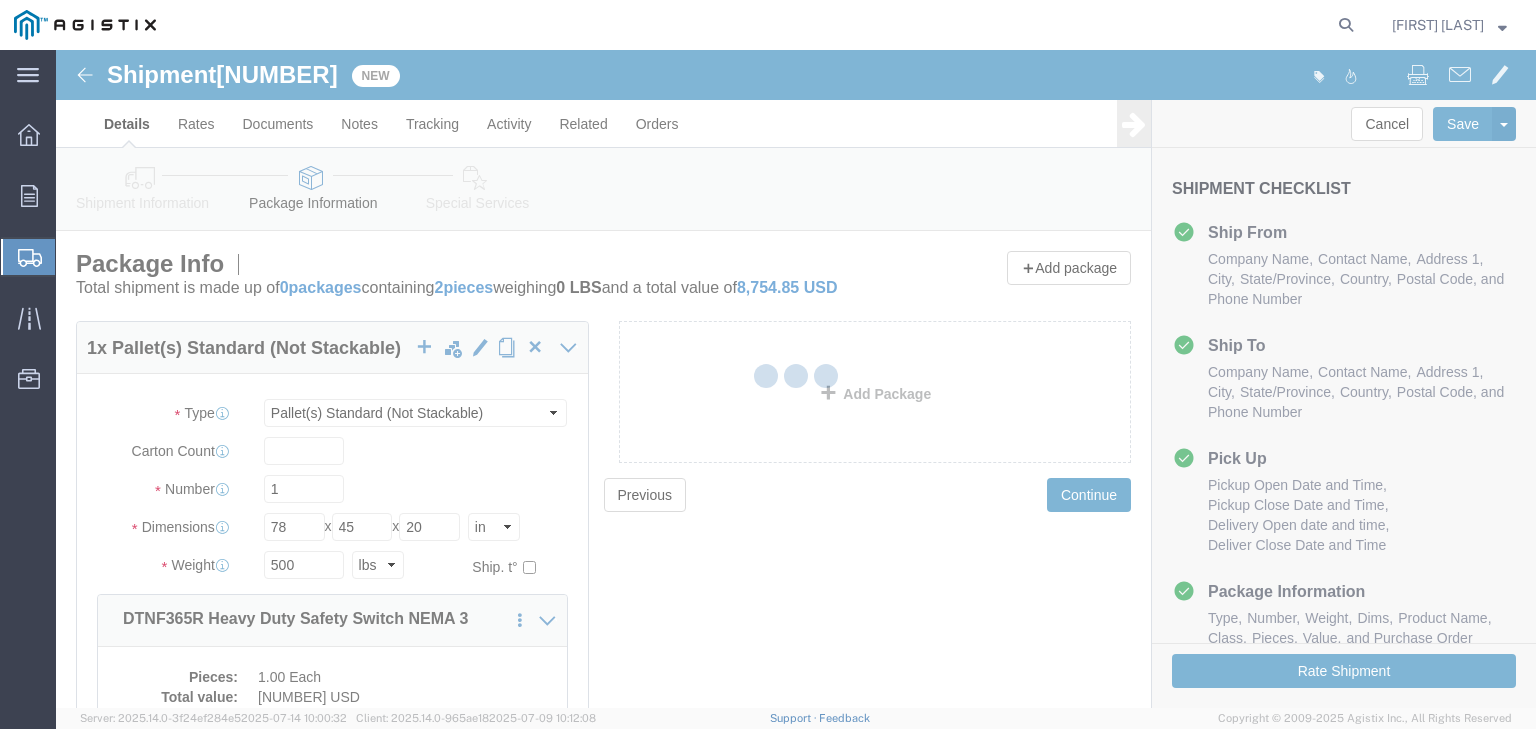select 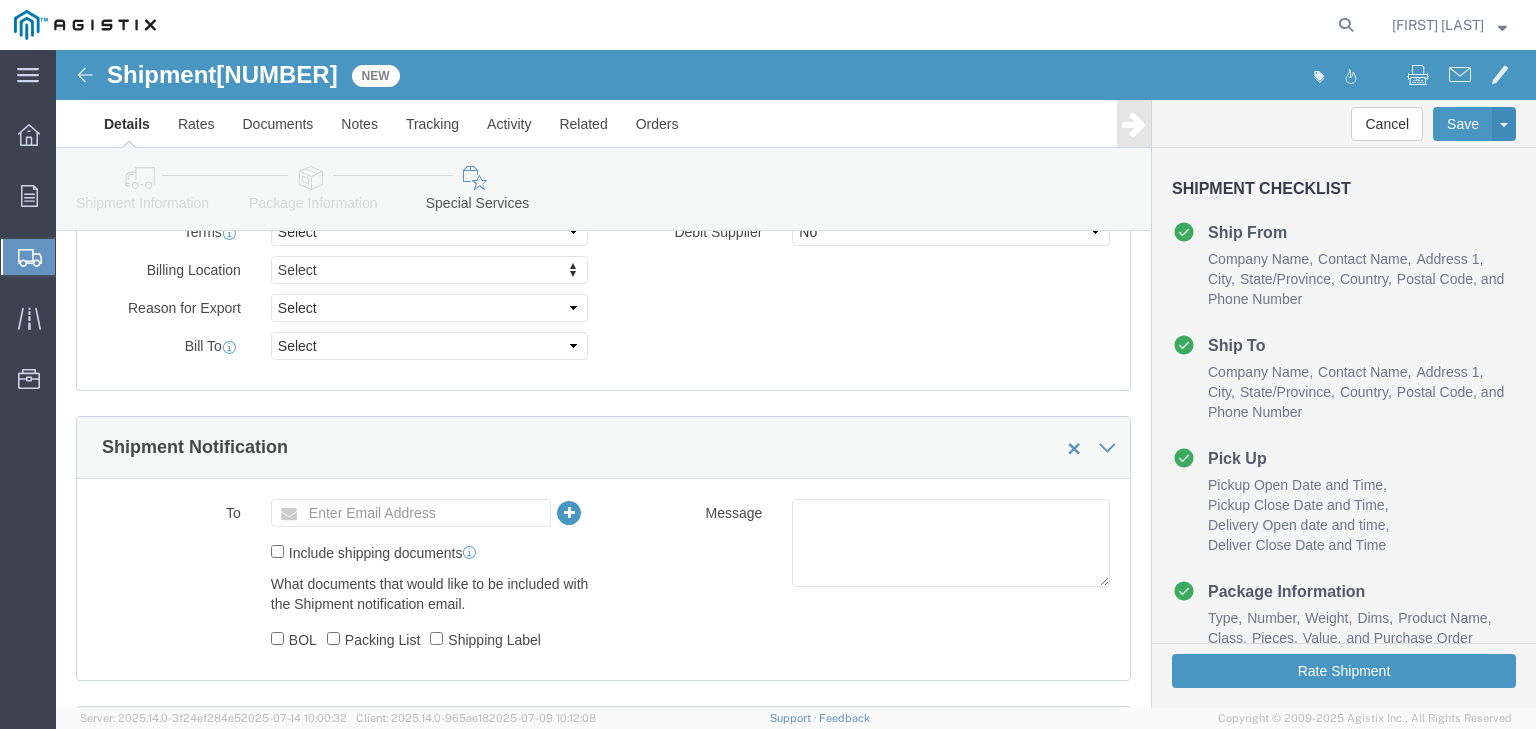 scroll, scrollTop: 640, scrollLeft: 0, axis: vertical 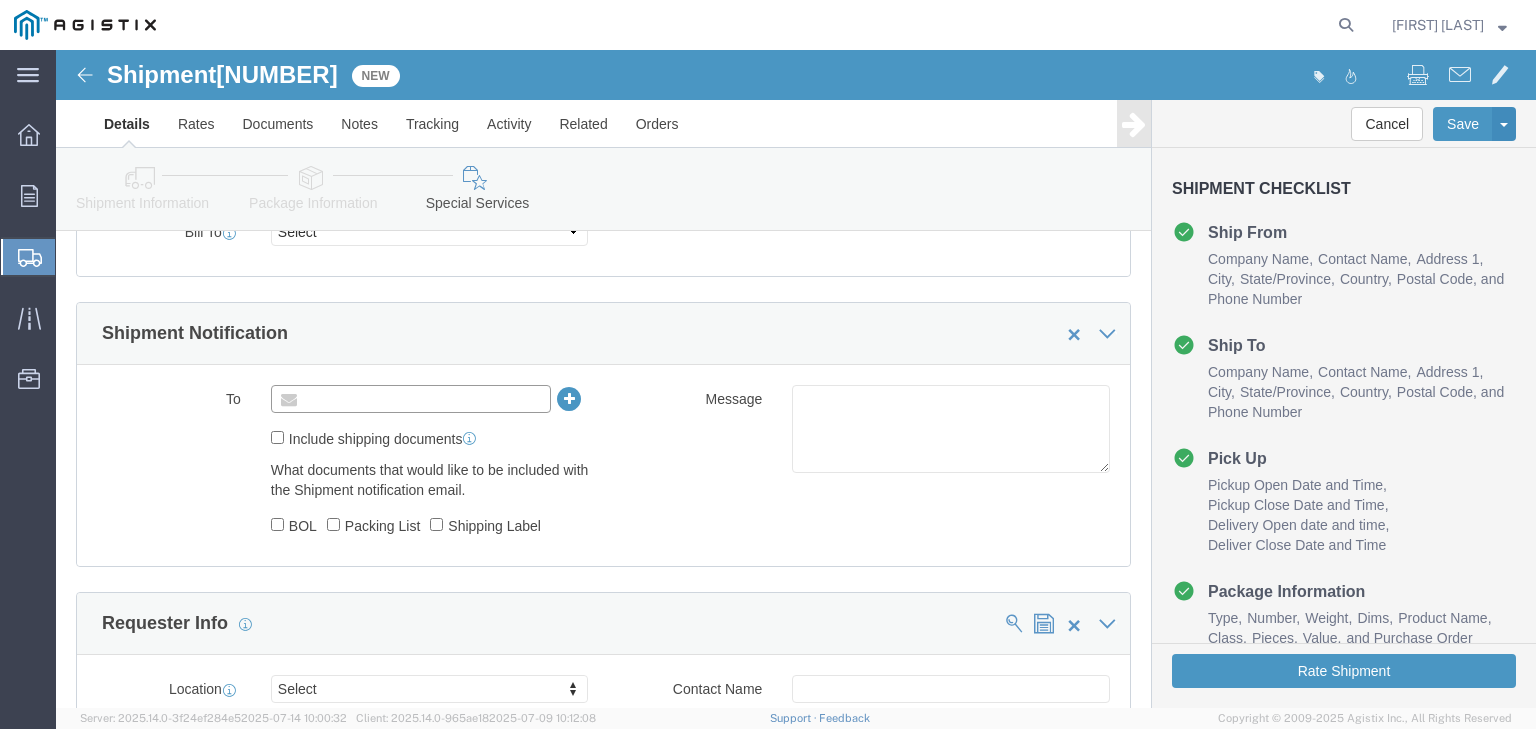 click 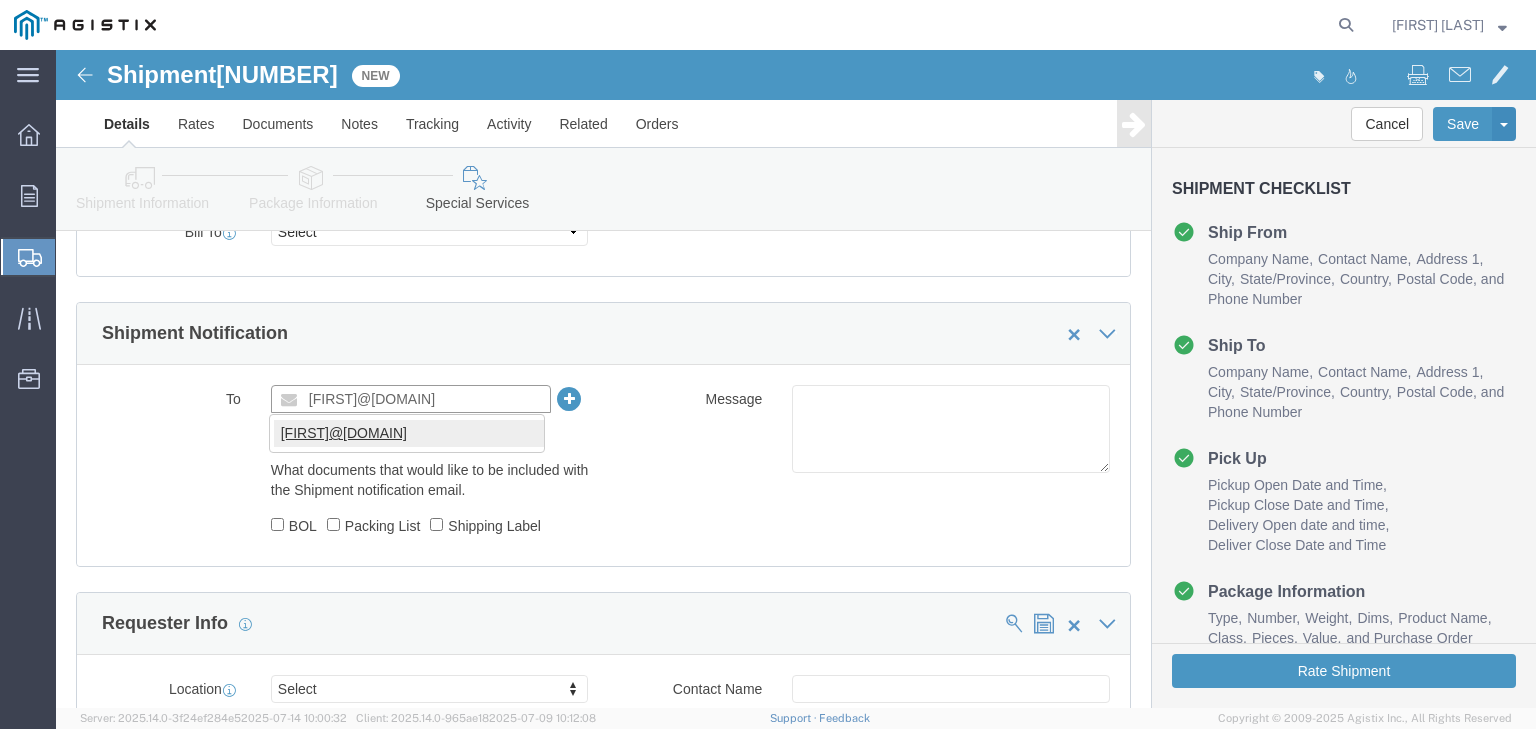 type on "[FIRST]@[DOMAIN]" 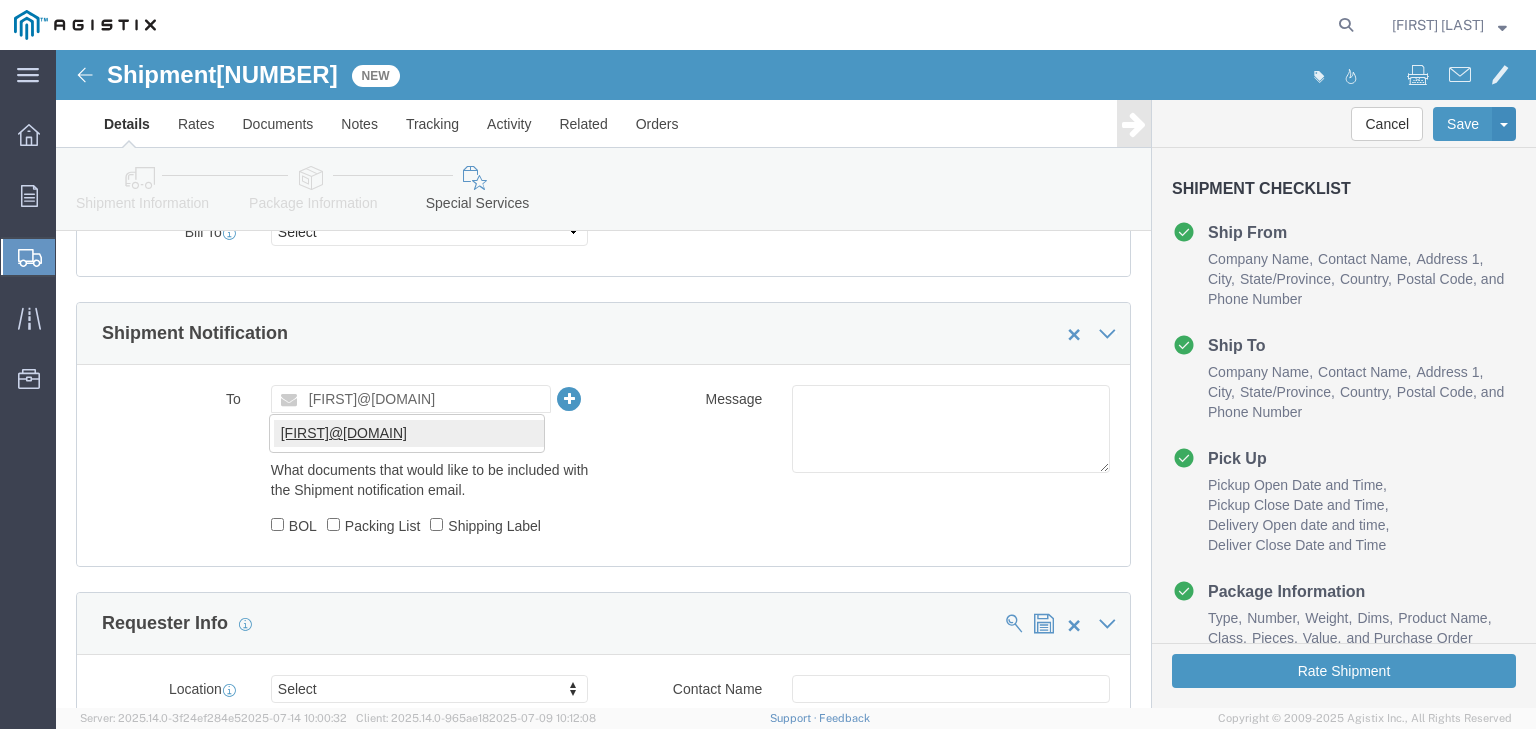 type 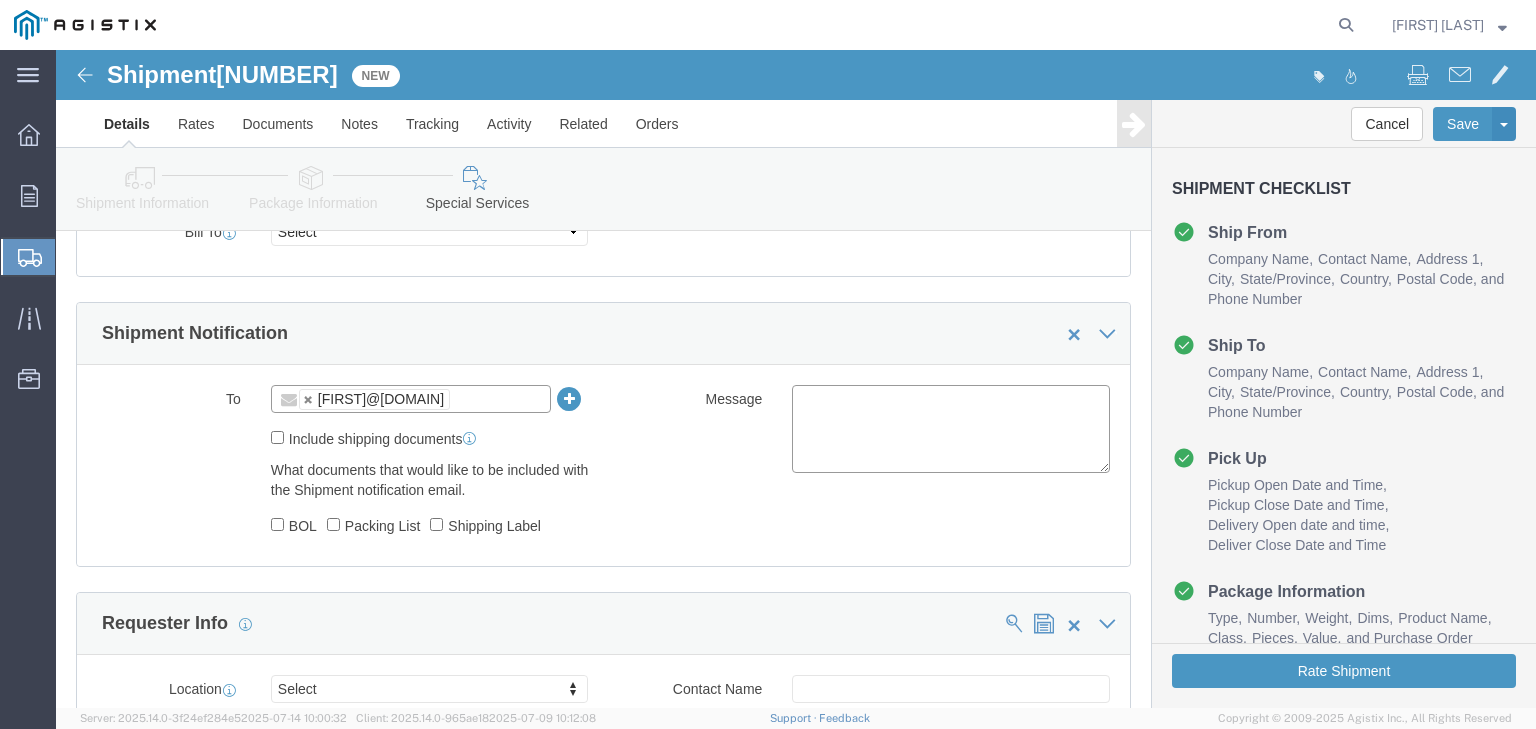 click 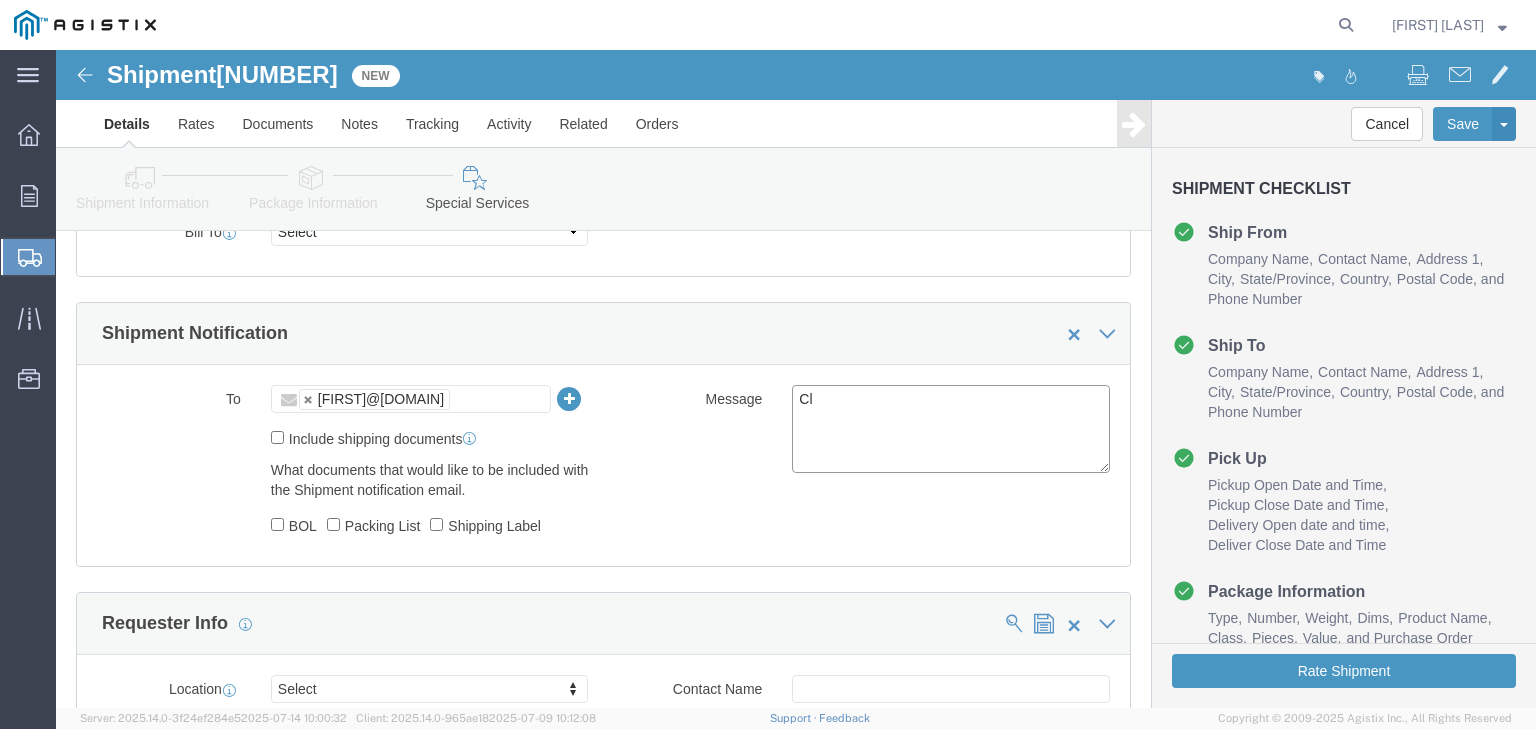 type on "C" 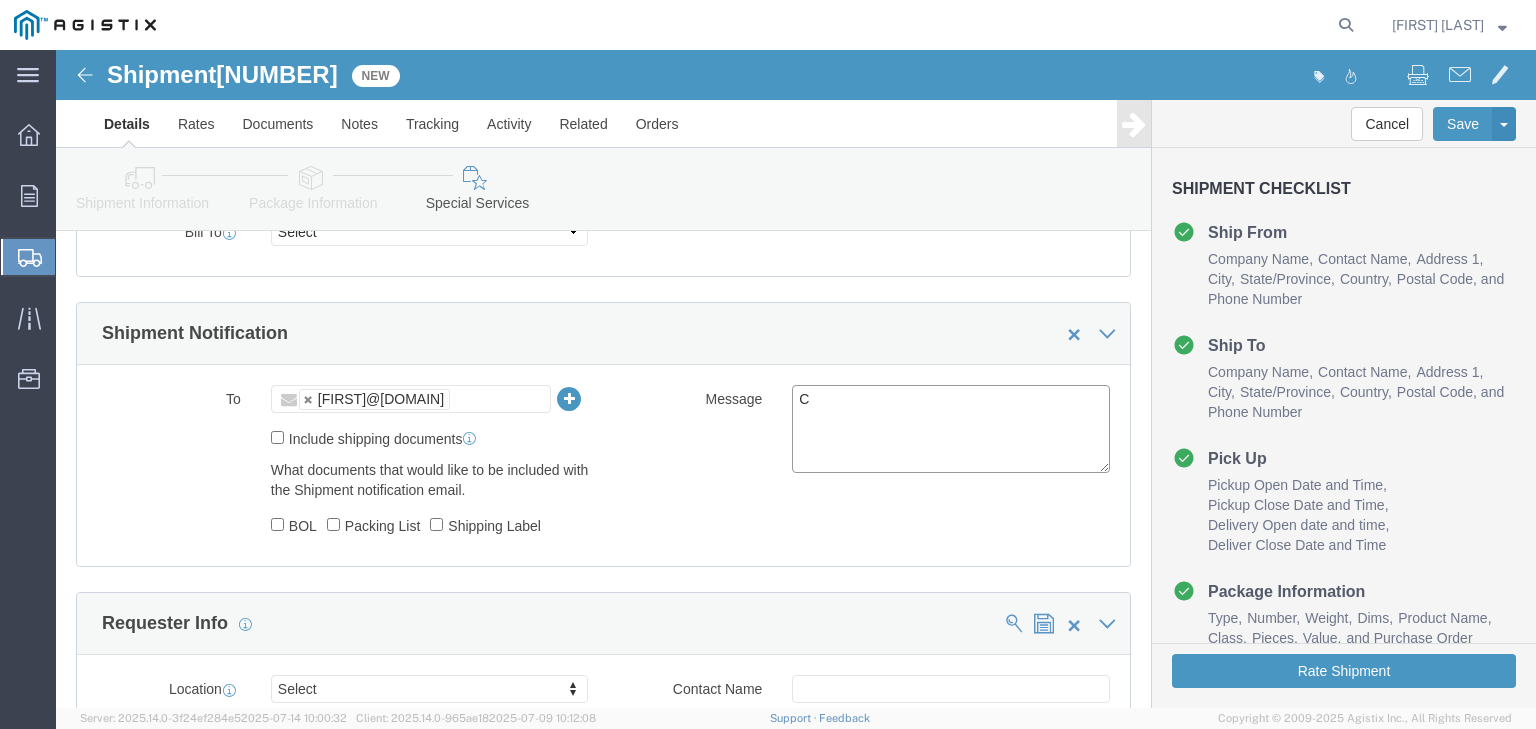 type 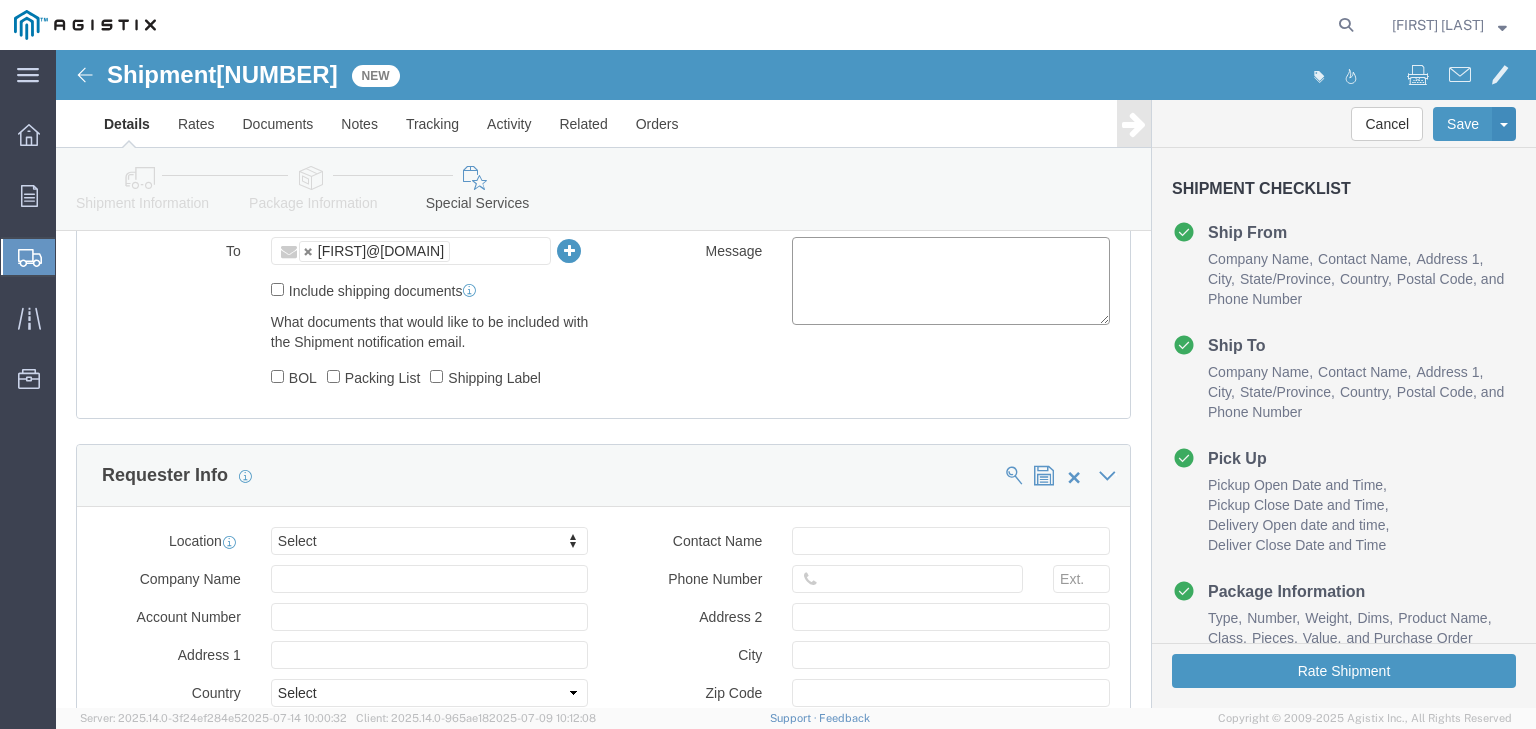scroll, scrollTop: 800, scrollLeft: 0, axis: vertical 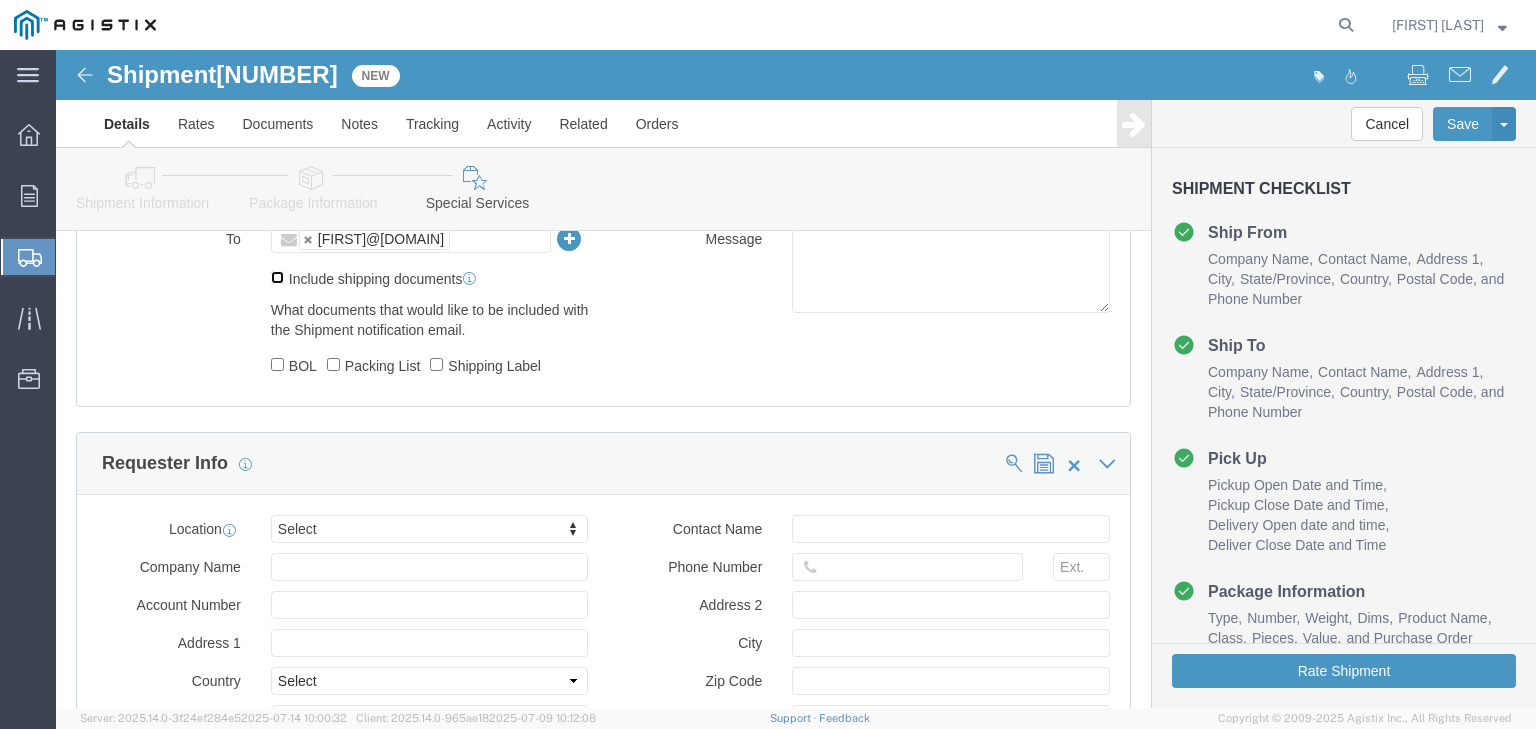click on "Include shipping documents" 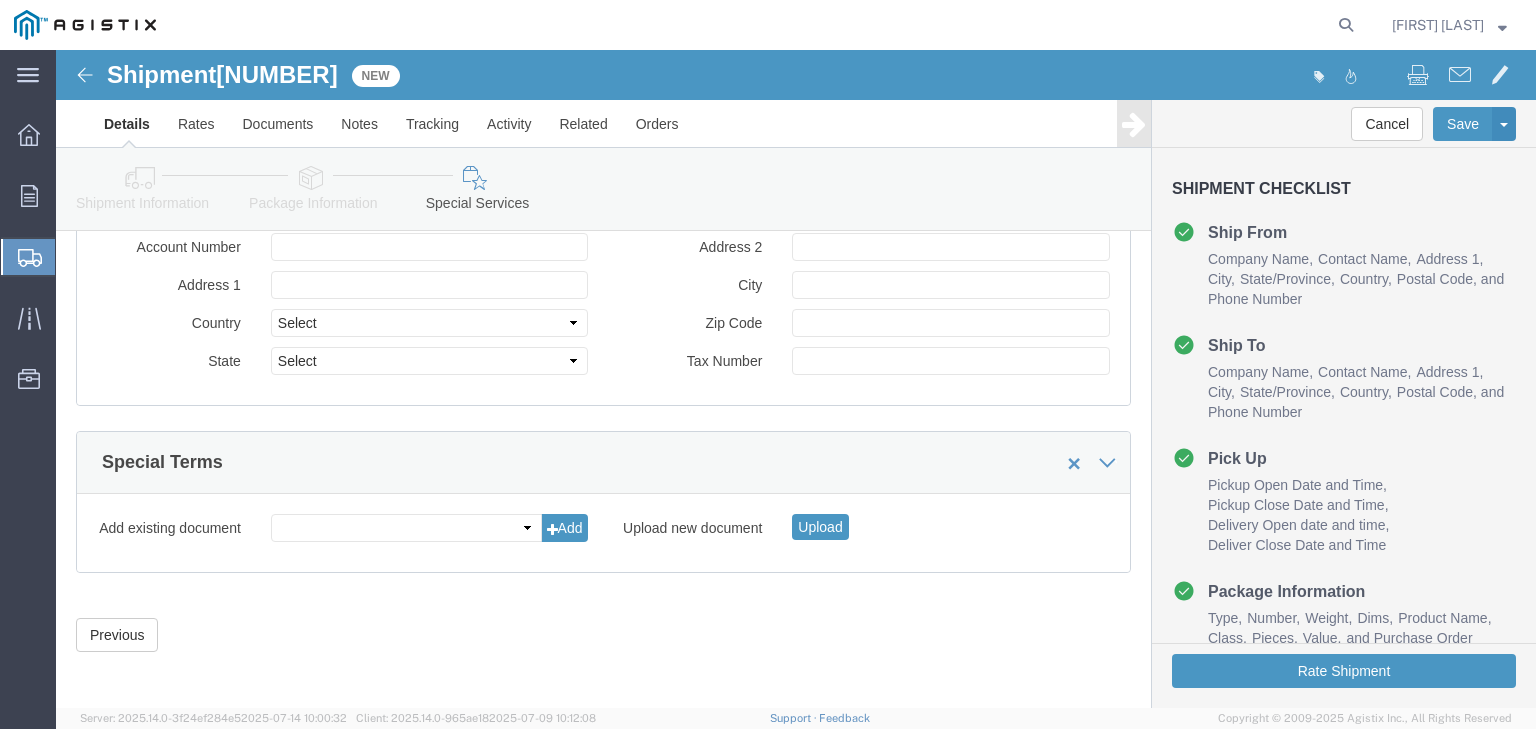 scroll, scrollTop: 1558, scrollLeft: 0, axis: vertical 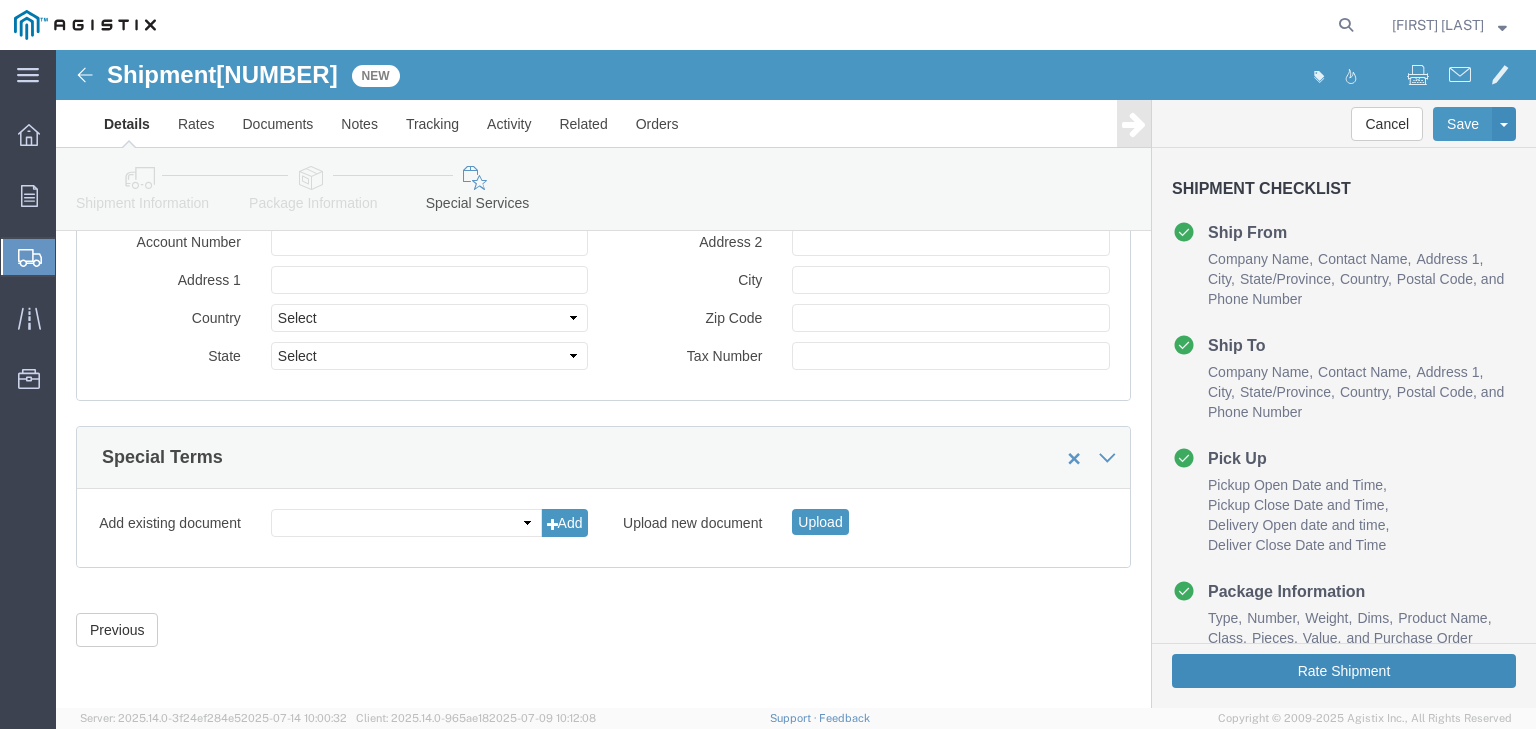 click on "Rate Shipment" 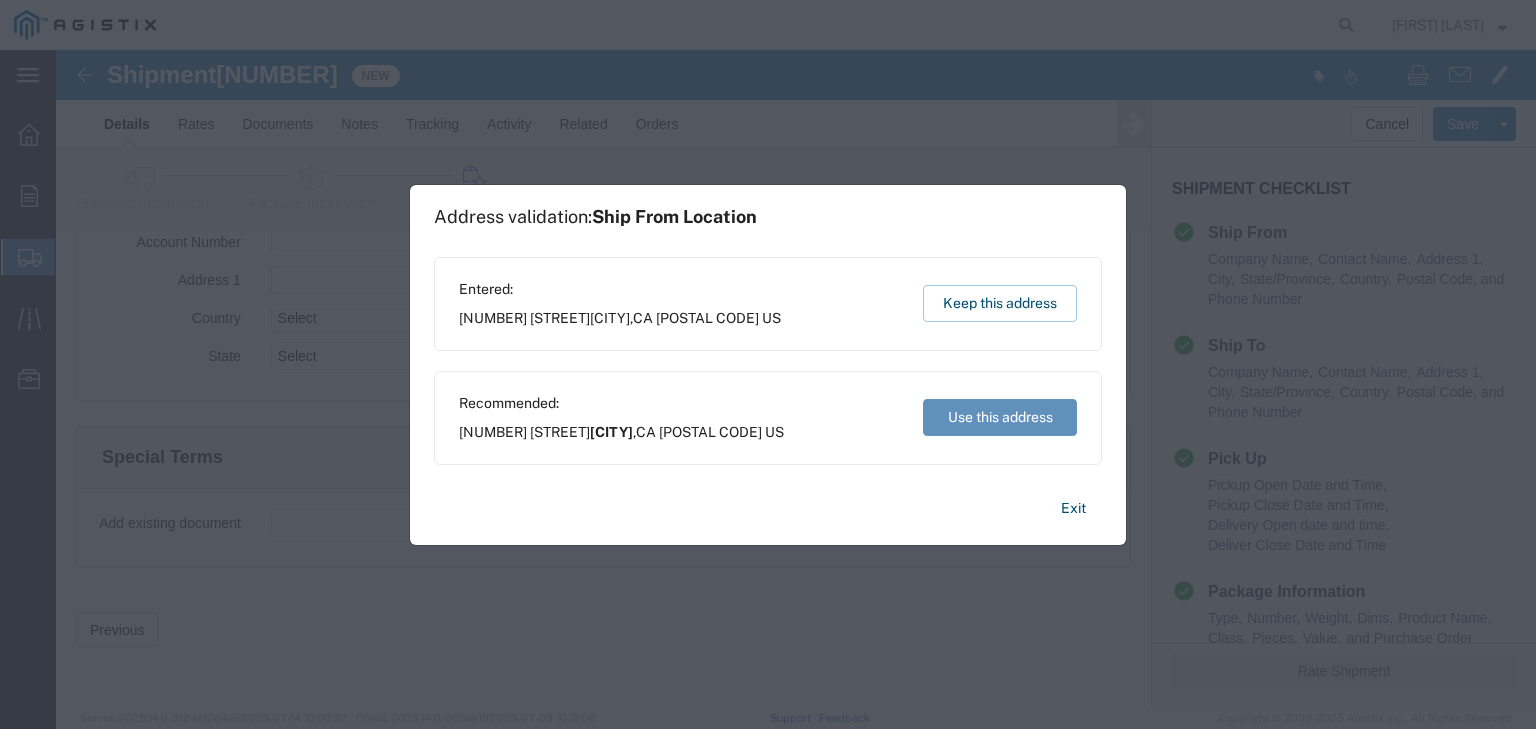 click on "Use this address" 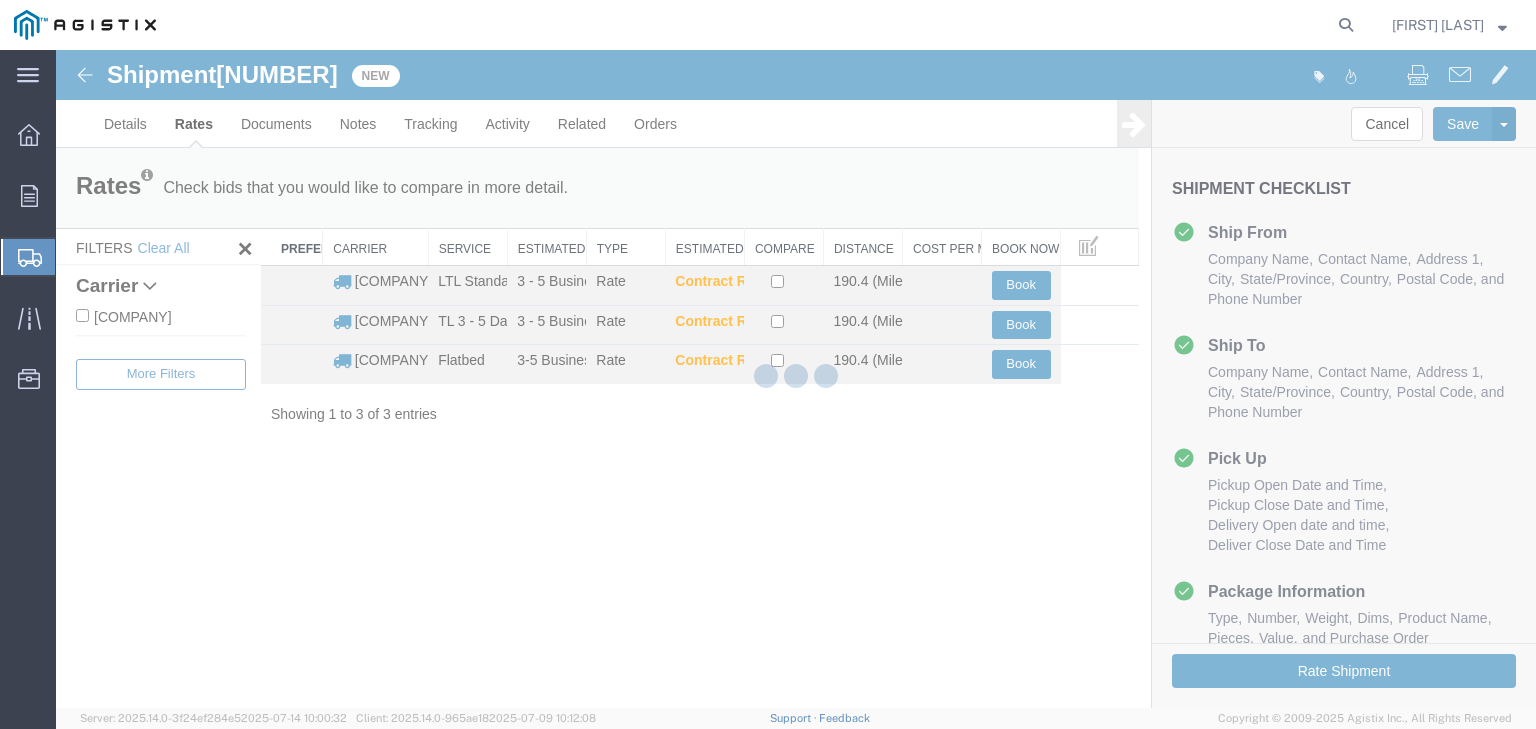scroll, scrollTop: 0, scrollLeft: 0, axis: both 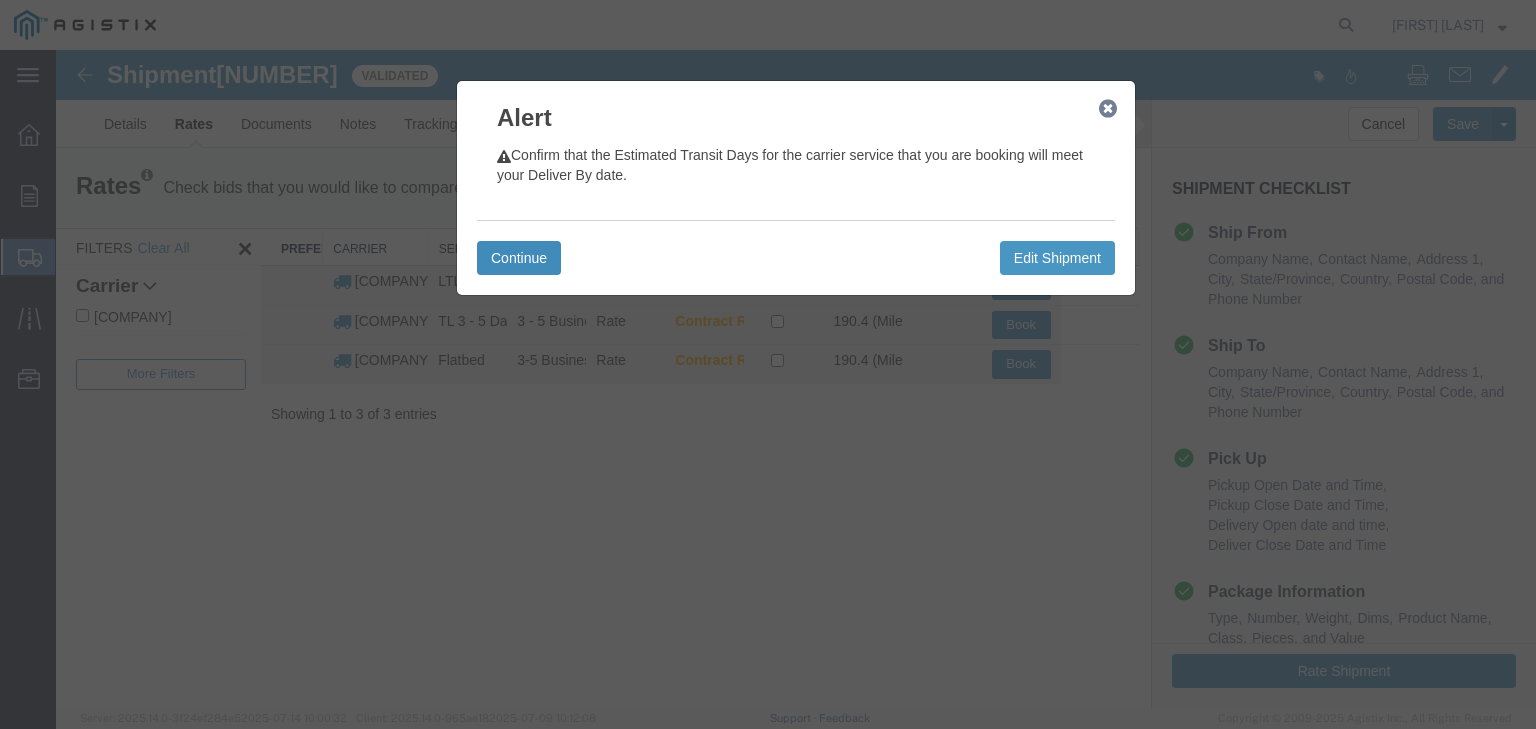 click on "Continue" at bounding box center [519, 258] 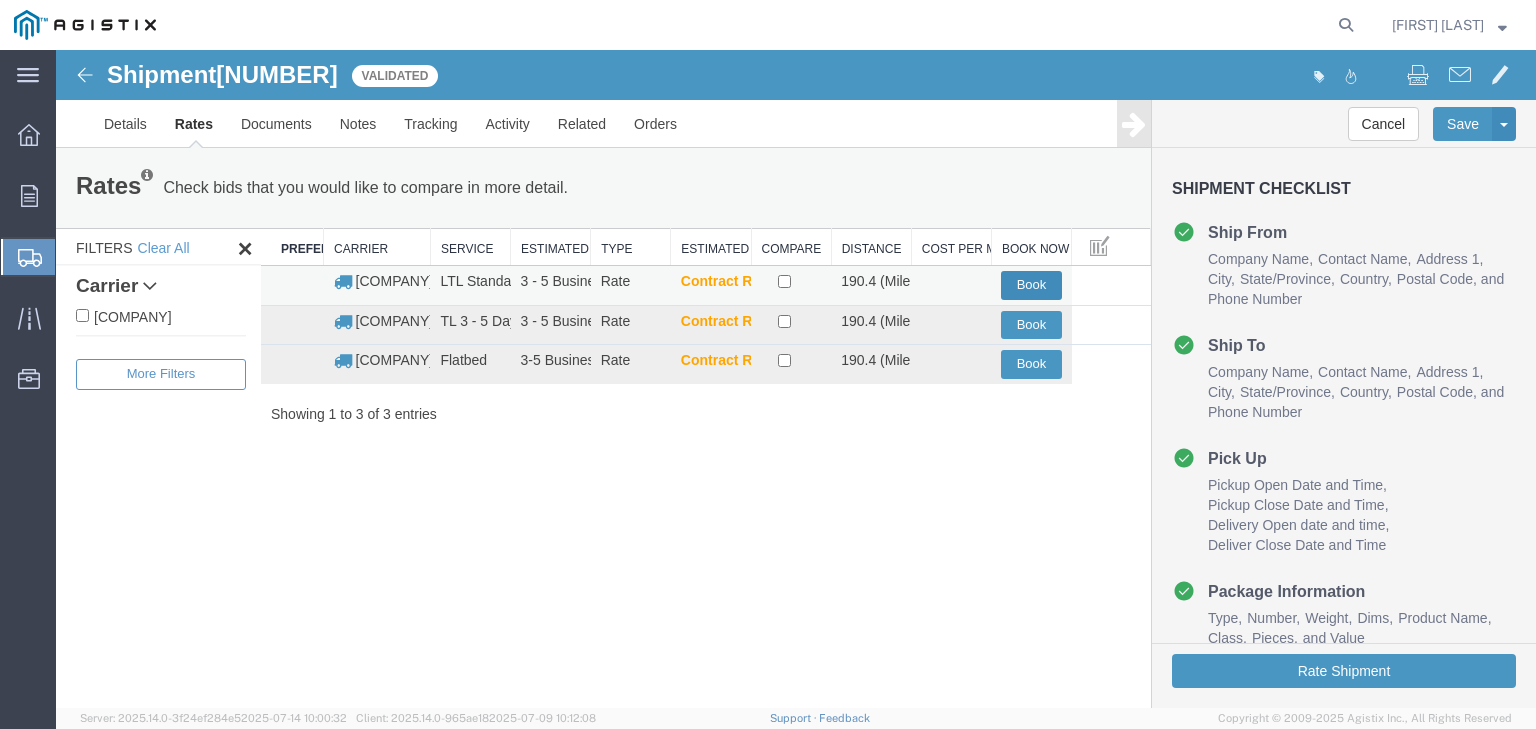 click on "Book" at bounding box center [1031, 285] 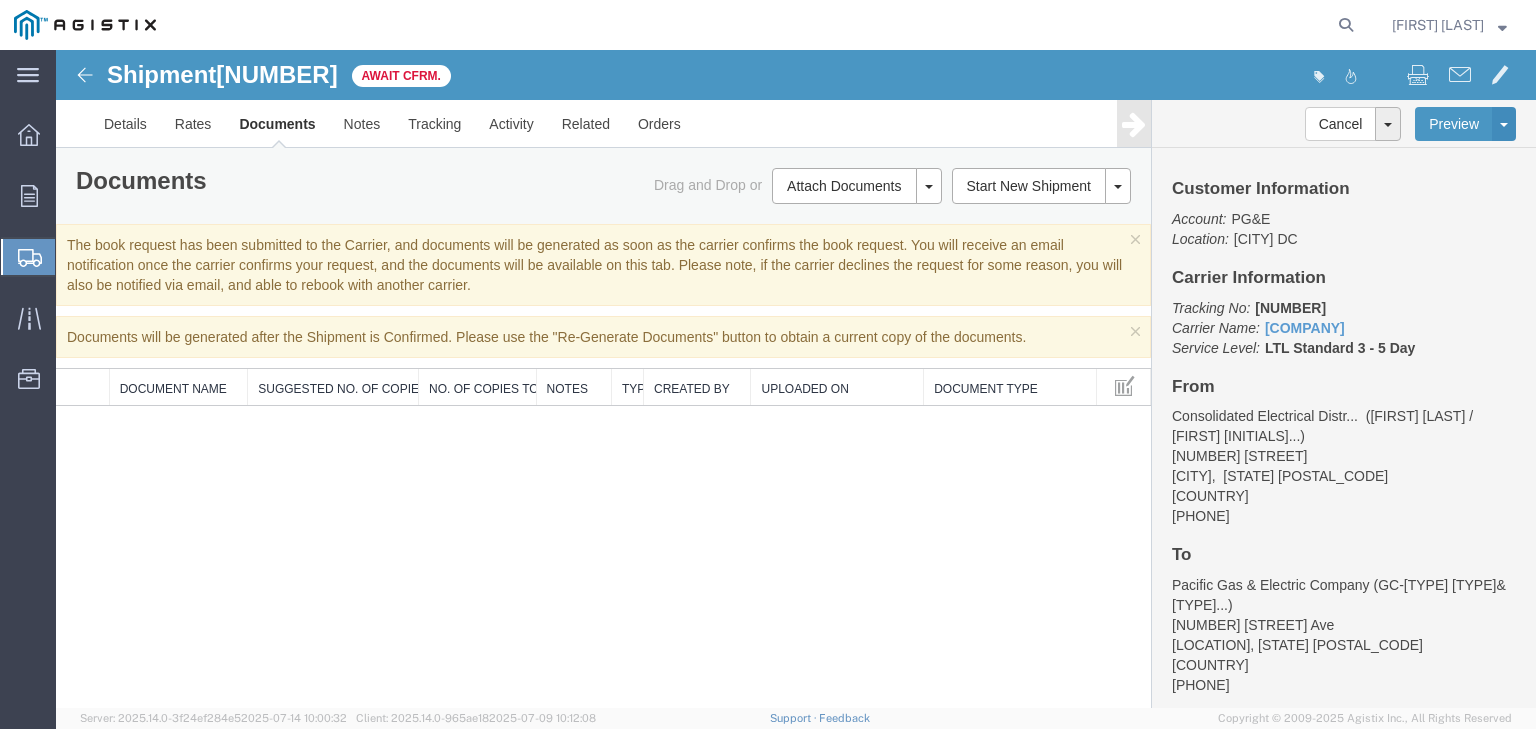 click on "[FIRST] [LAST]" 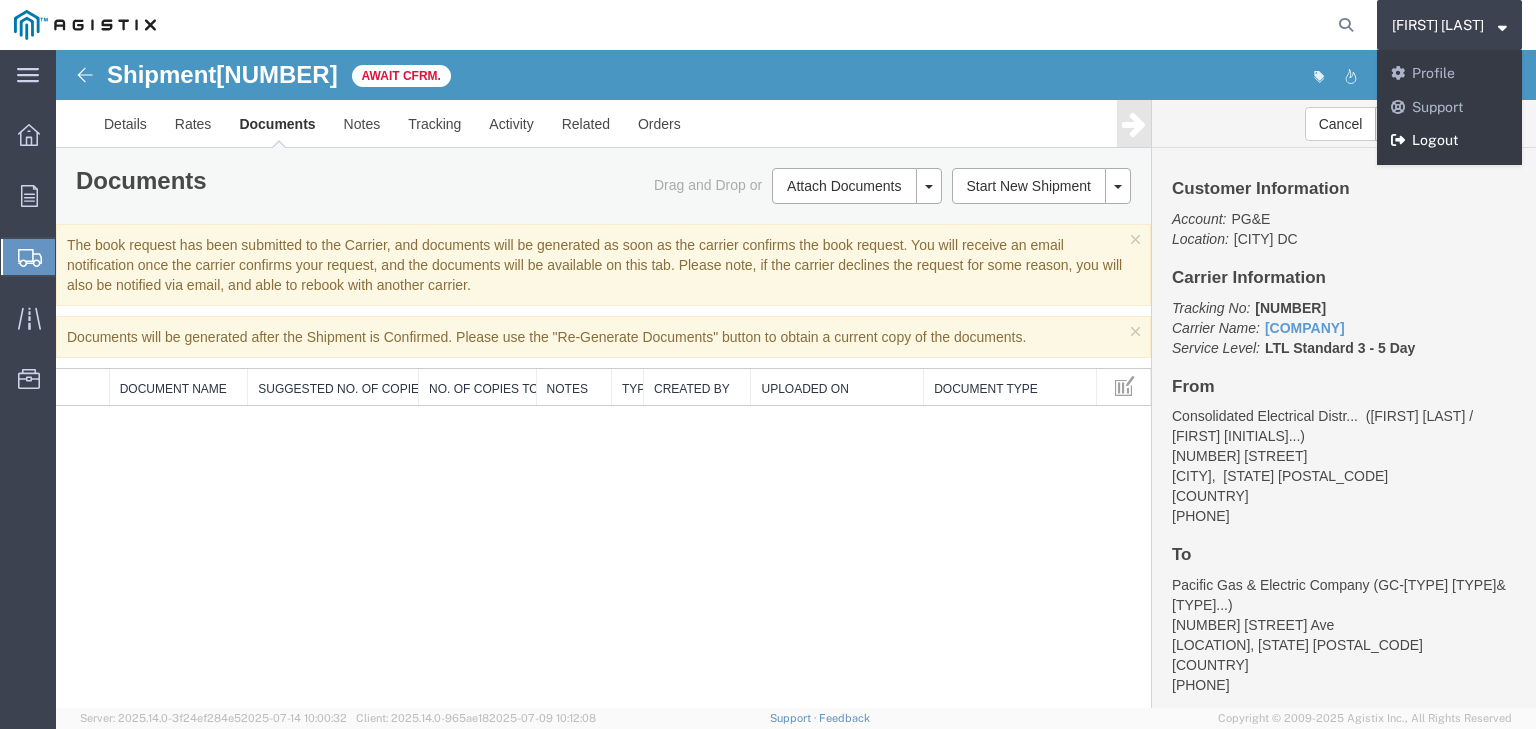 click on "Logout" 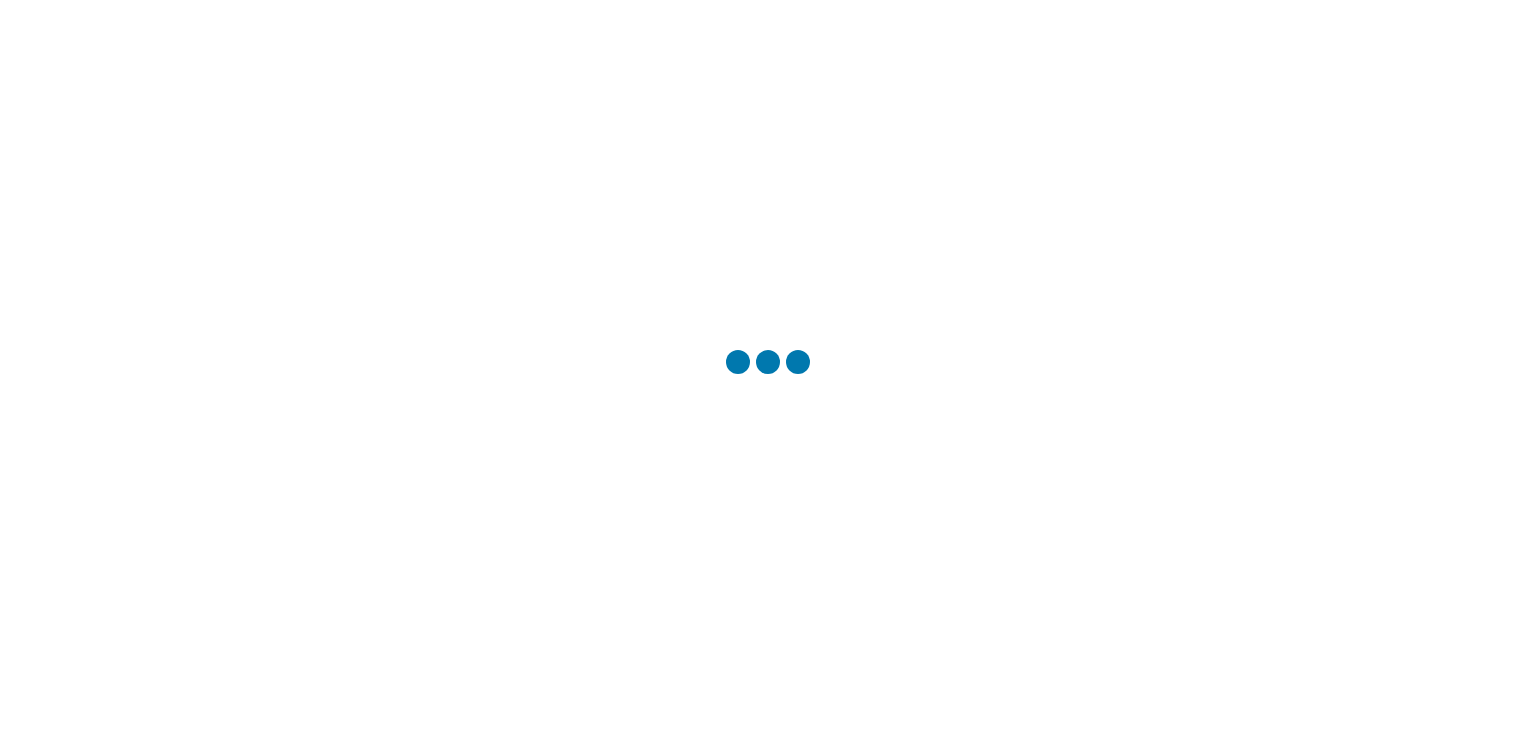 scroll, scrollTop: 0, scrollLeft: 0, axis: both 